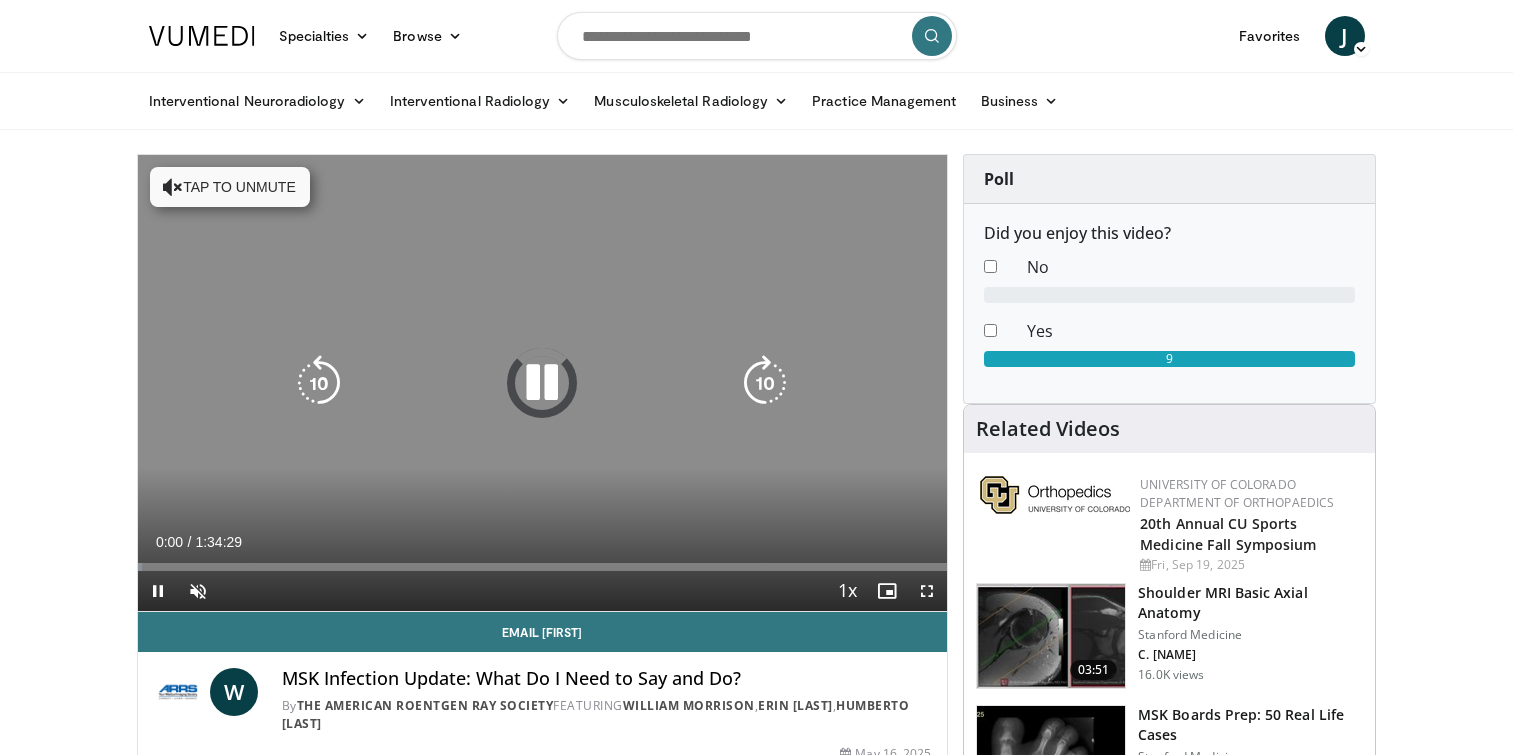 scroll, scrollTop: 0, scrollLeft: 0, axis: both 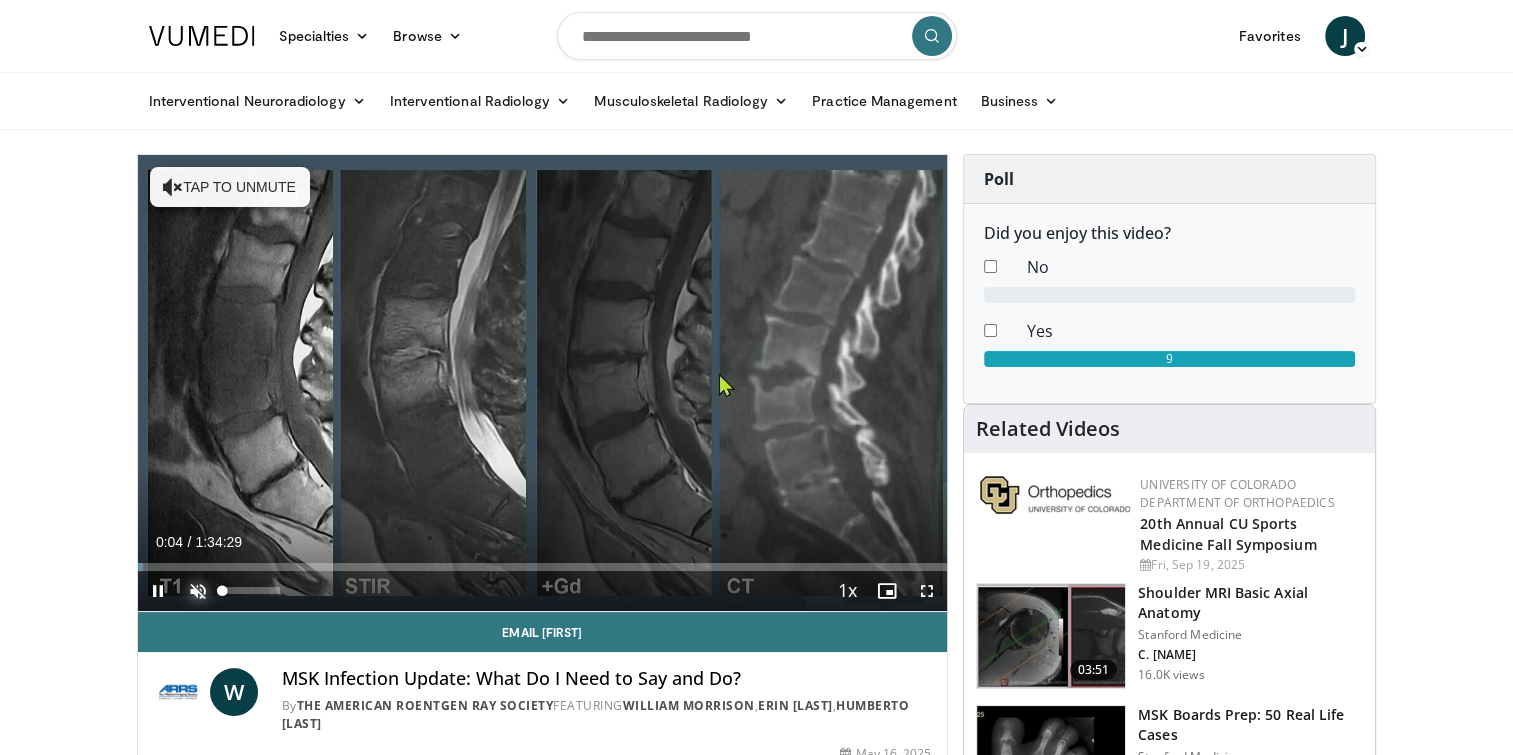 click at bounding box center (198, 591) 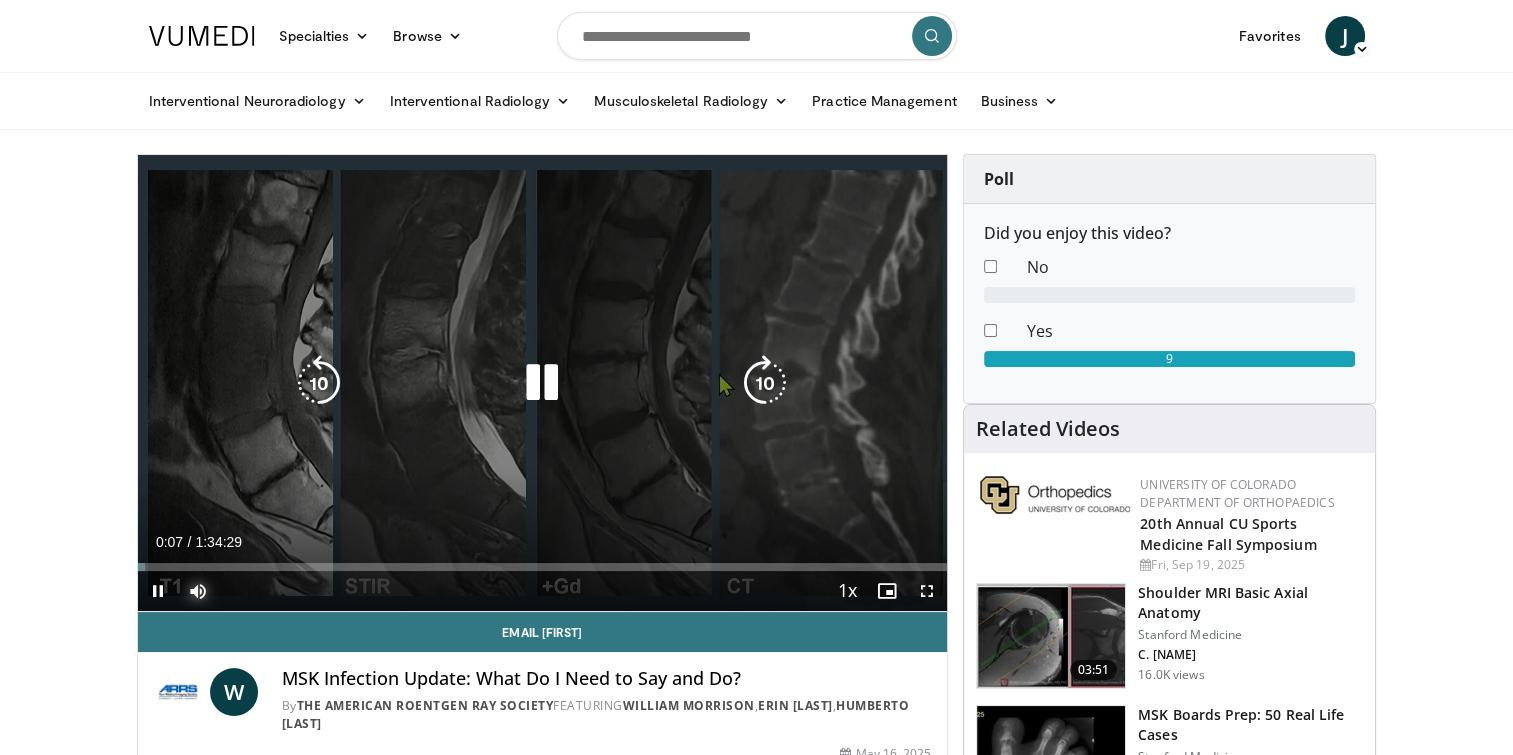 type 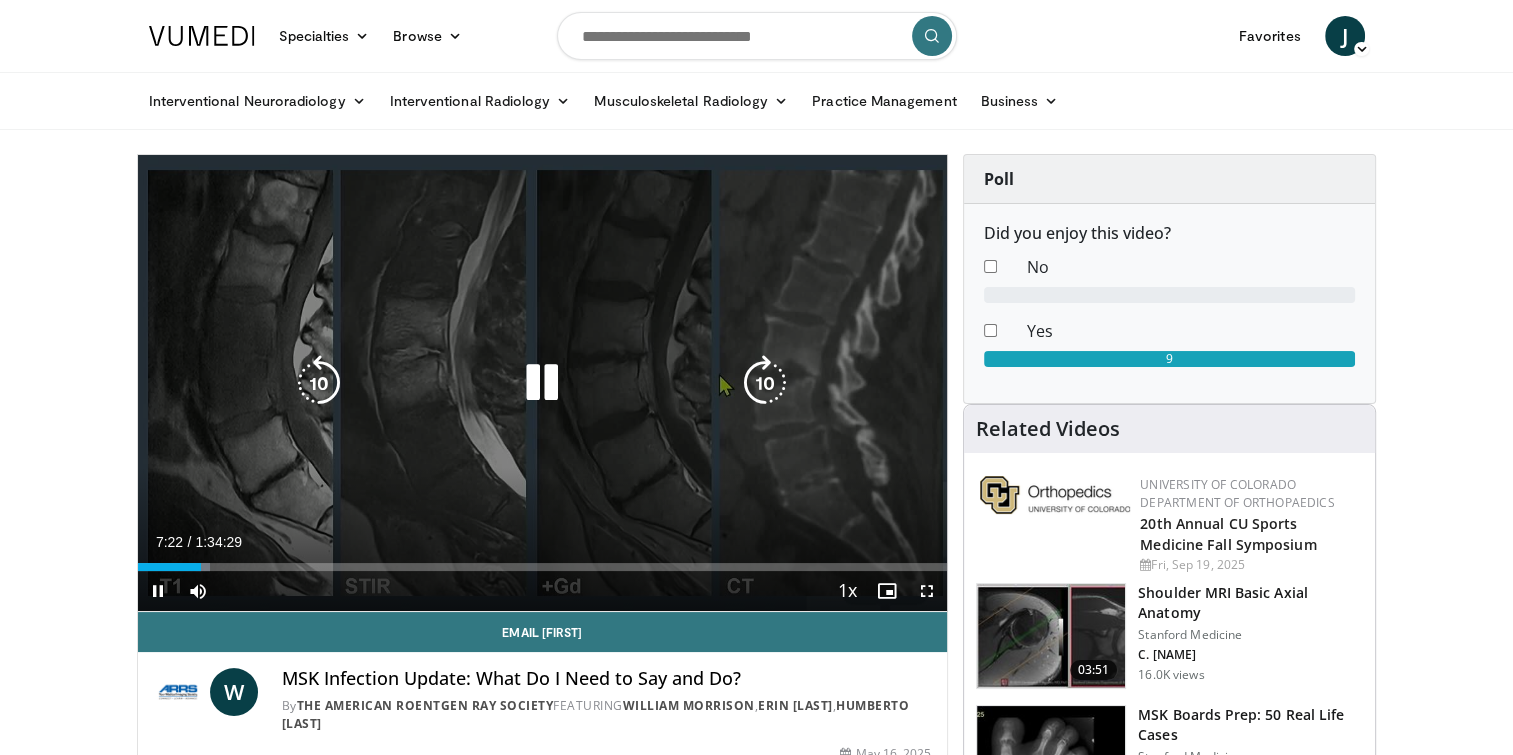 click at bounding box center [319, 383] 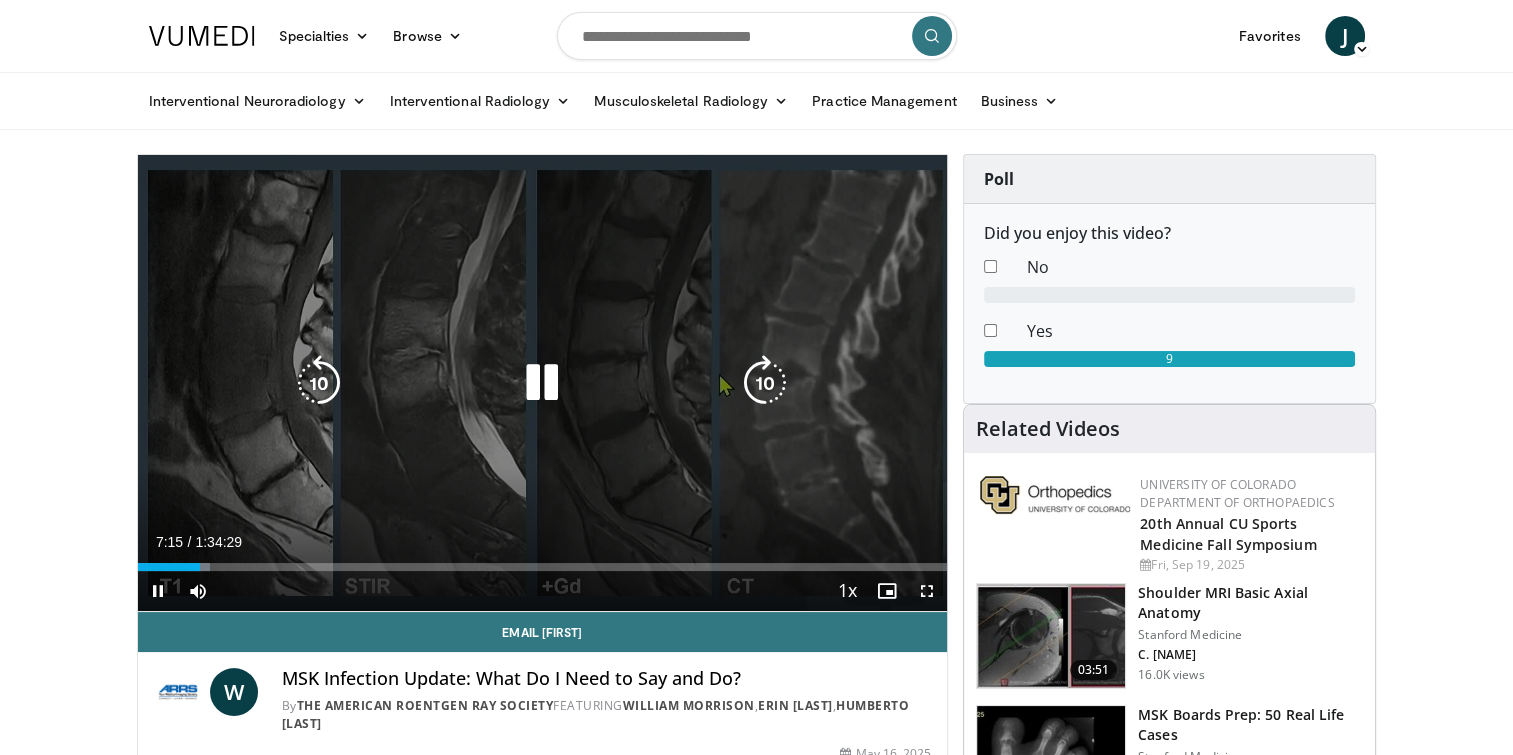 click at bounding box center [542, 383] 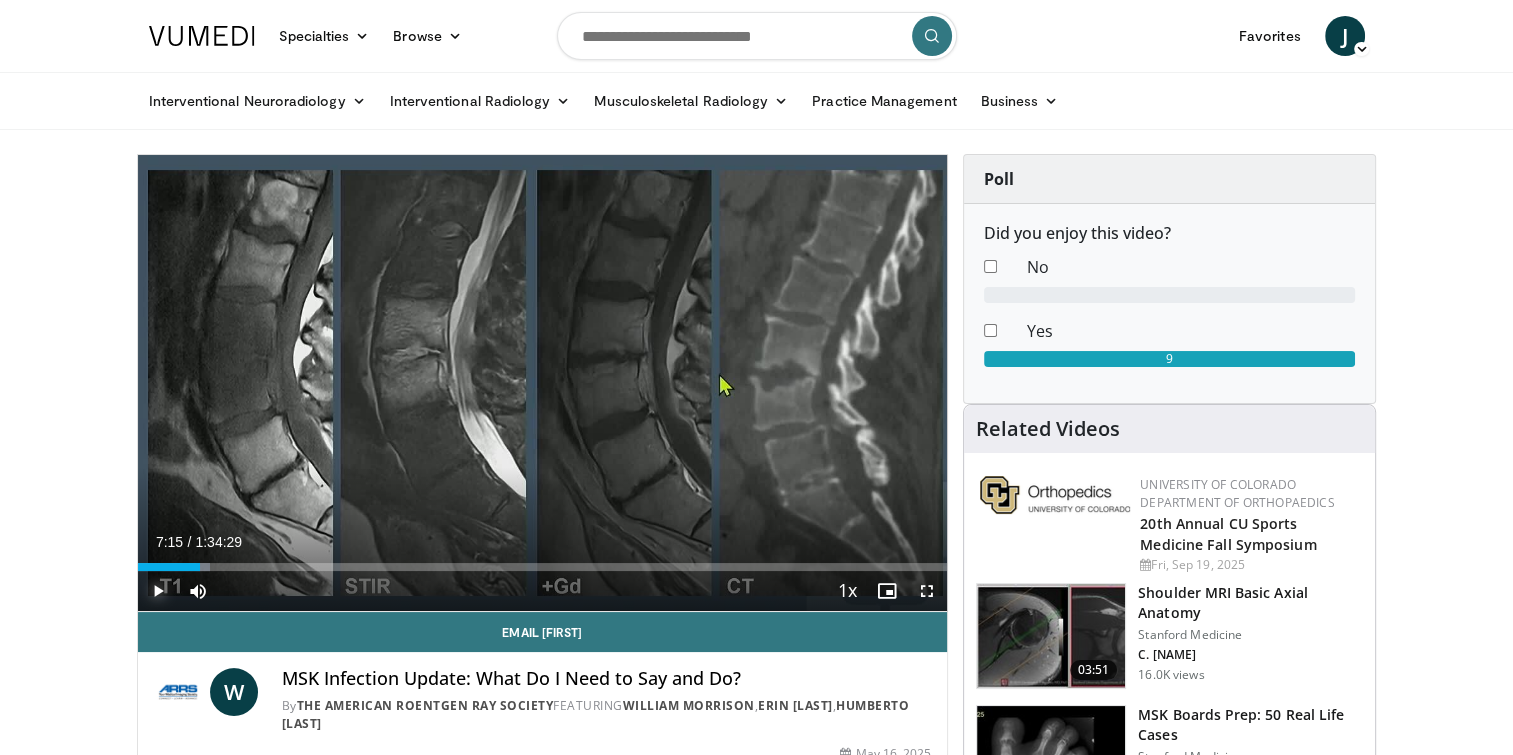 click at bounding box center [158, 591] 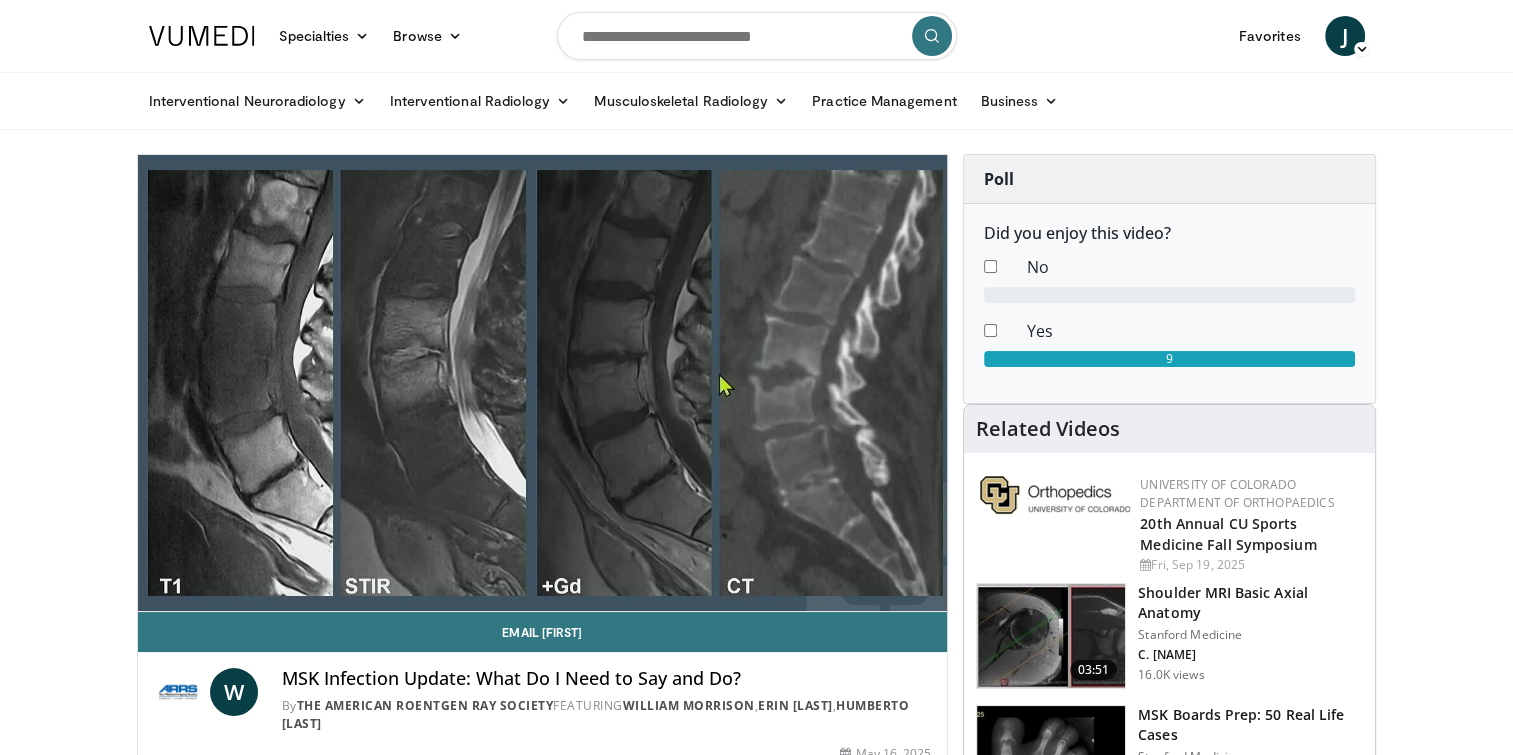 click on "Specialties
Adult & Family Medicine
Allergy, Asthma, Immunology
Anesthesiology
Cardiology
Dental
Dermatology
Endocrinology
Gastroenterology & Hepatology
General Surgery
Hematology & Oncology
Infectious Disease
Nephrology
Neurology
Neurosurgery
Obstetrics & Gynecology
Ophthalmology
Oral Maxillofacial
Orthopaedics
Otolaryngology
Pediatrics
Plastic Surgery
Podiatry
Psychiatry
Pulmonology
Radiation Oncology
Radiology
Rheumatology
Urology" at bounding box center (756, 1735) 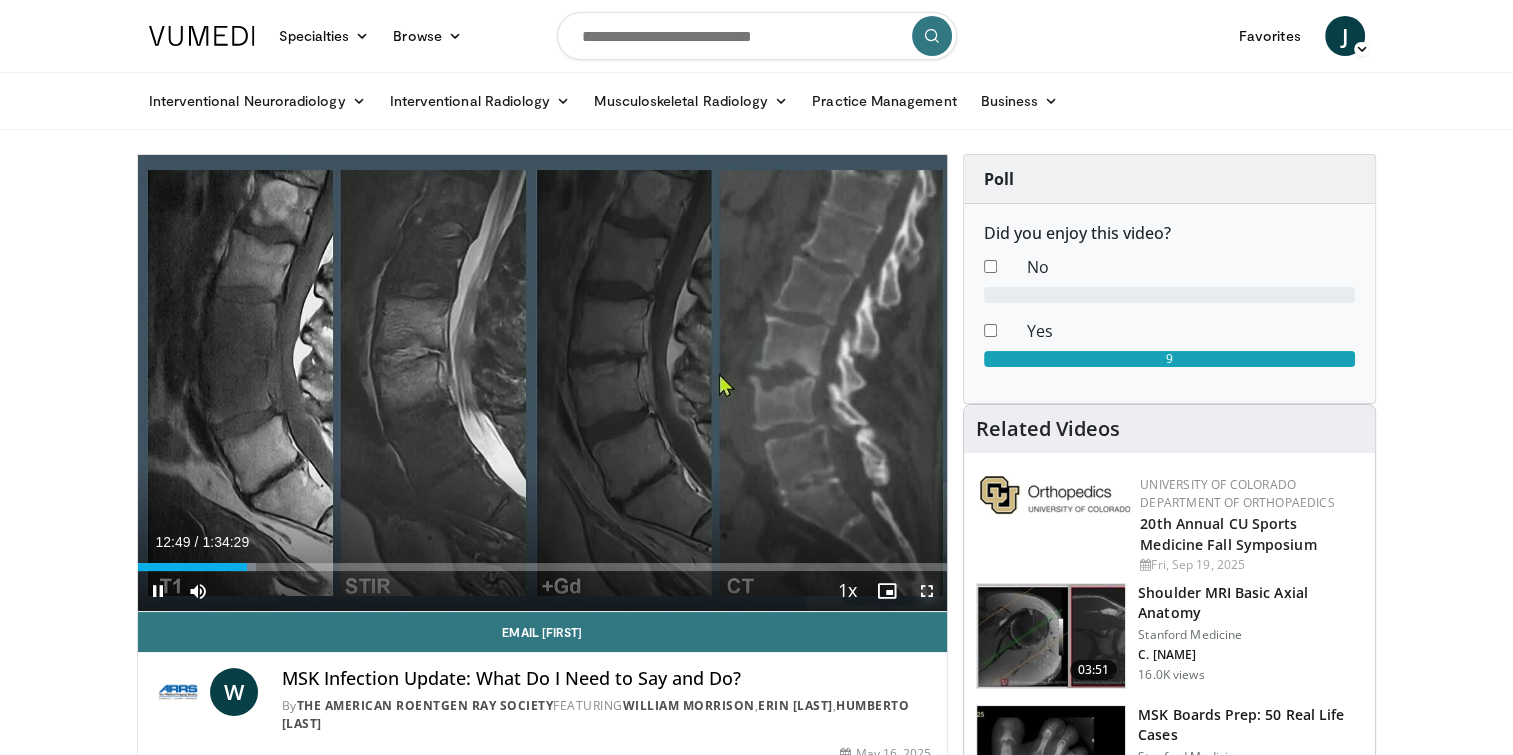 click at bounding box center [927, 591] 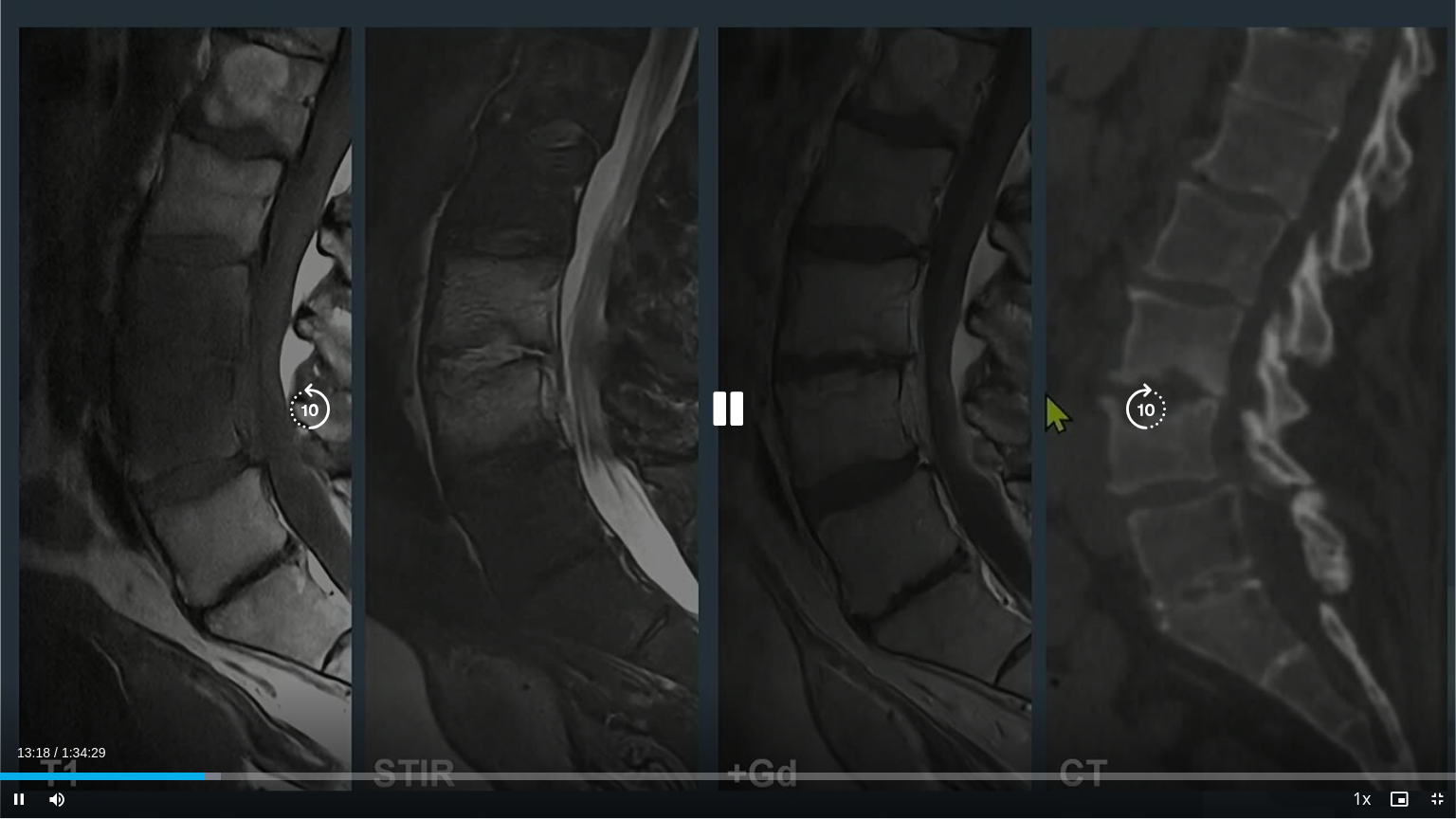 click at bounding box center (728, 410) 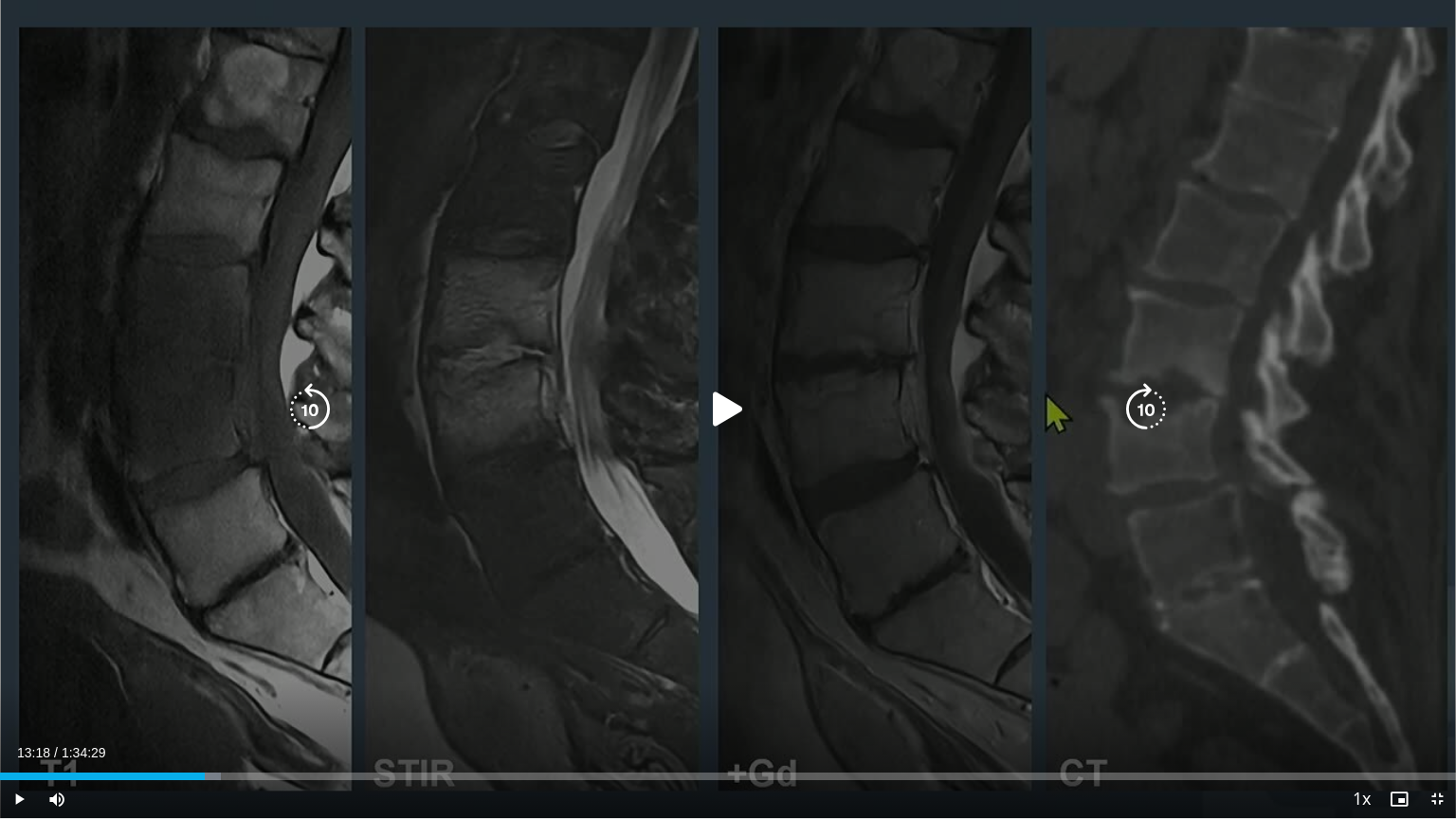 click at bounding box center [310, 410] 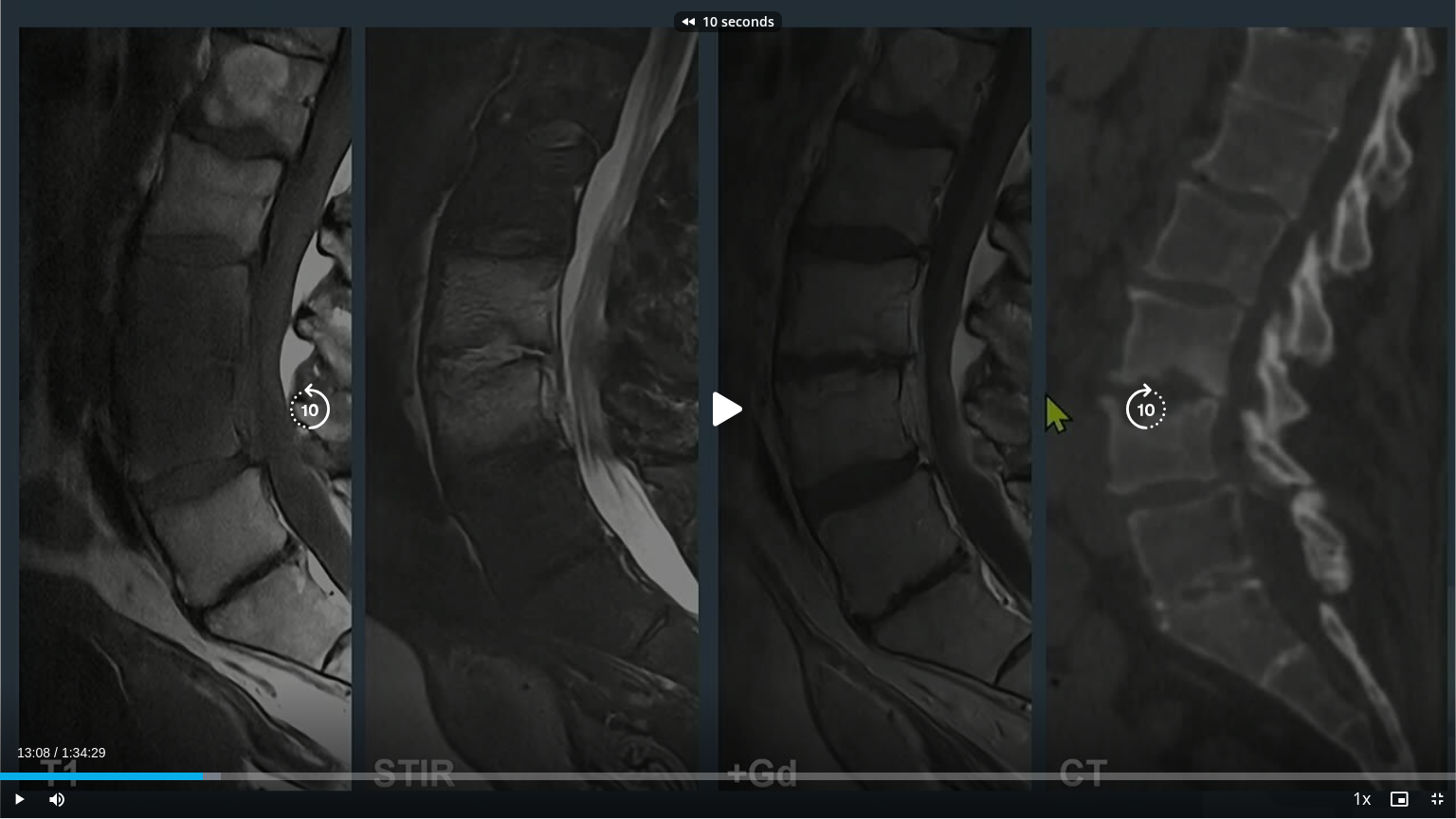 click at bounding box center [310, 410] 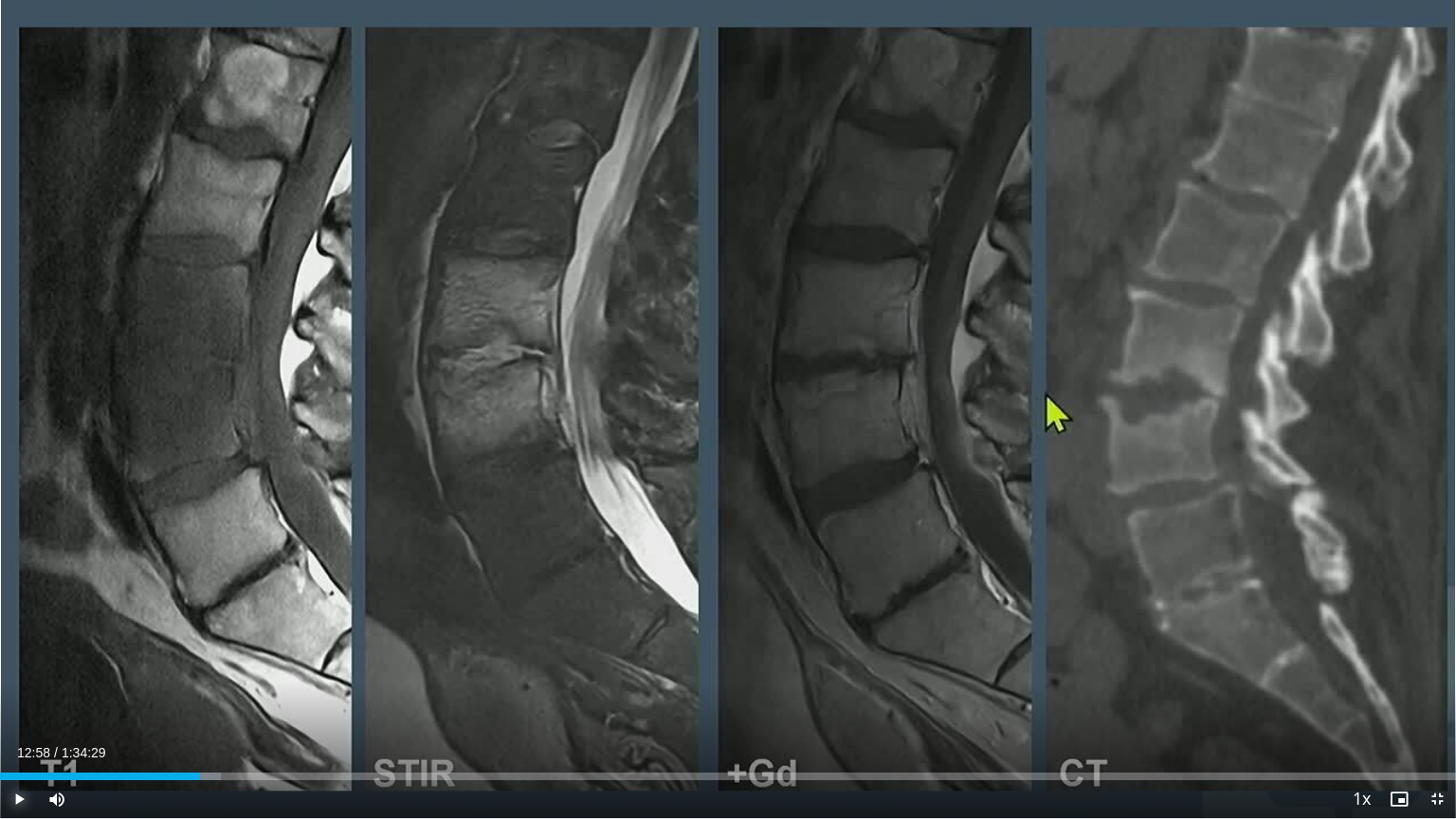 click at bounding box center [19, 799] 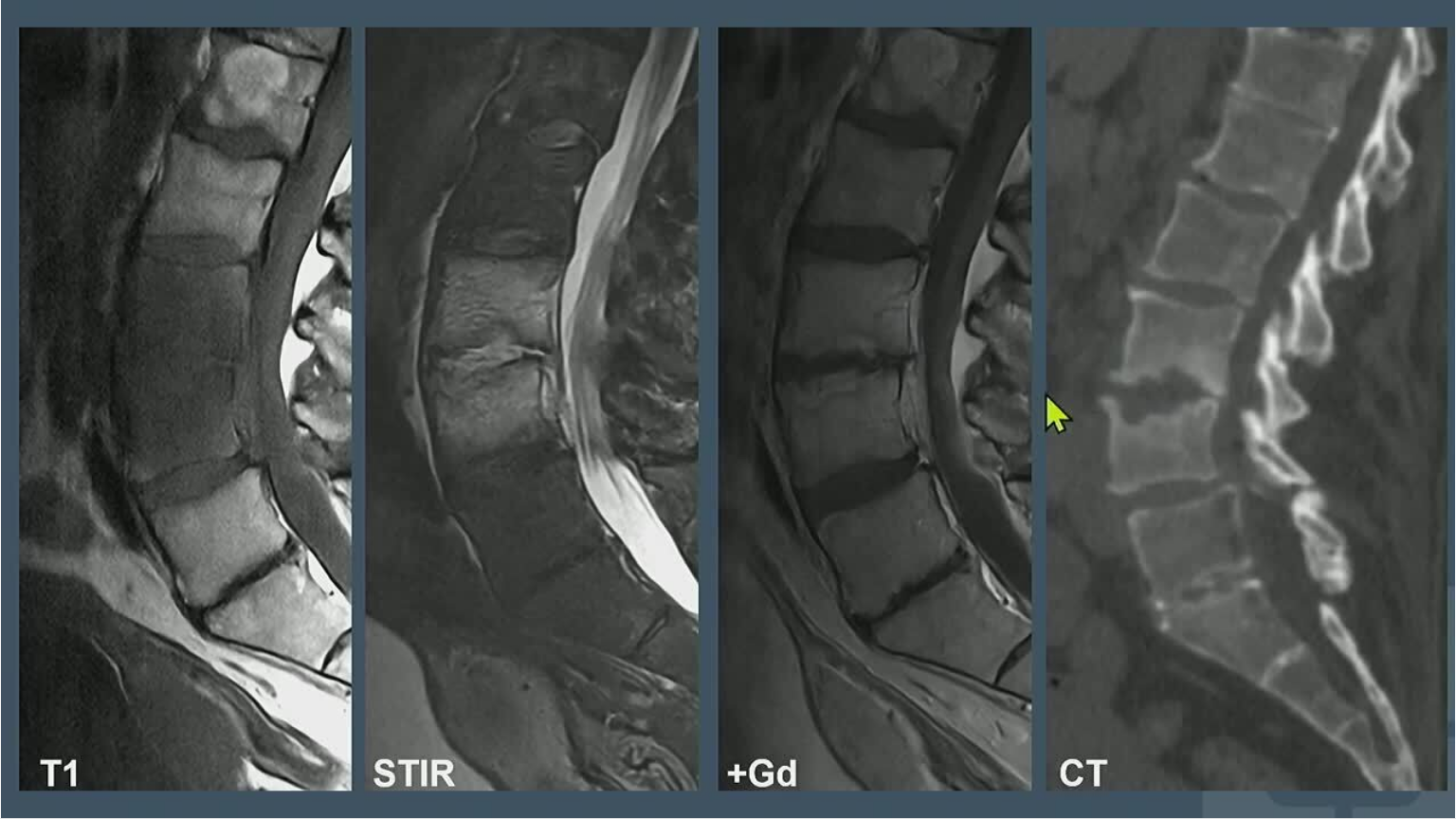 type 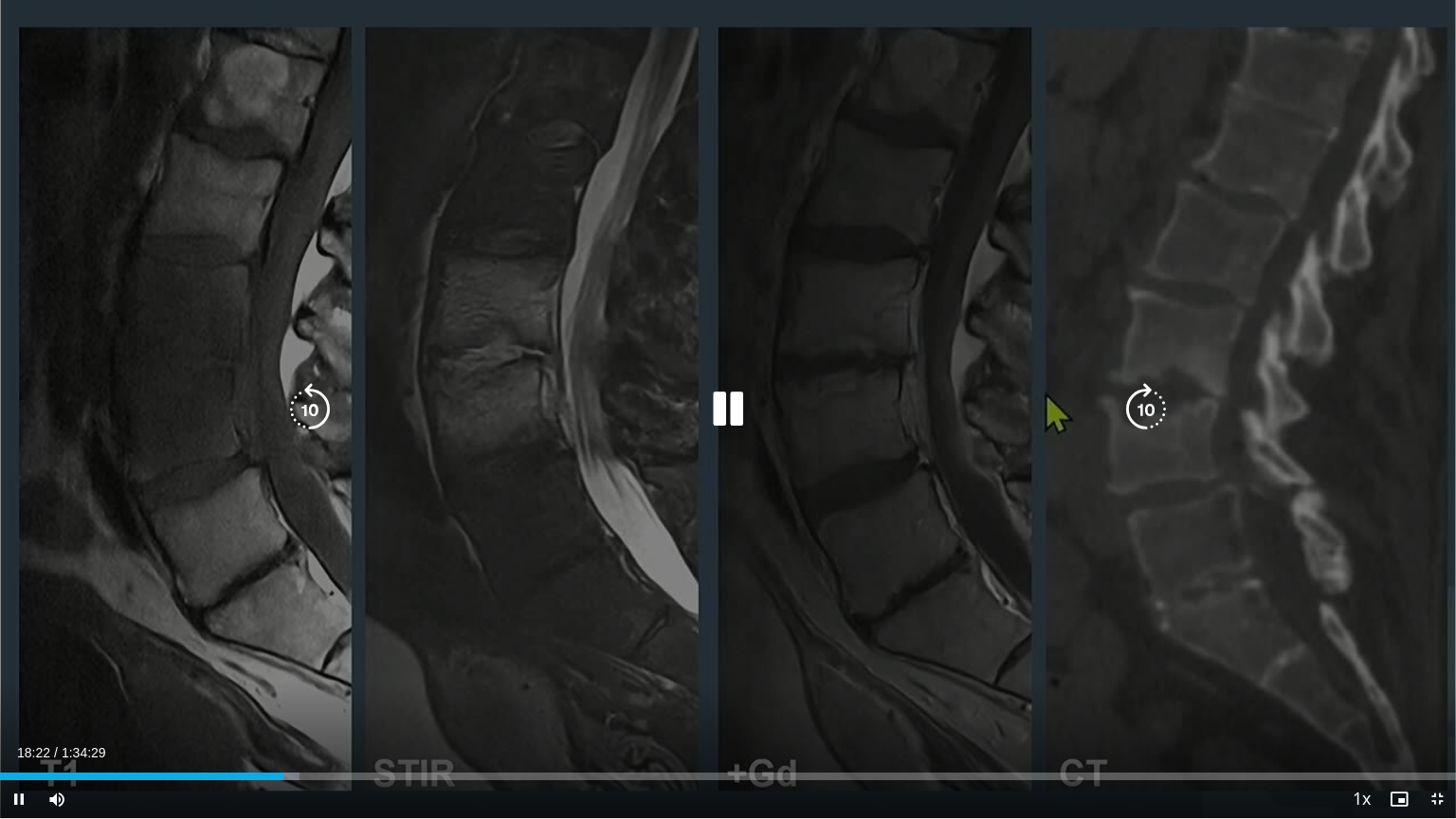 click at bounding box center [310, 410] 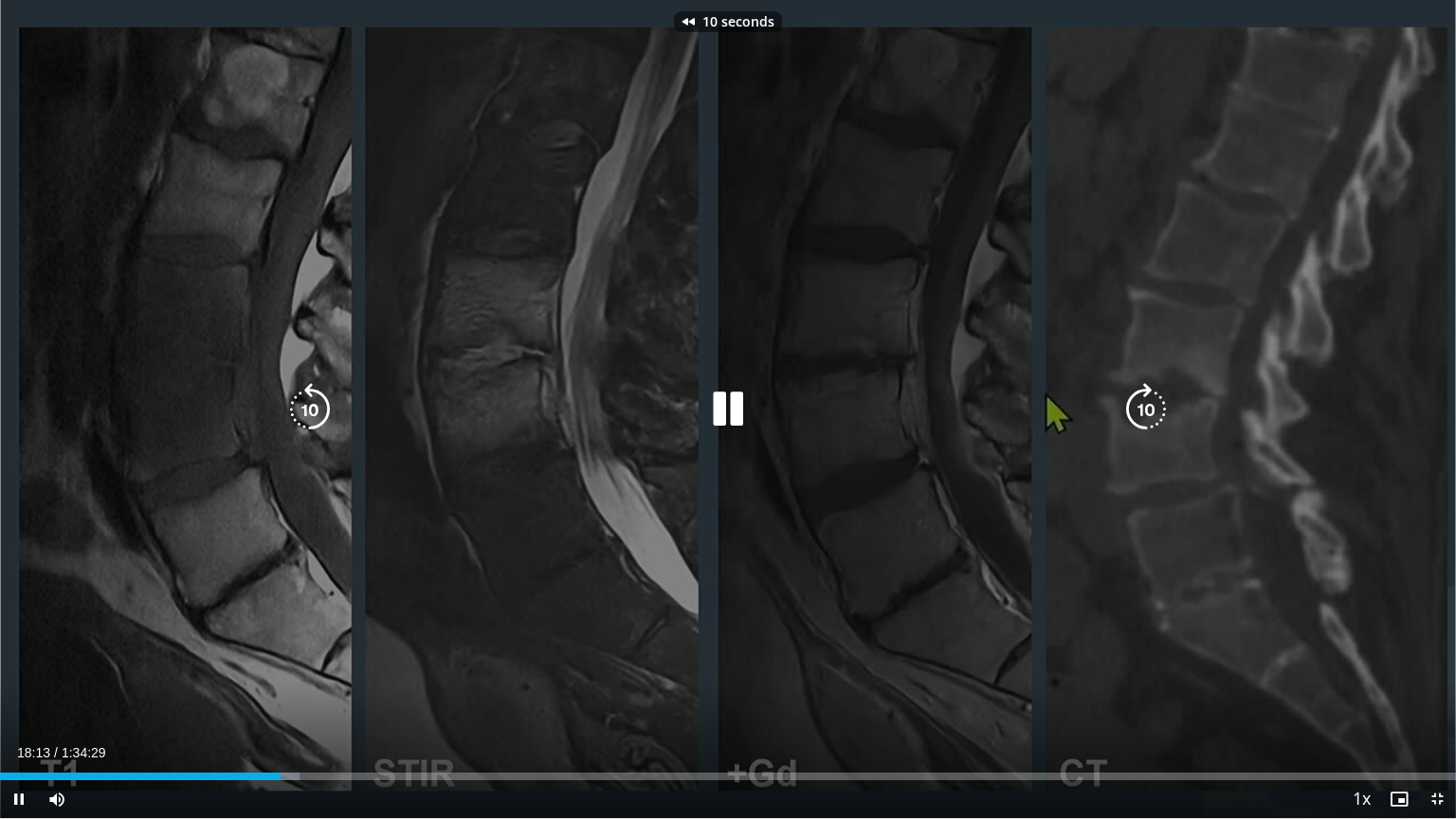 click at bounding box center (310, 410) 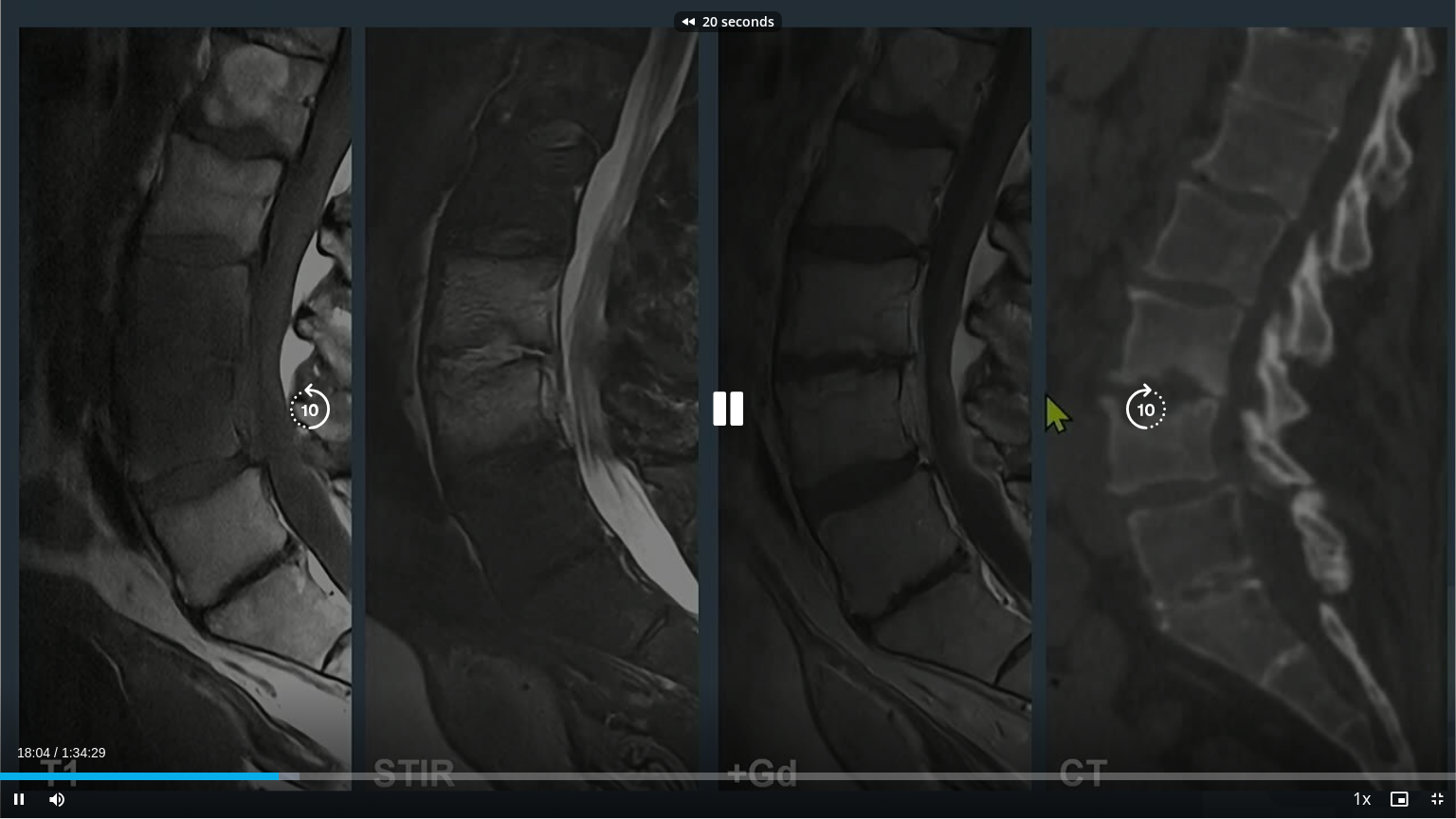 click at bounding box center [310, 410] 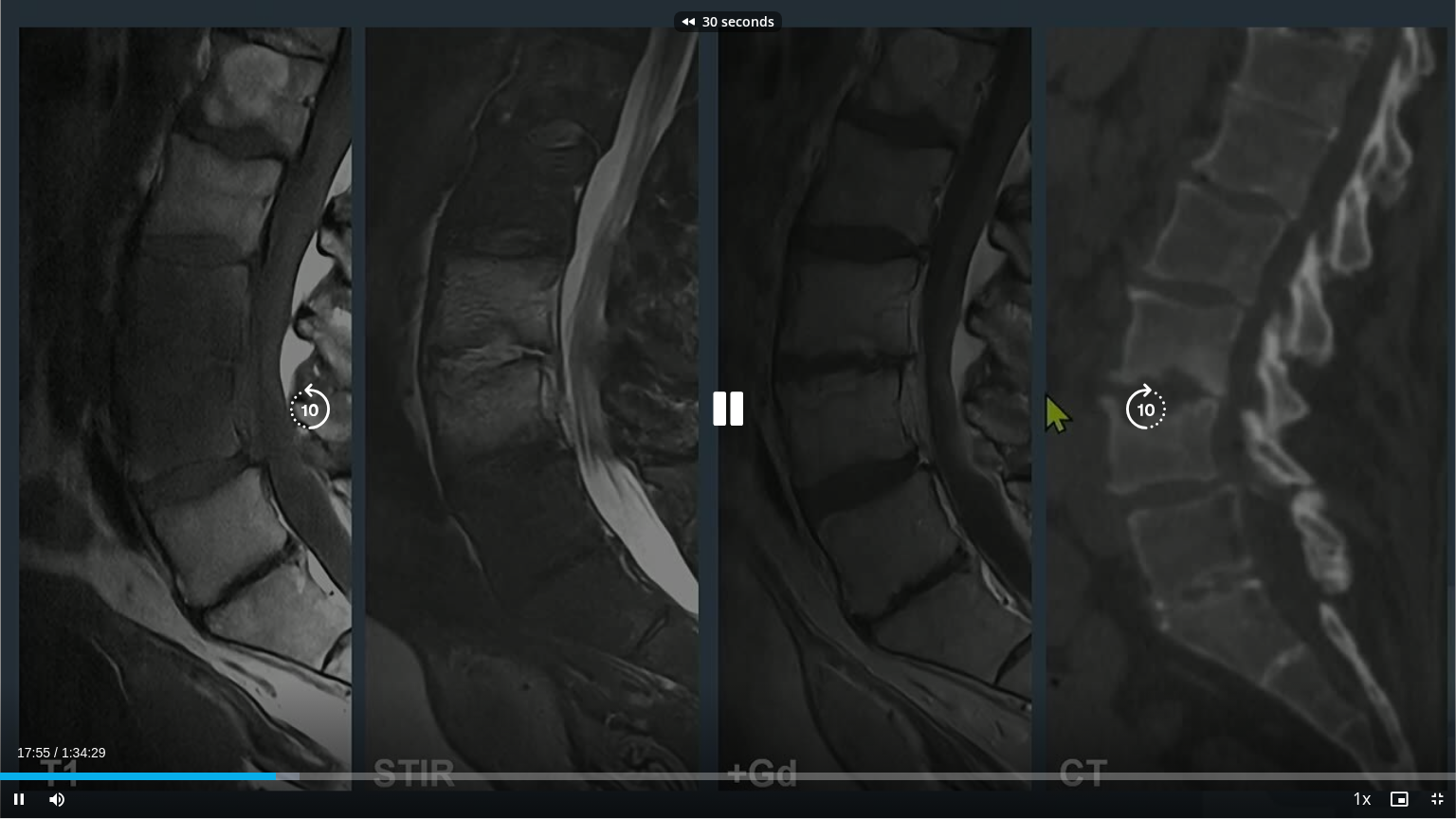 click at bounding box center (310, 410) 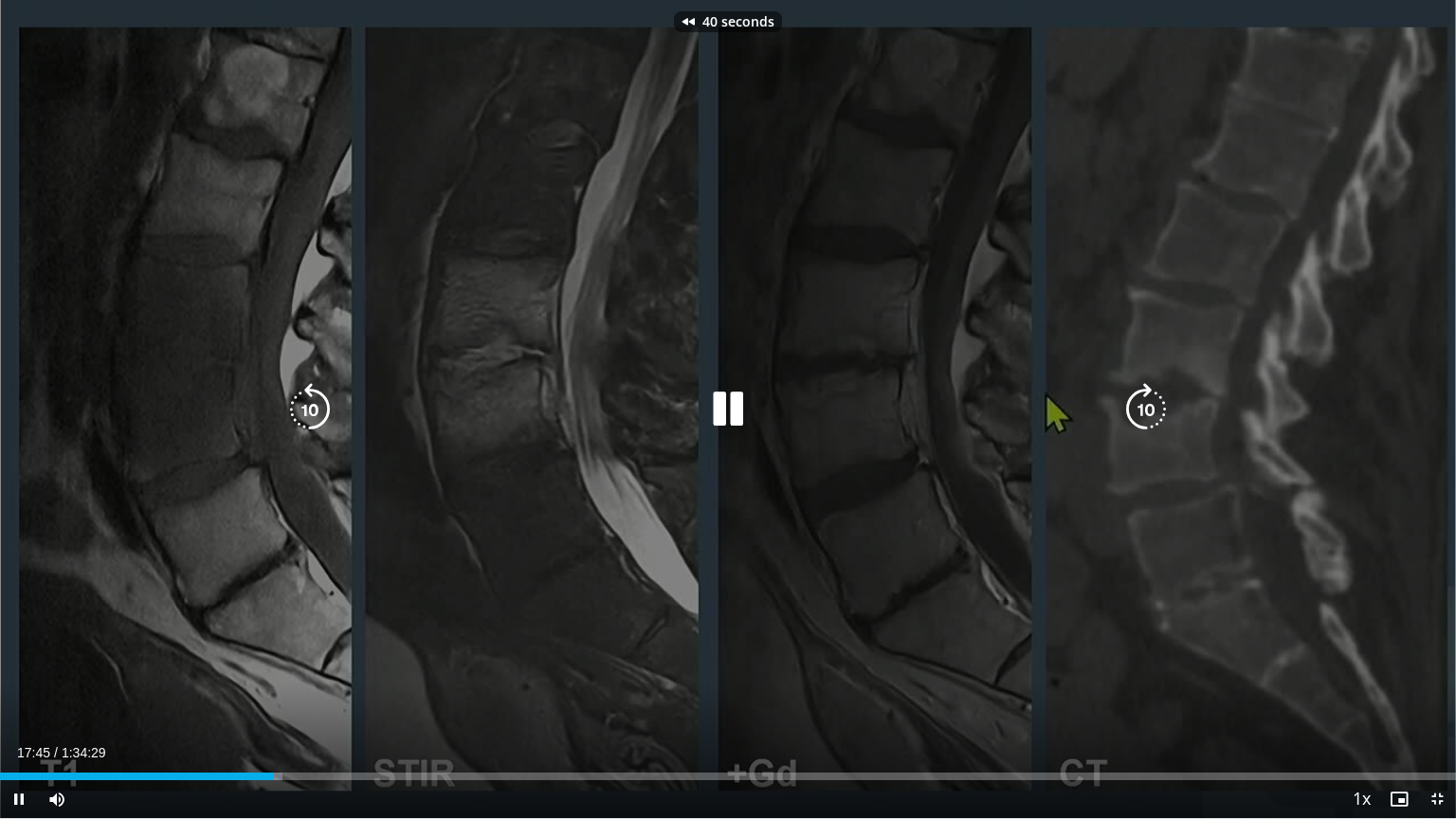 click at bounding box center [310, 410] 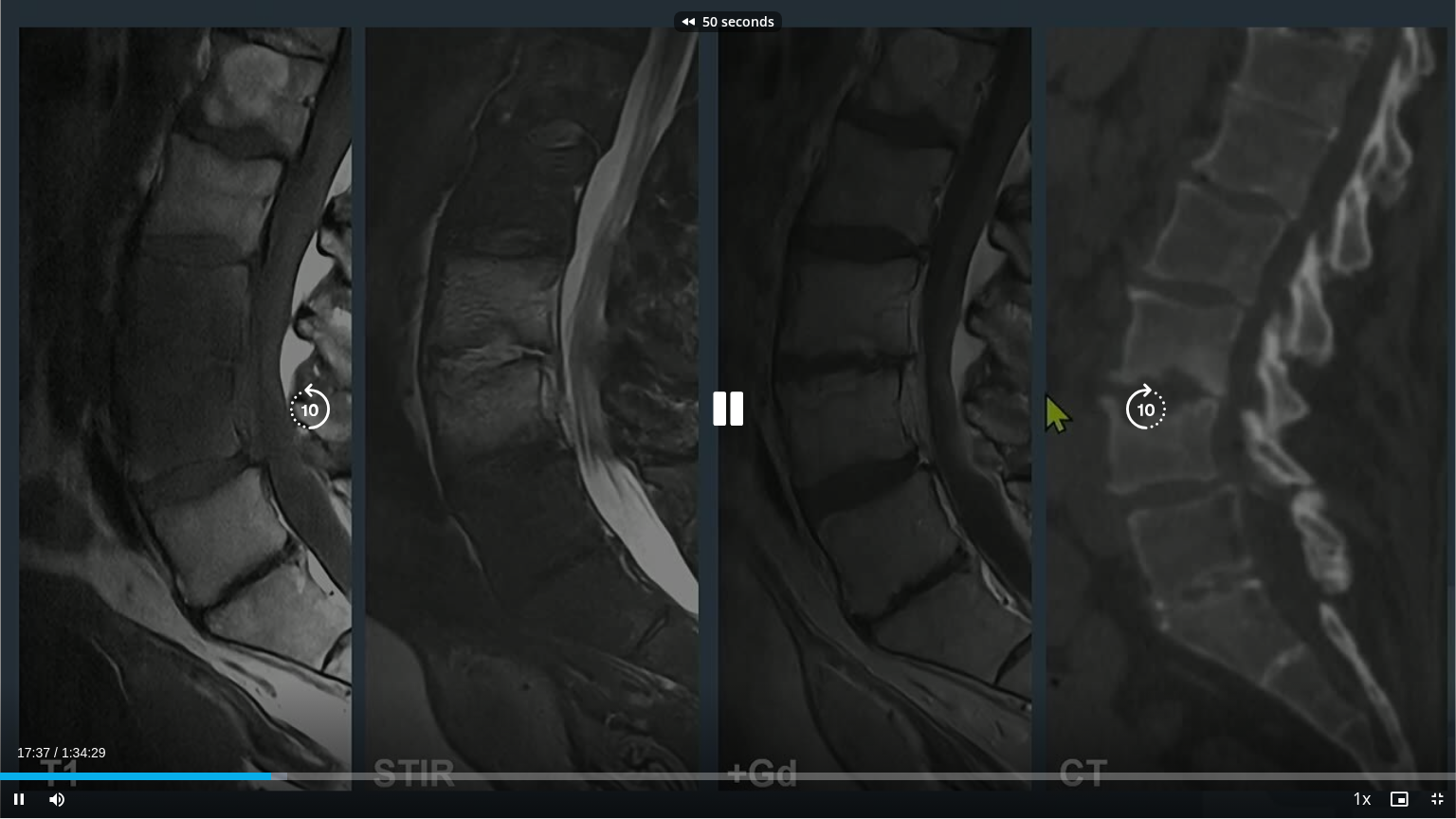 click at bounding box center (310, 410) 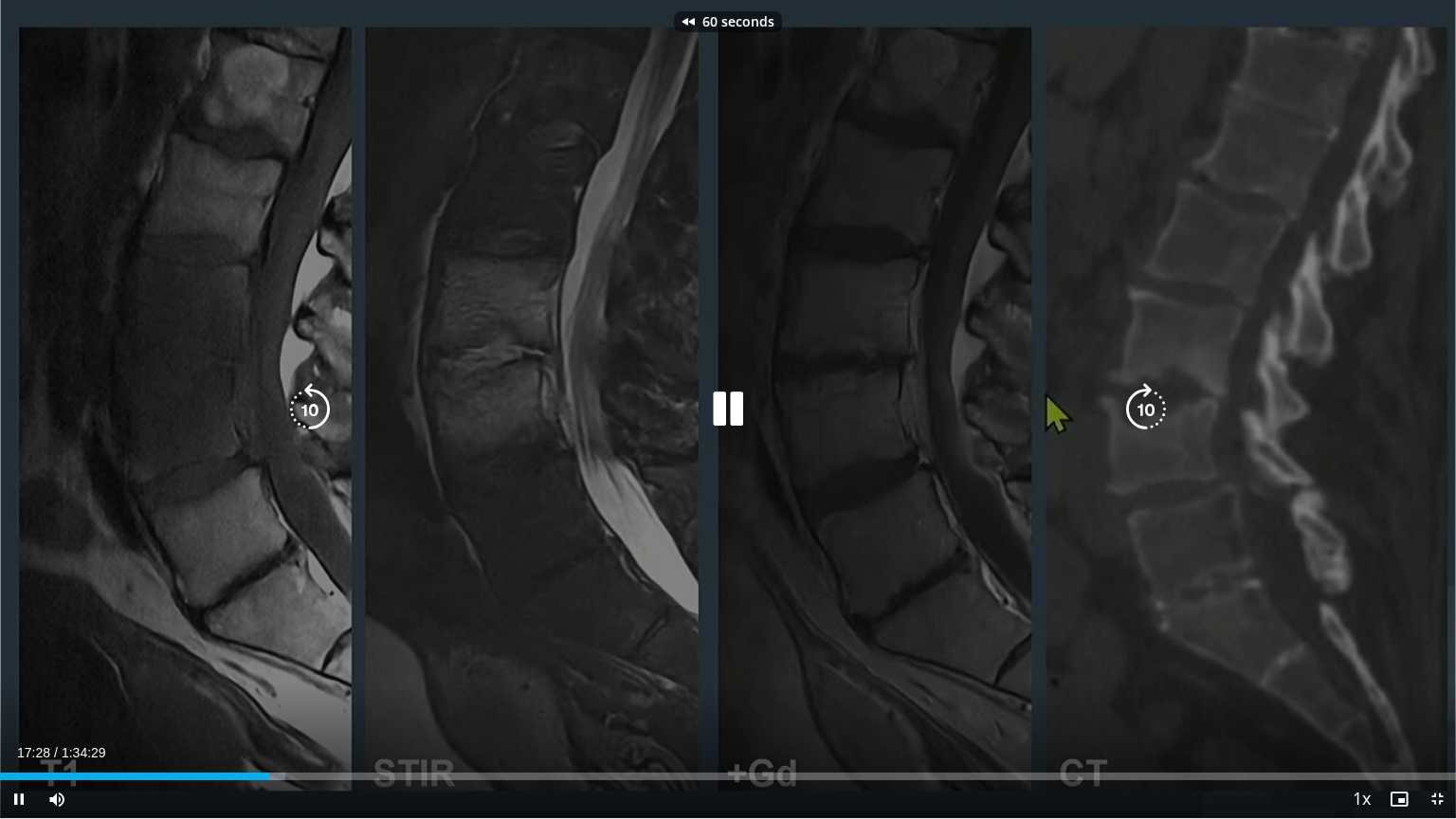 click at bounding box center [310, 410] 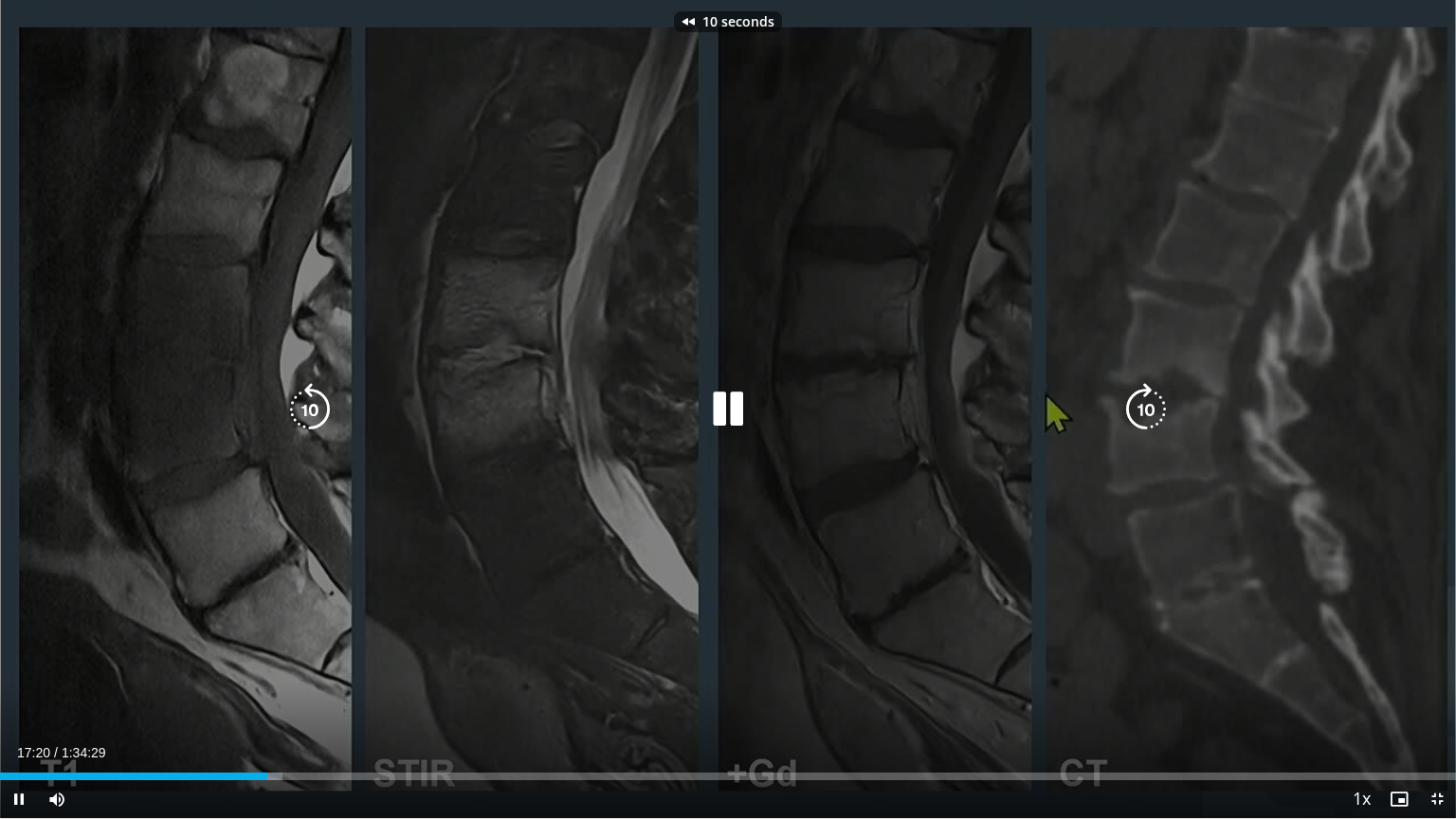click at bounding box center (310, 410) 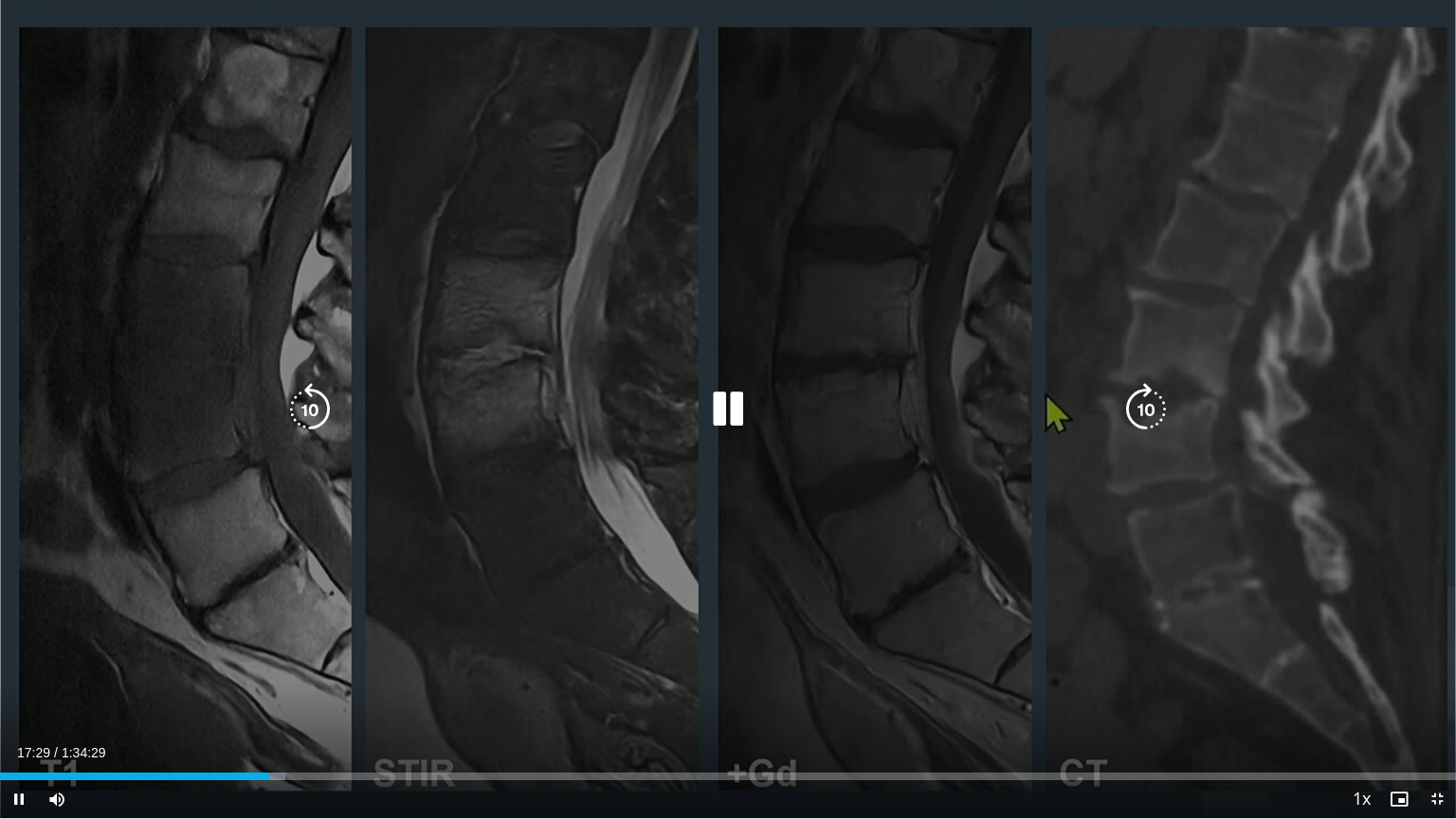 type 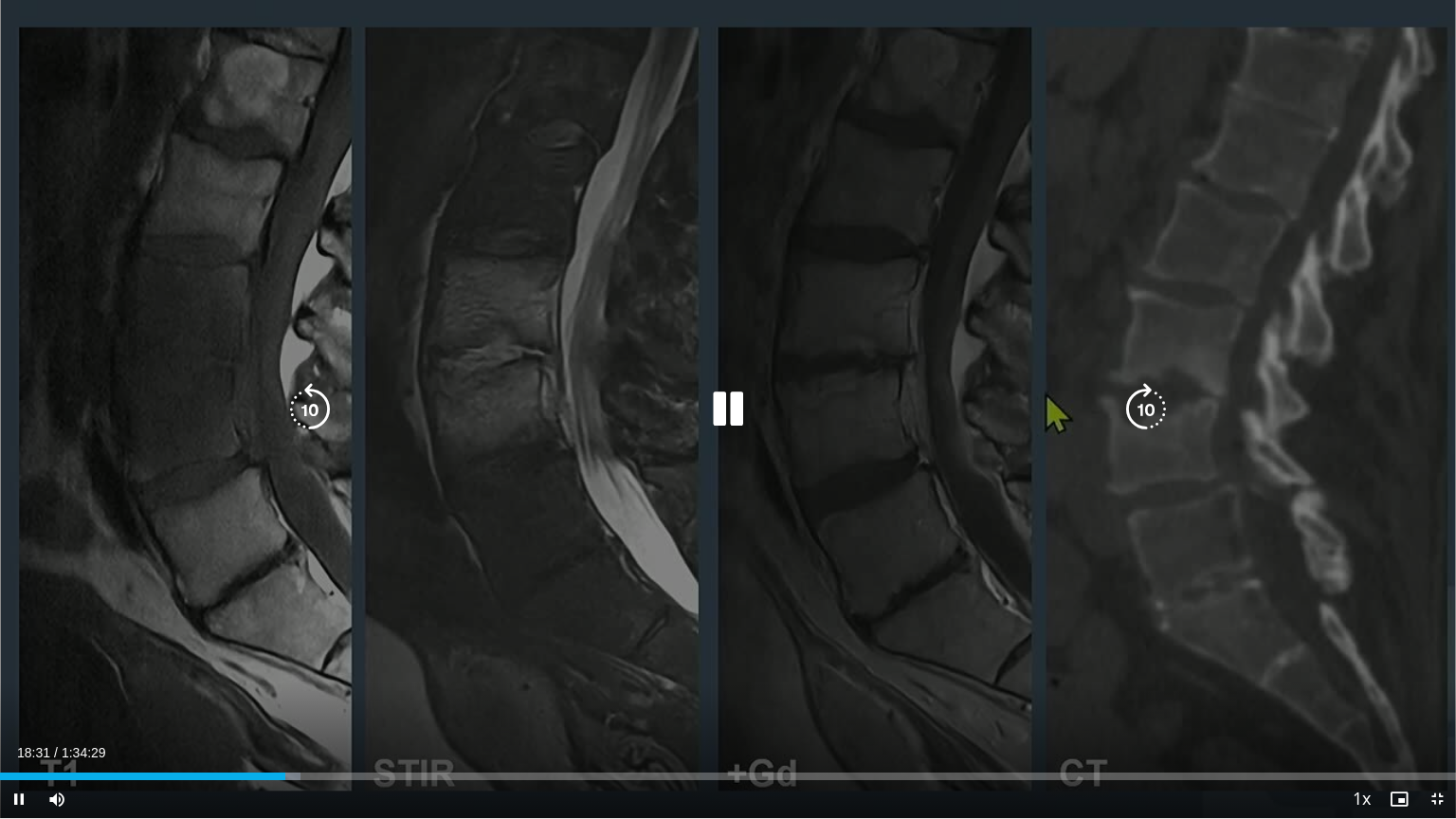 click at bounding box center (310, 410) 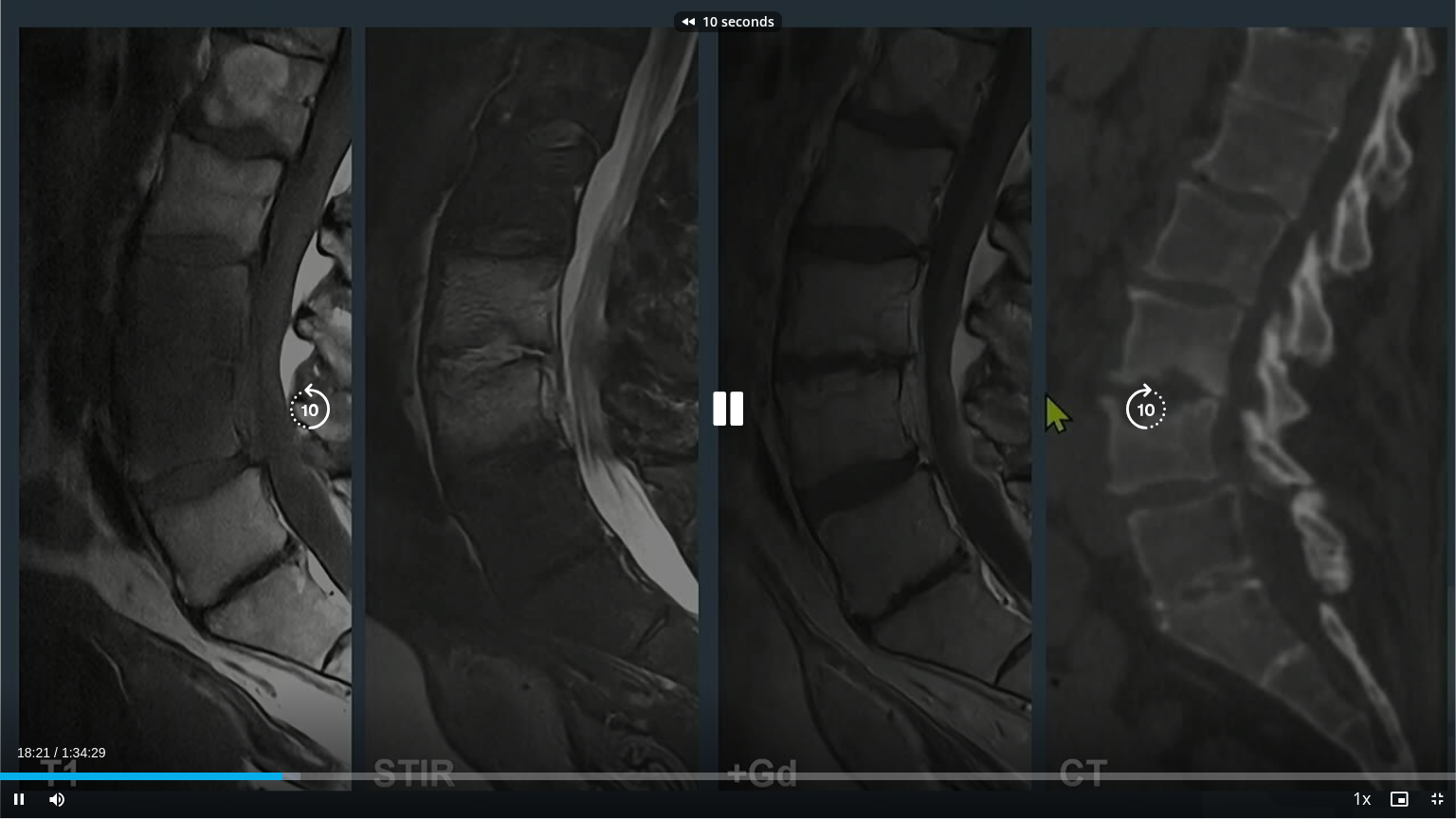 click at bounding box center [310, 410] 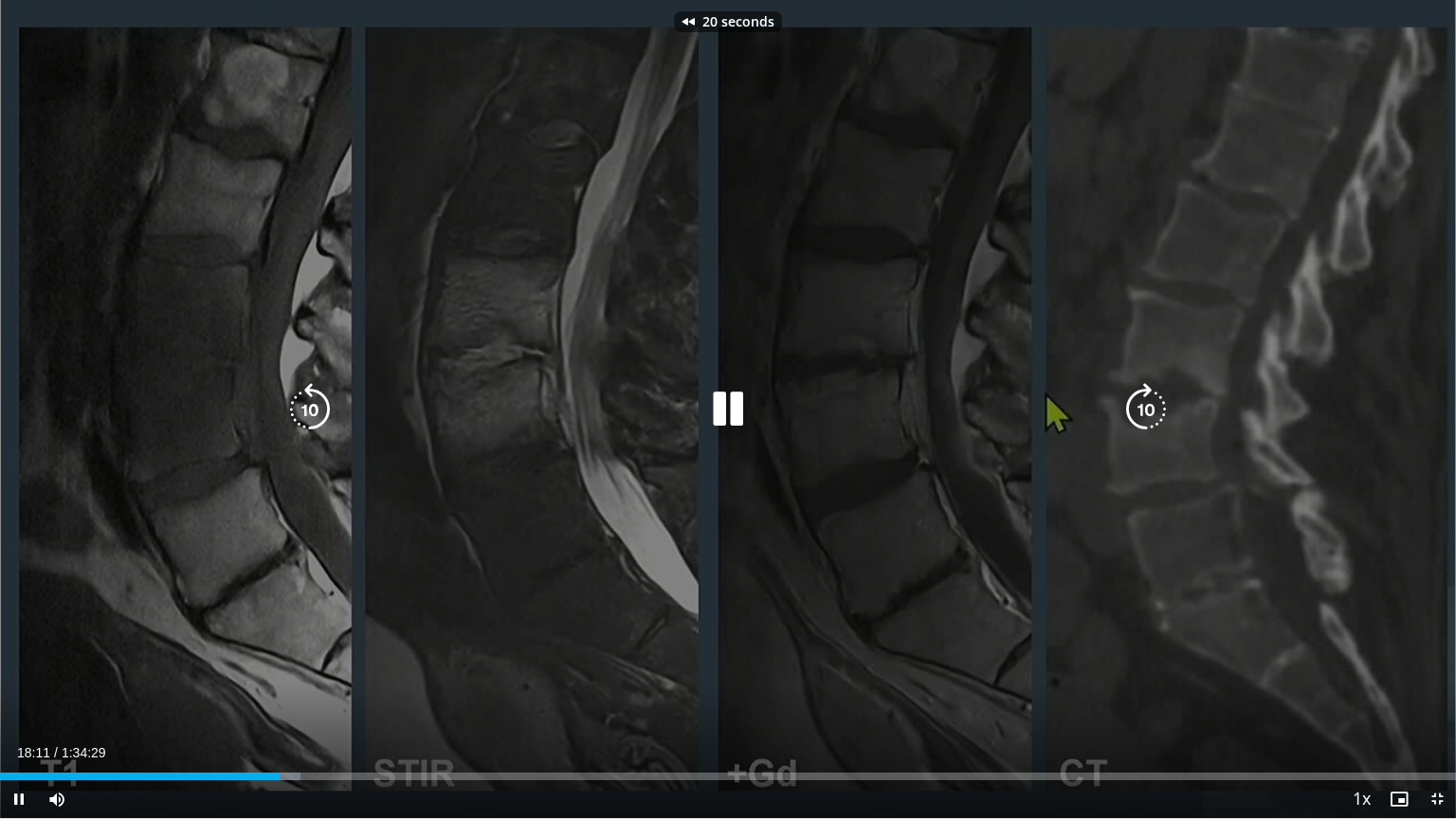 click on "20 seconds
Tap to unmute" at bounding box center (728, 409) 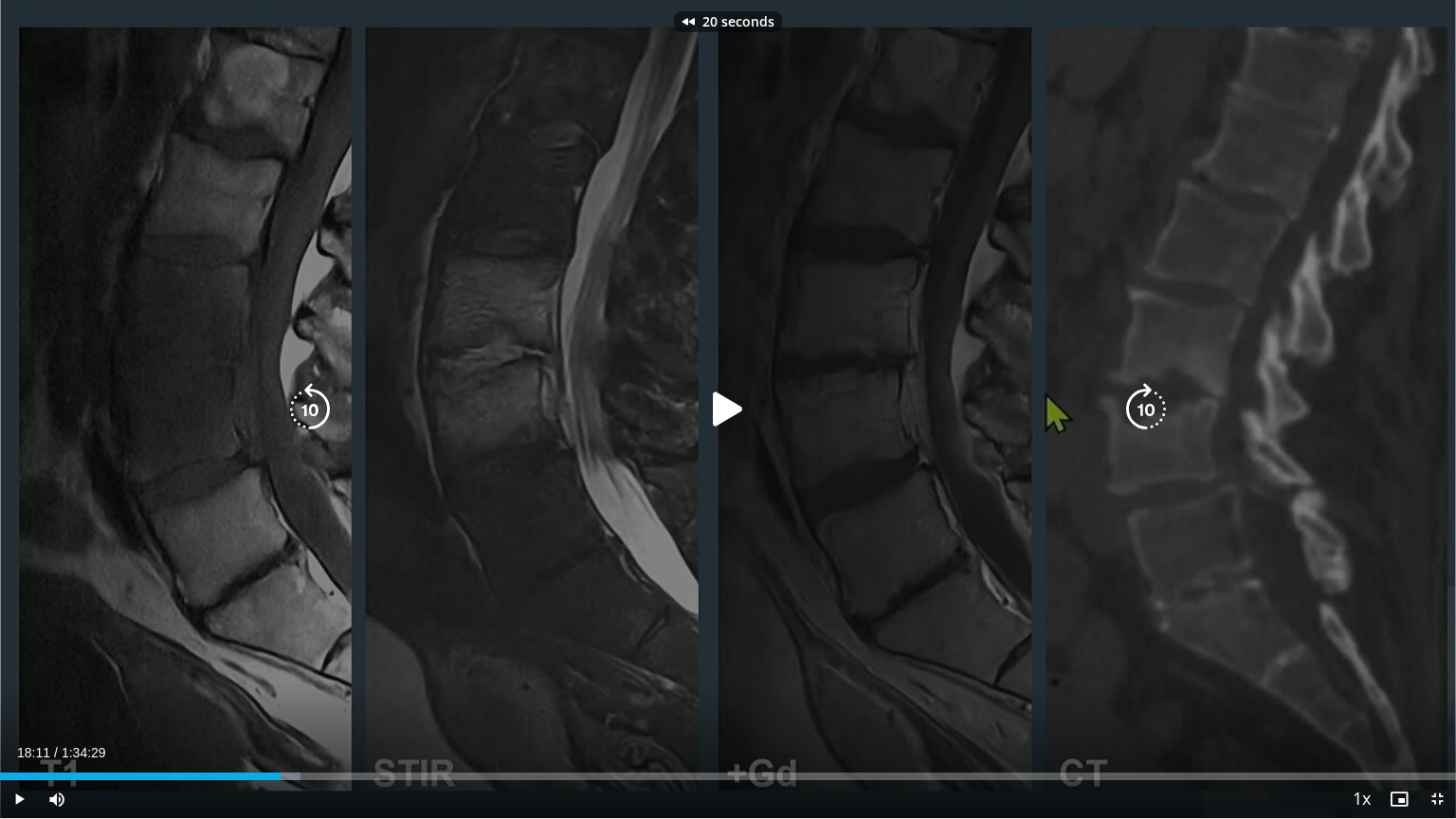 click at bounding box center [310, 410] 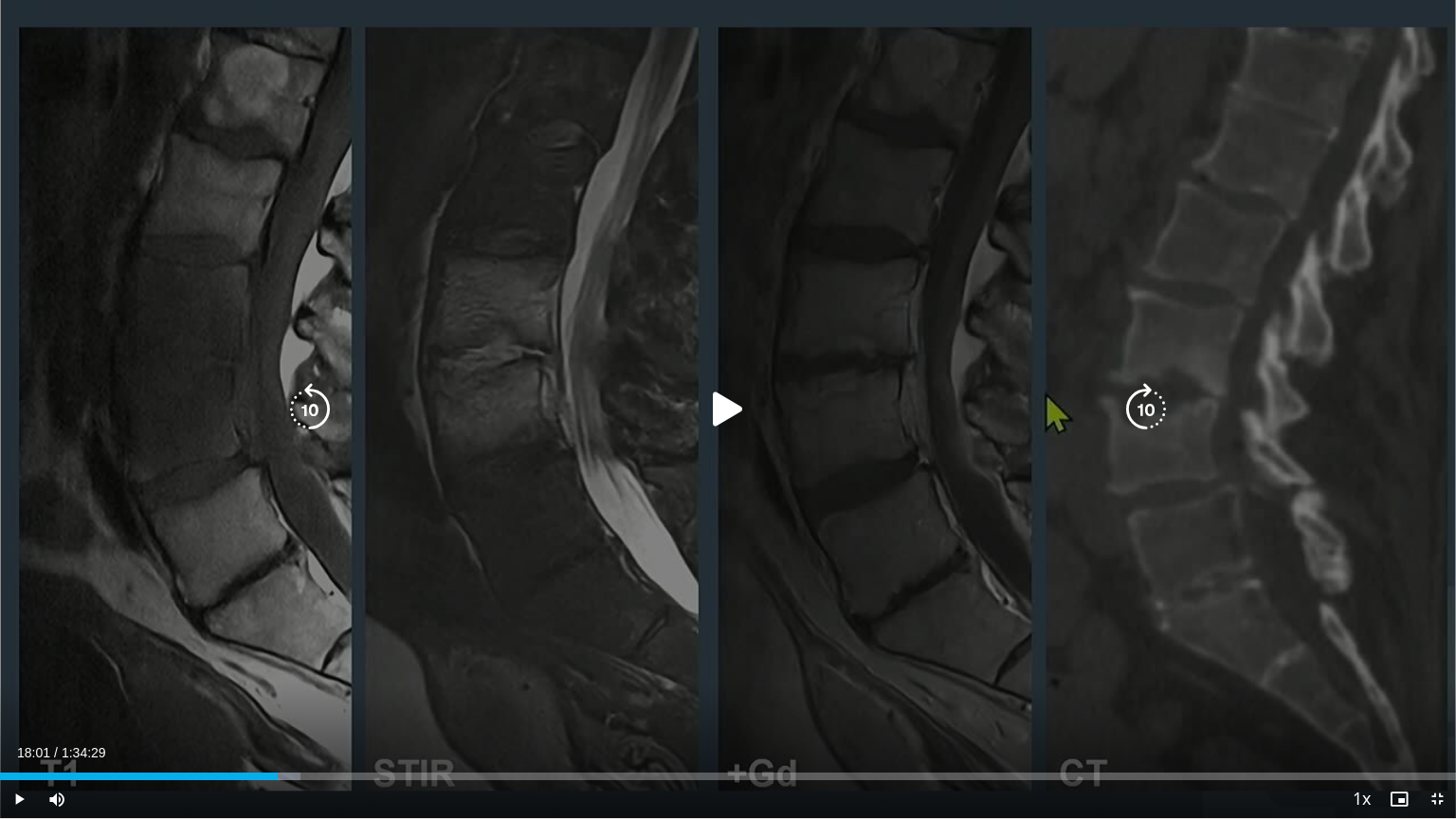 click at bounding box center [728, 410] 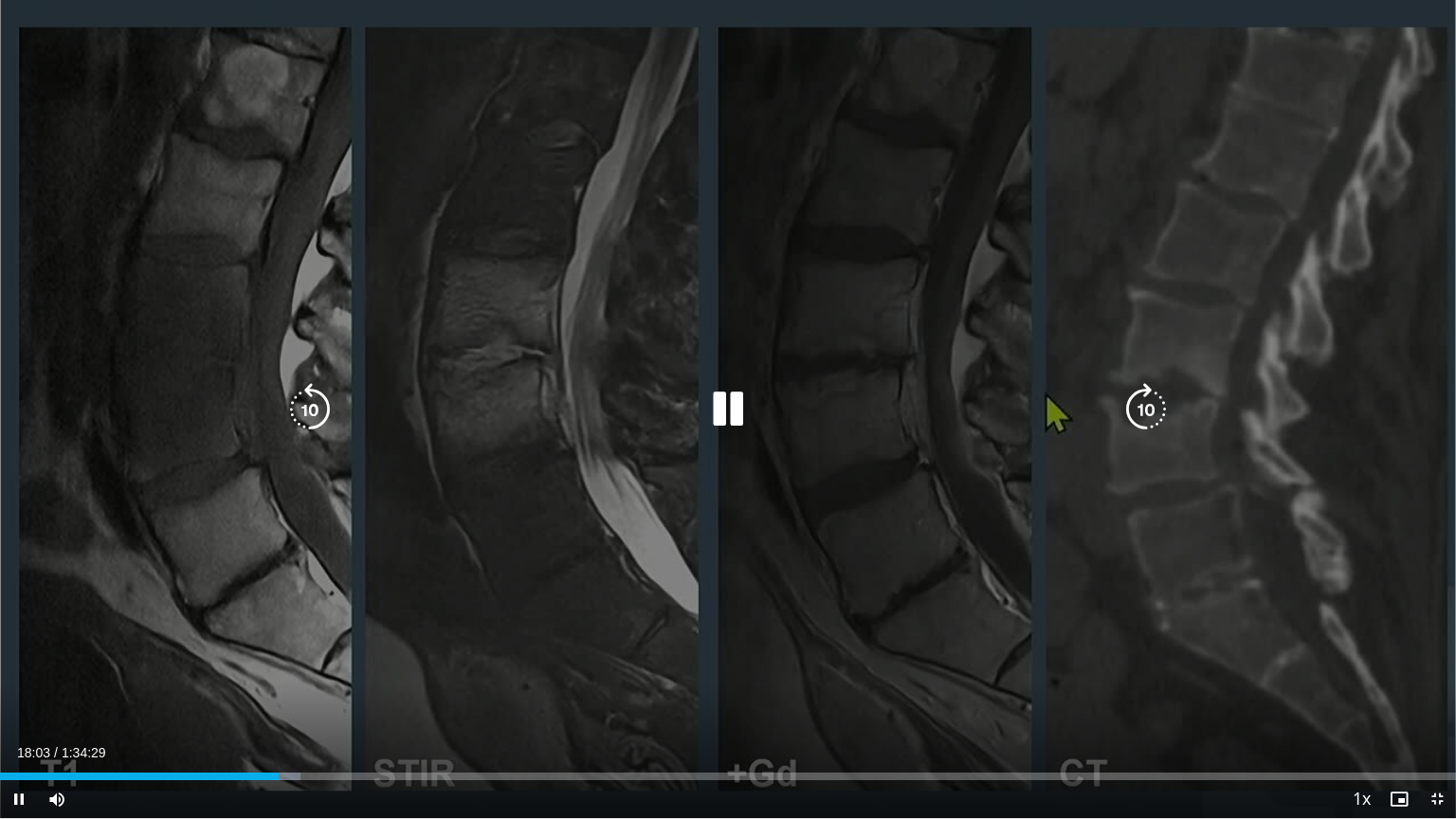 click at bounding box center [310, 410] 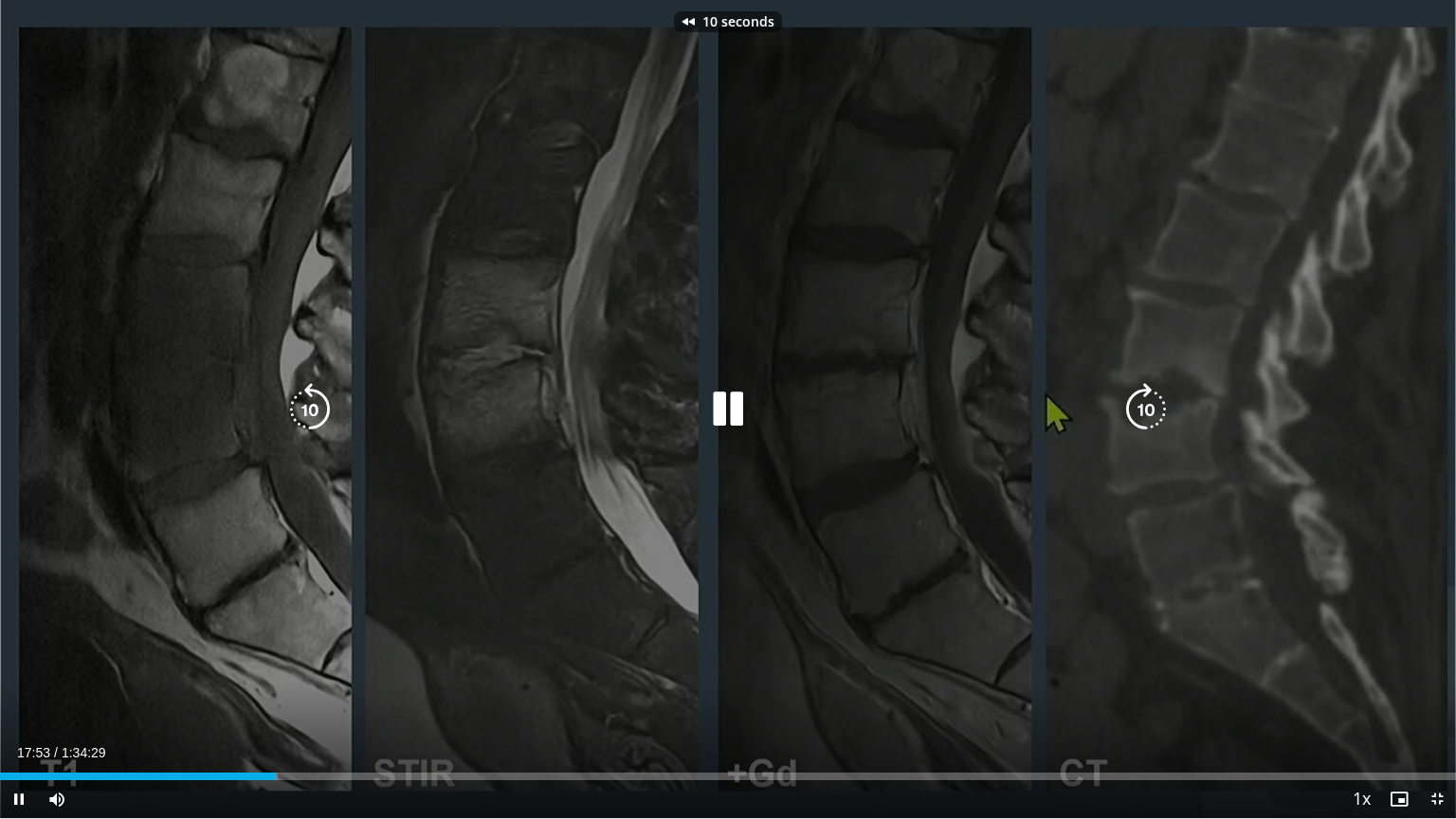 click at bounding box center [310, 410] 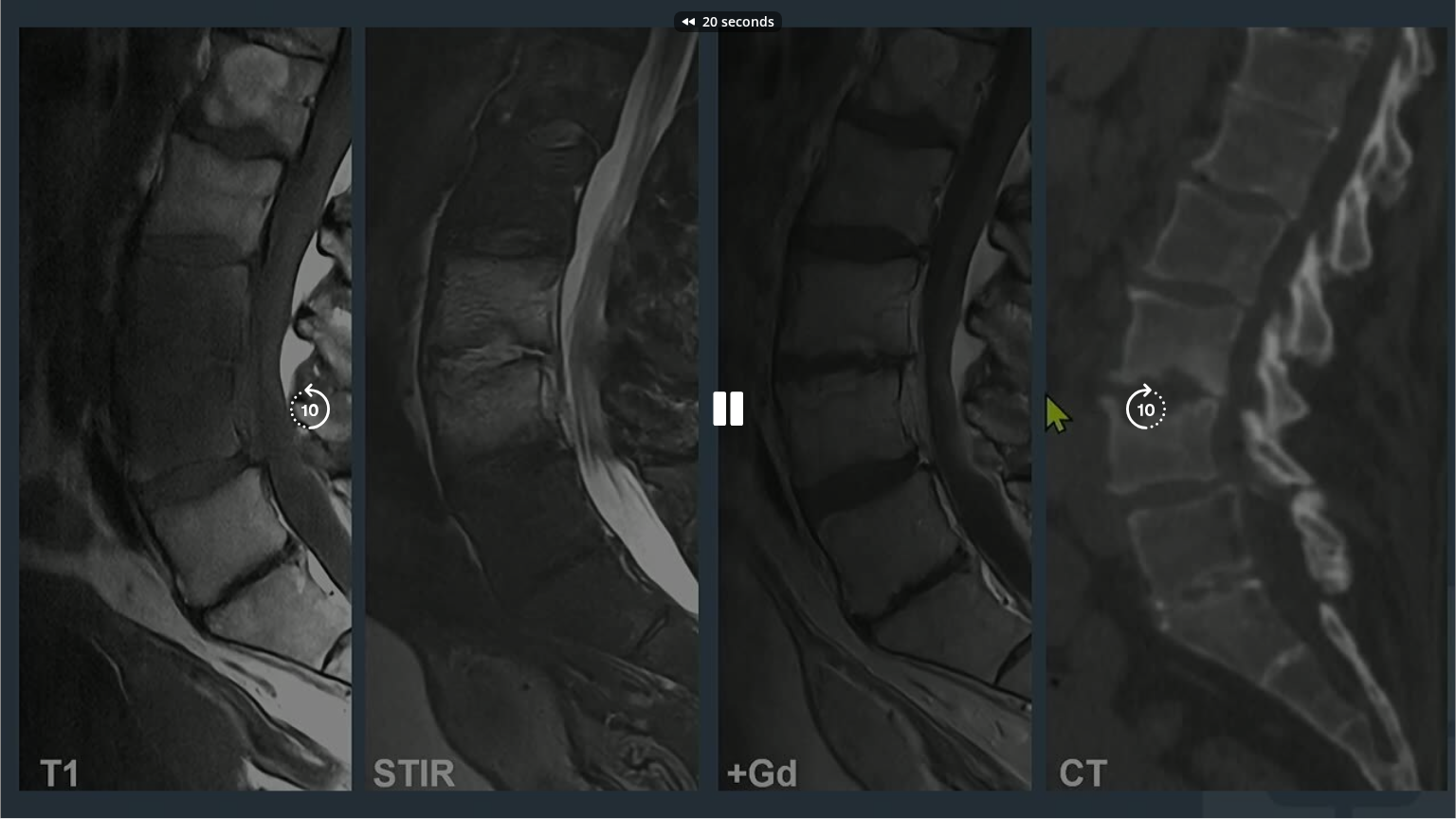 click on "20 seconds
Tap to unmute" at bounding box center (728, 409) 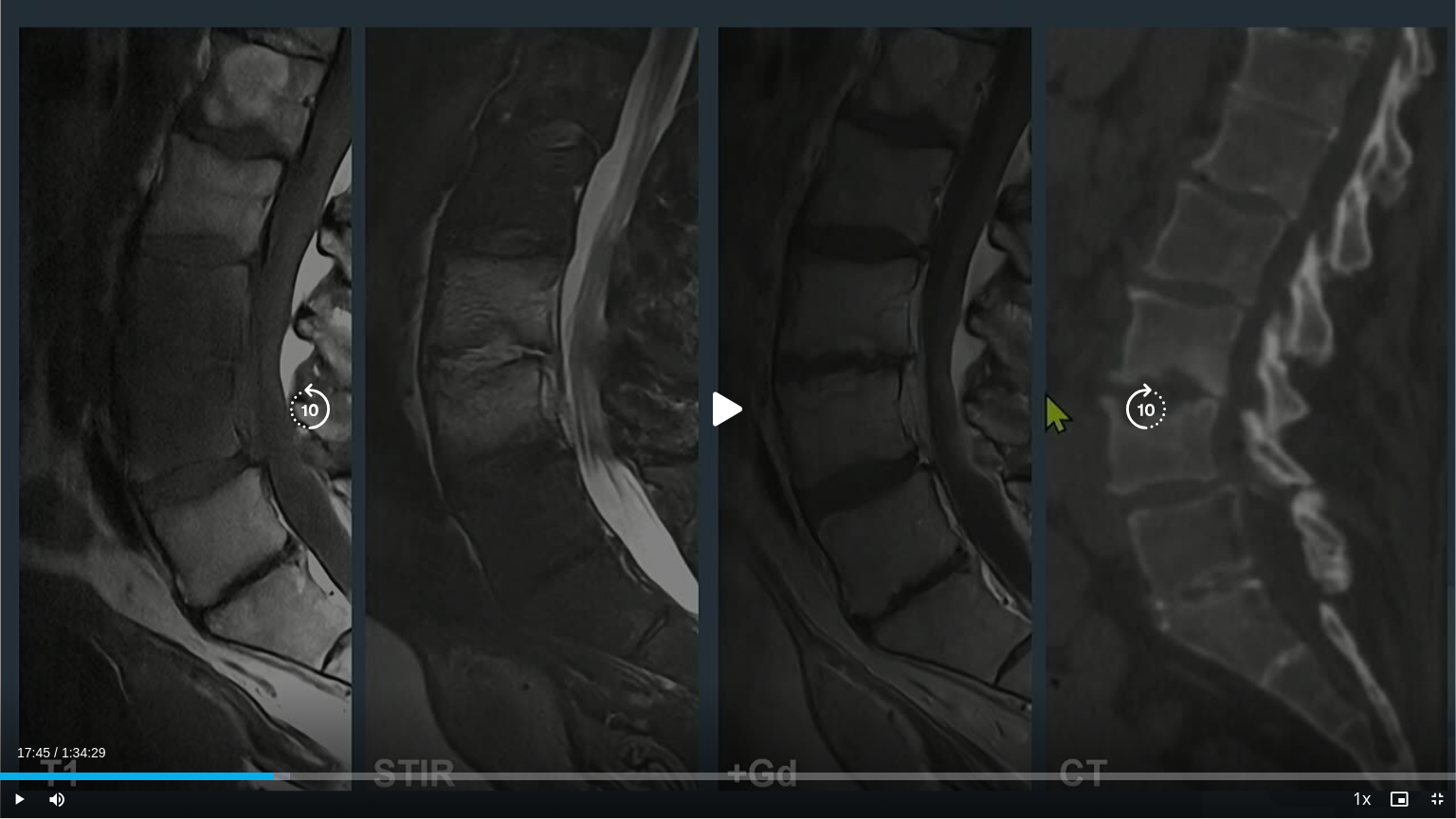 click at bounding box center [310, 410] 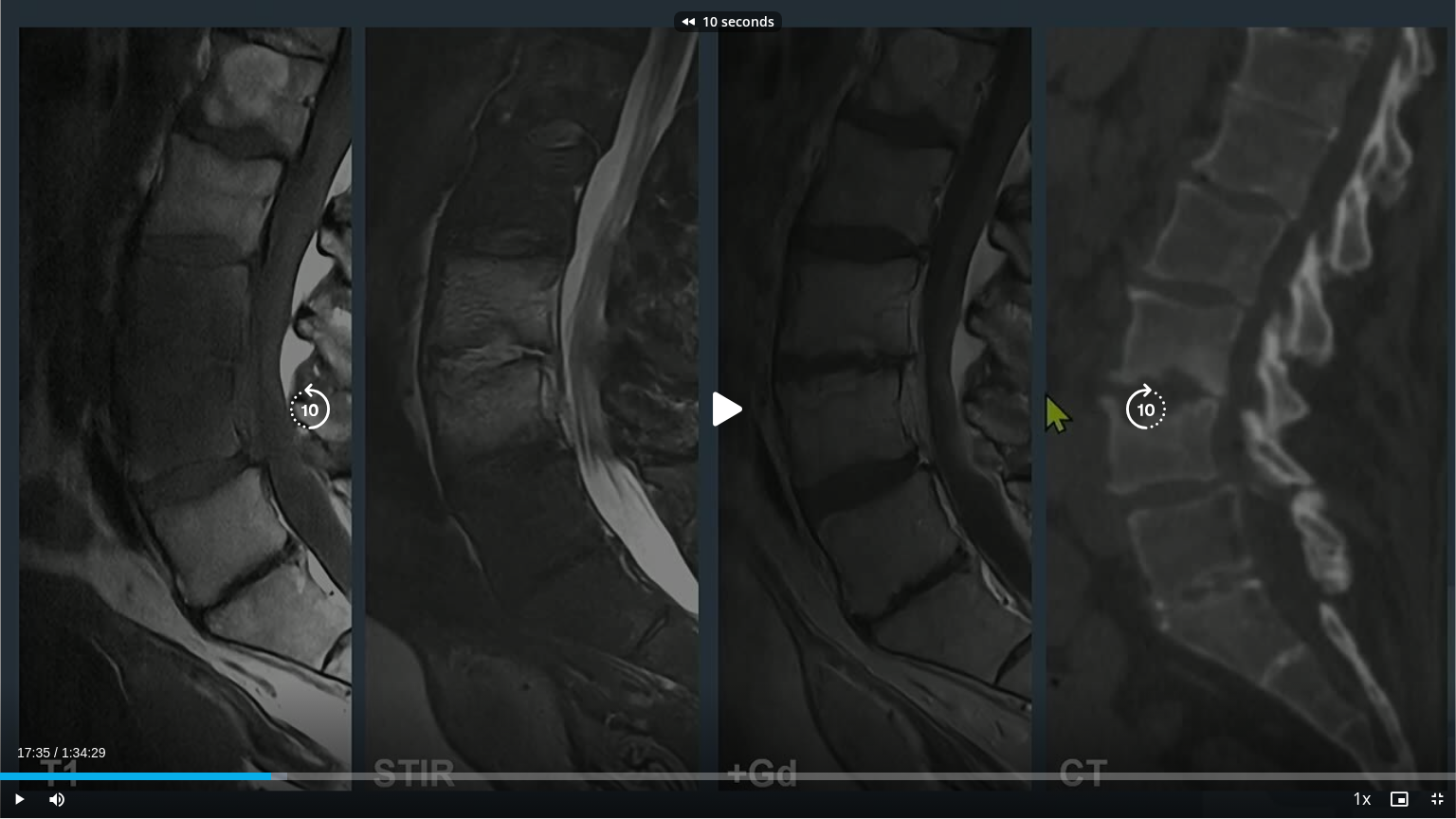 click at bounding box center [310, 410] 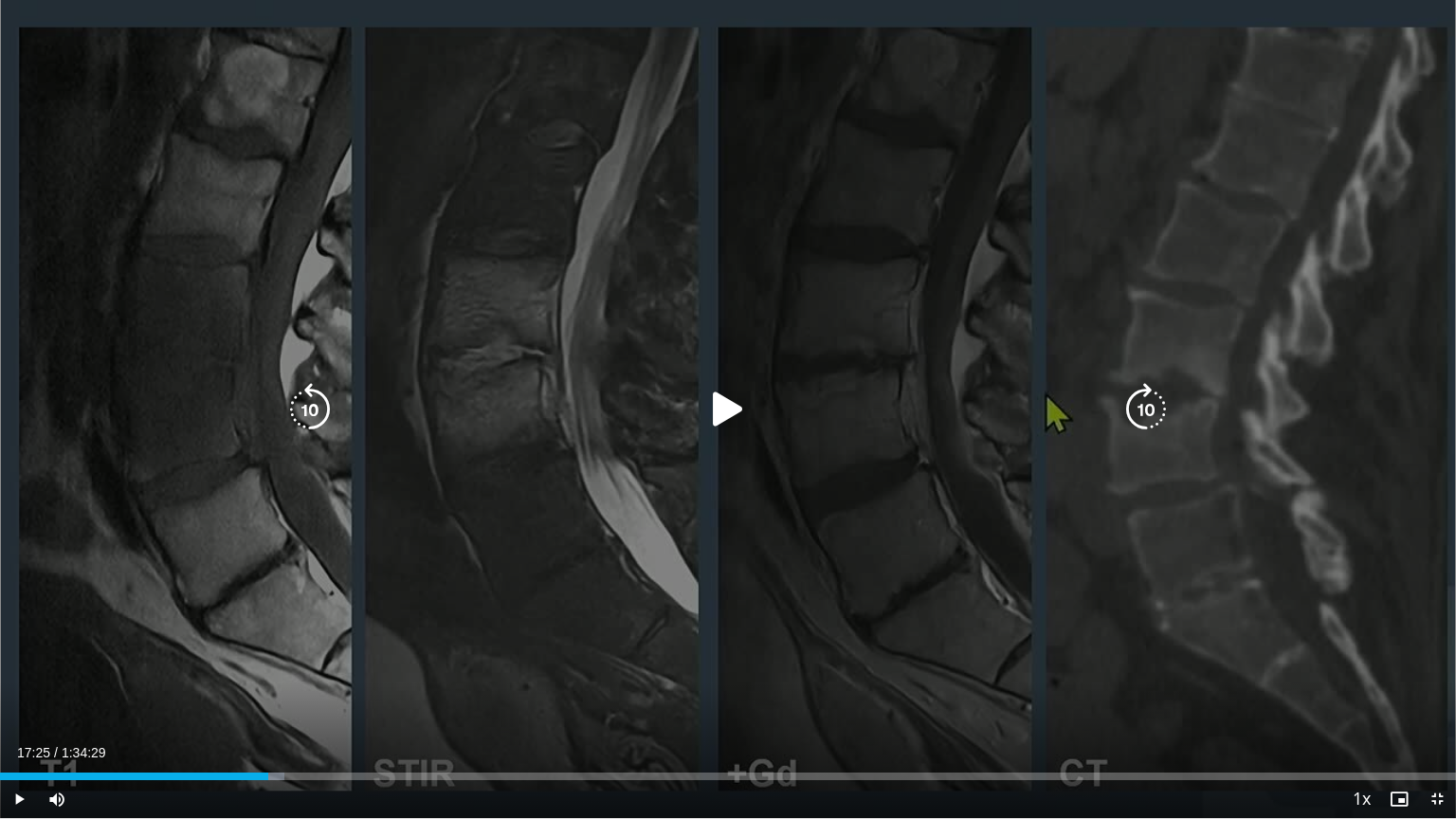 click at bounding box center [310, 410] 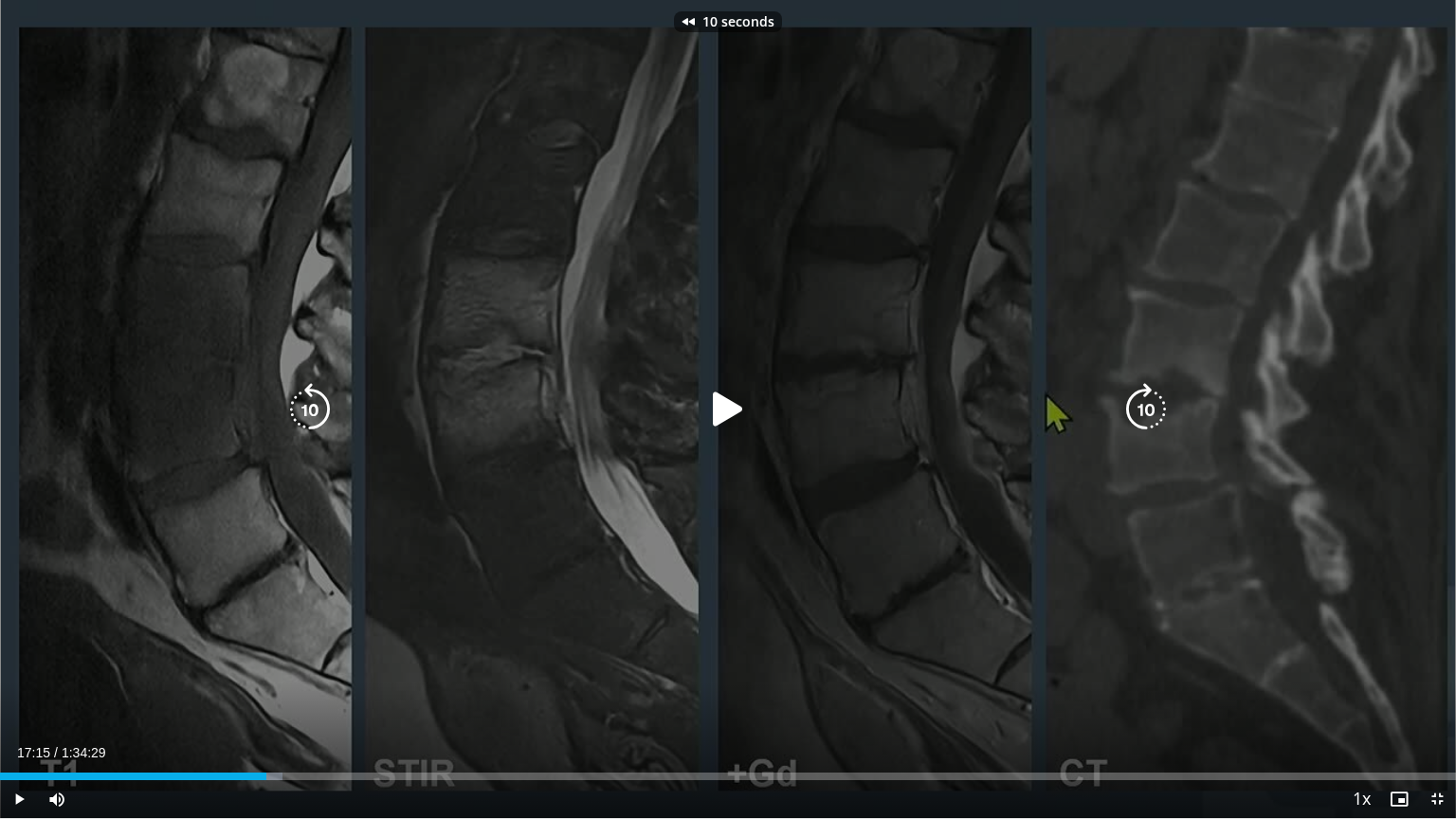 click at bounding box center [728, 410] 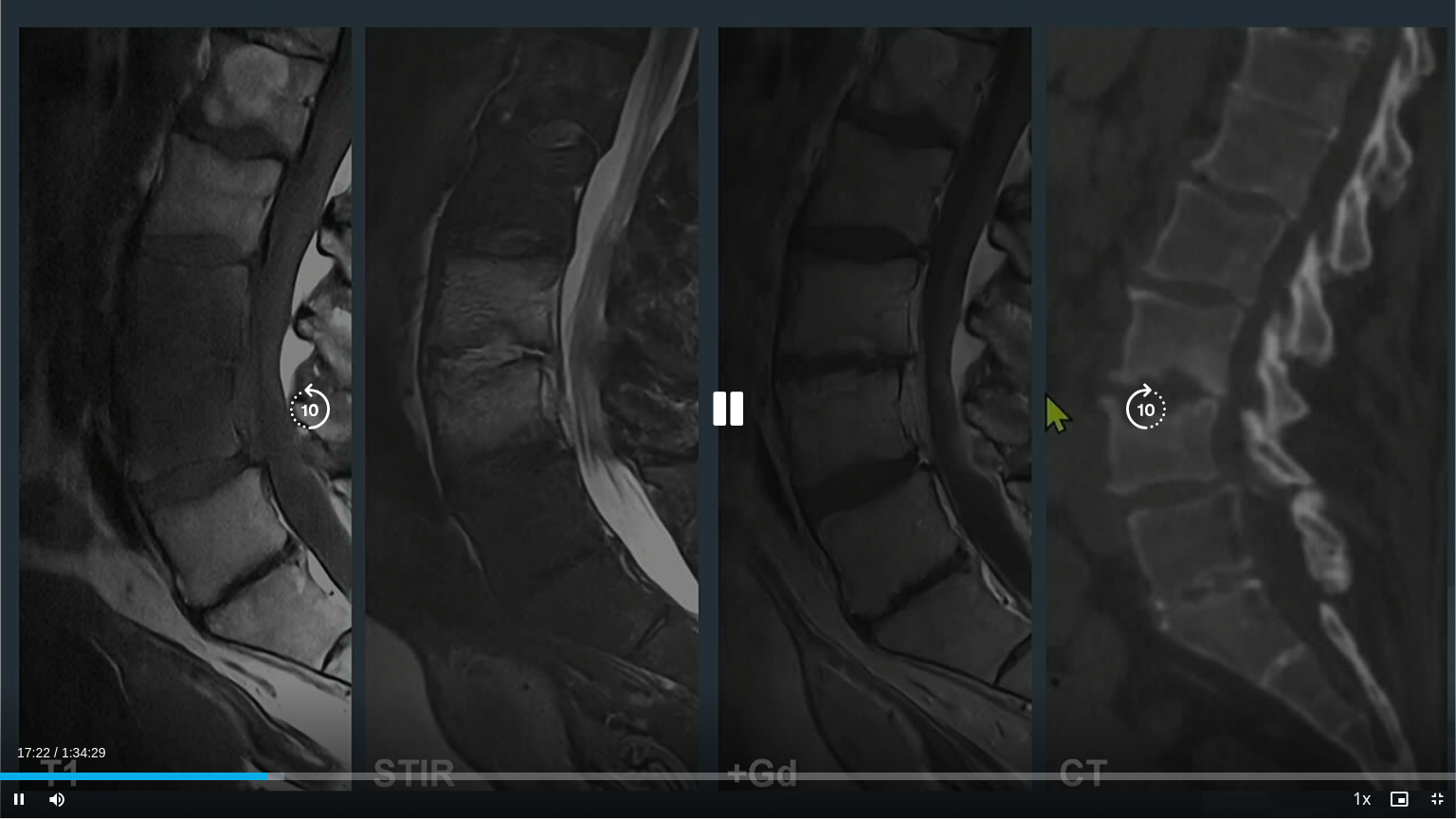 type 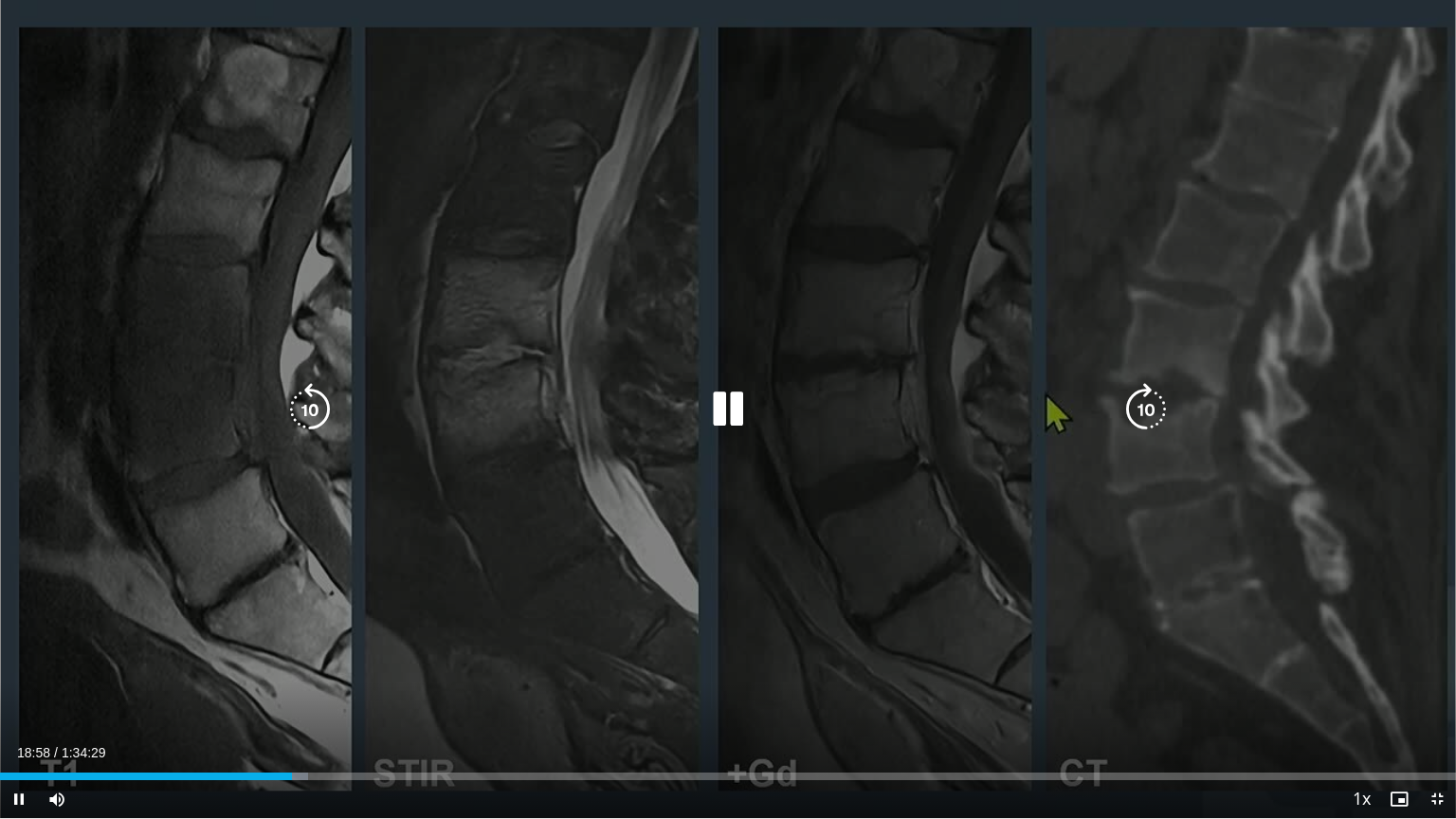click at bounding box center [310, 410] 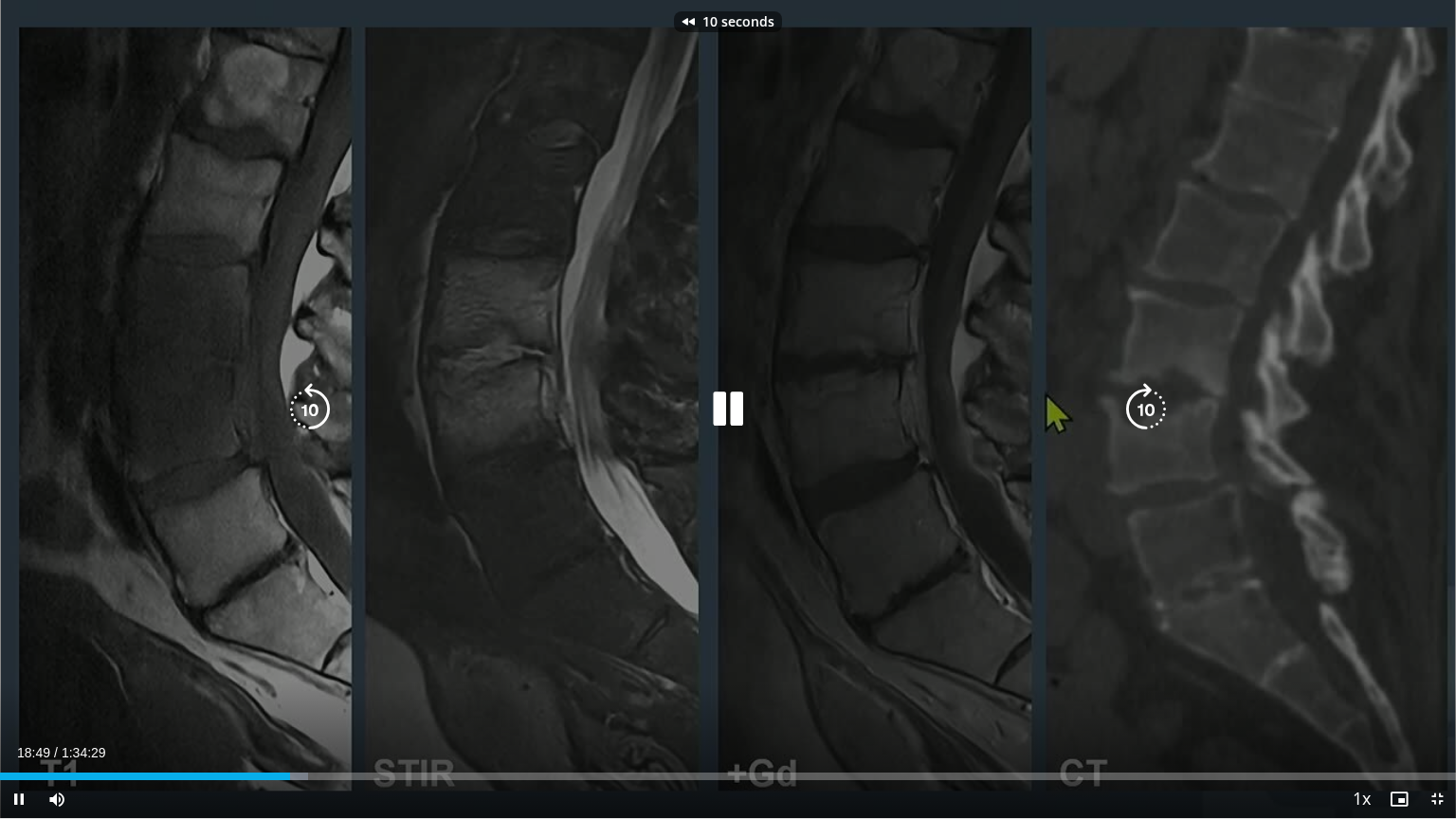 click at bounding box center [310, 410] 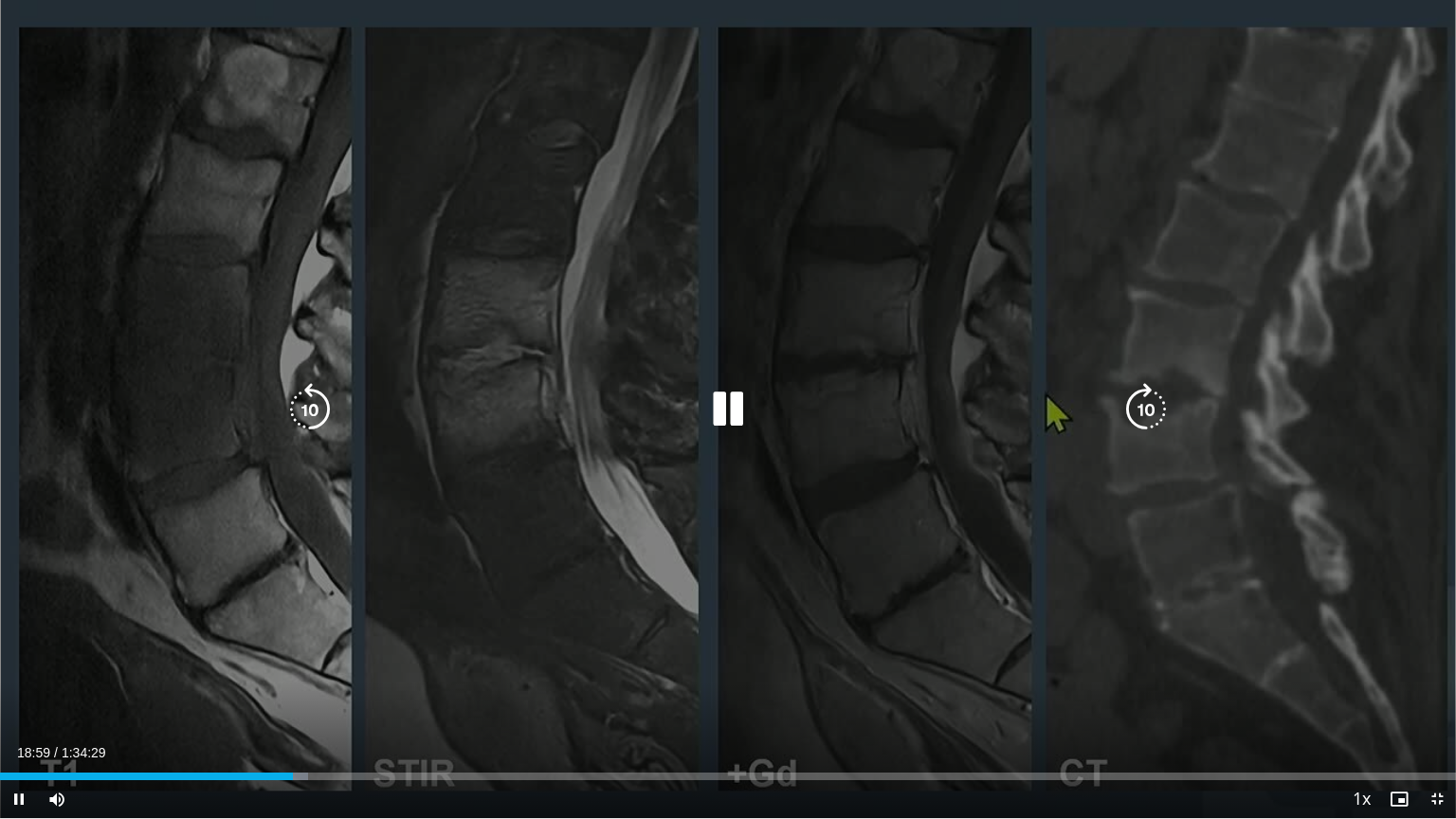 click at bounding box center [310, 410] 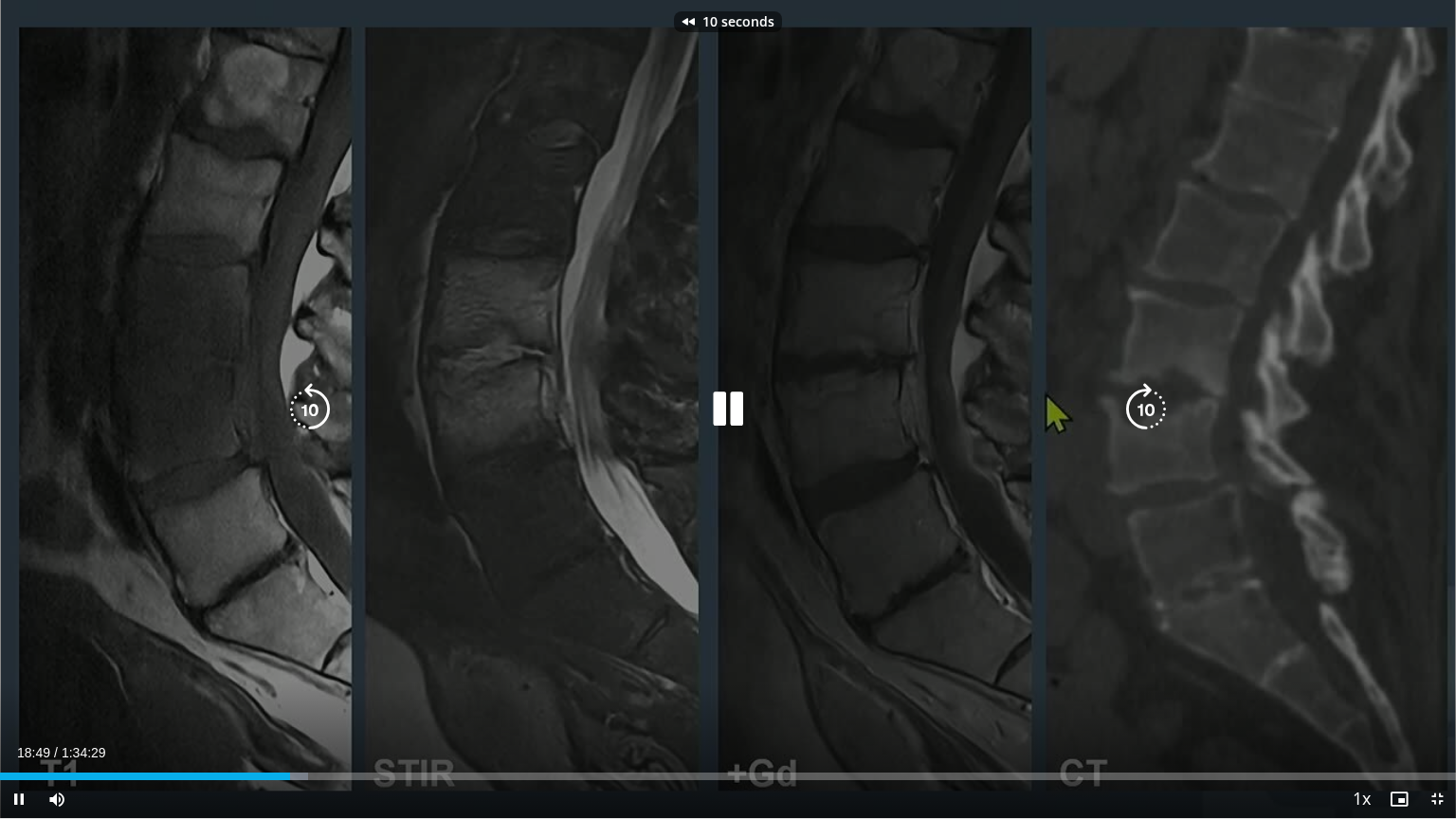 click at bounding box center [310, 410] 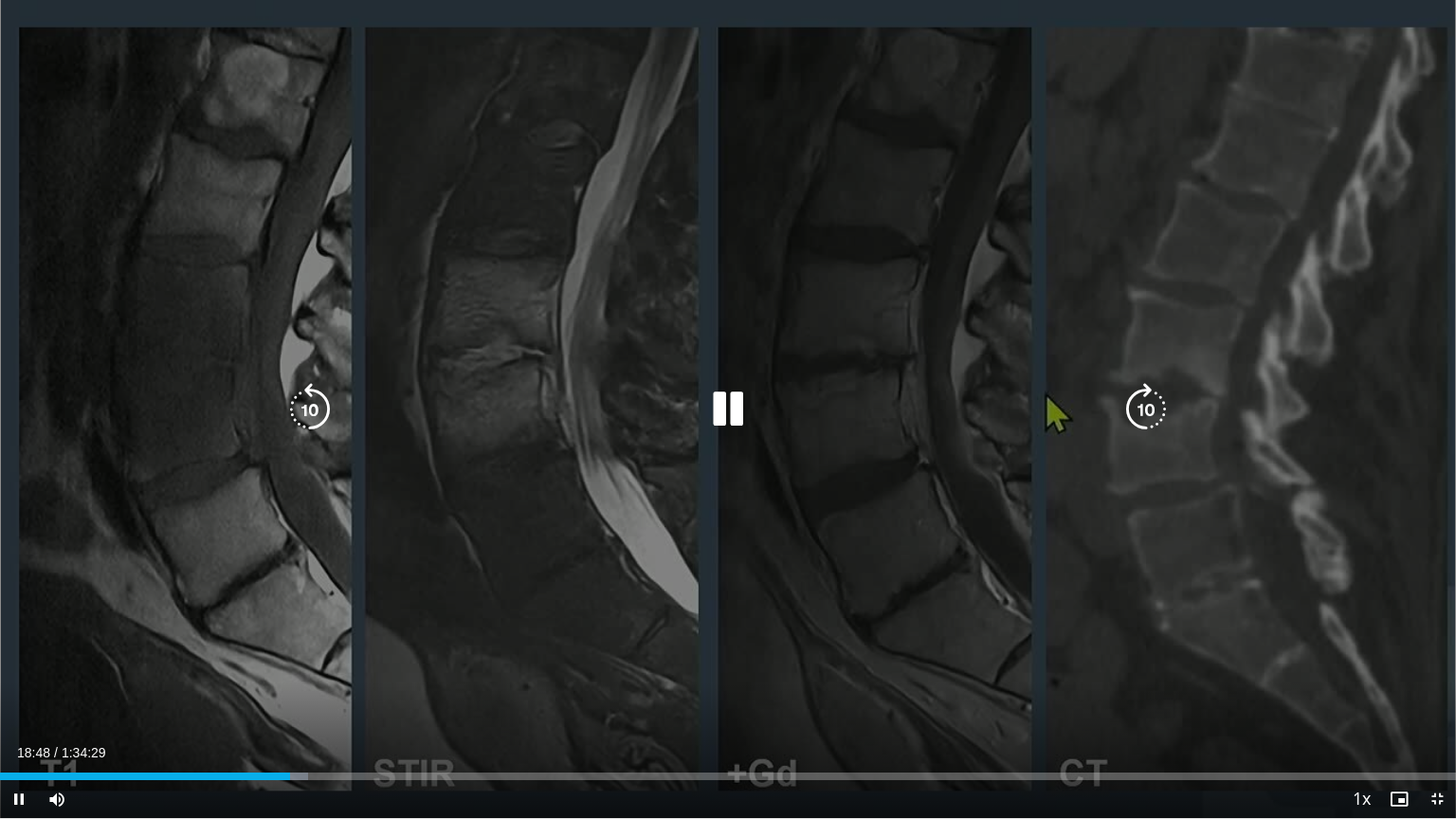 click on "20 seconds
Tap to unmute" at bounding box center [728, 409] 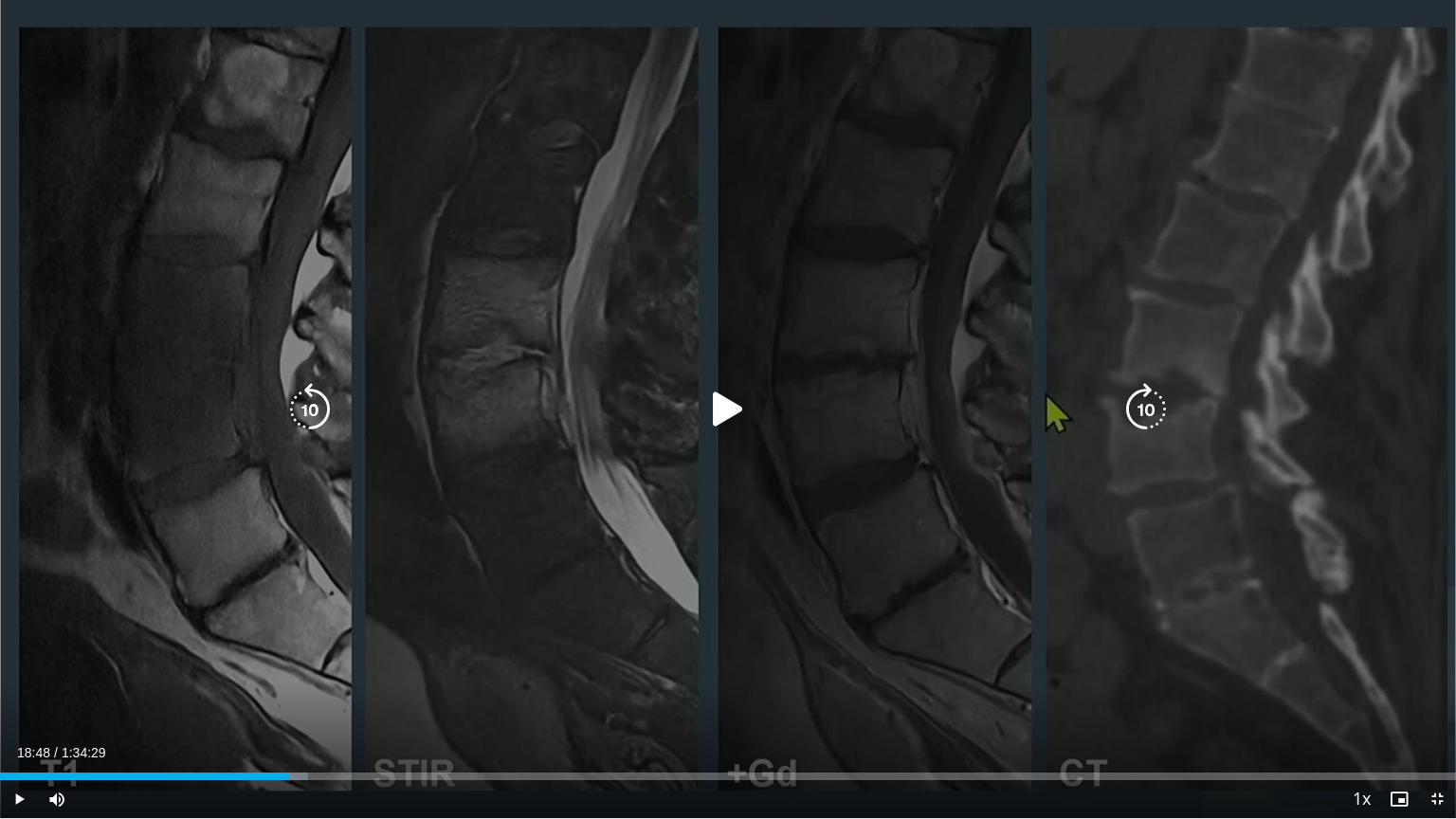 click at bounding box center (728, 410) 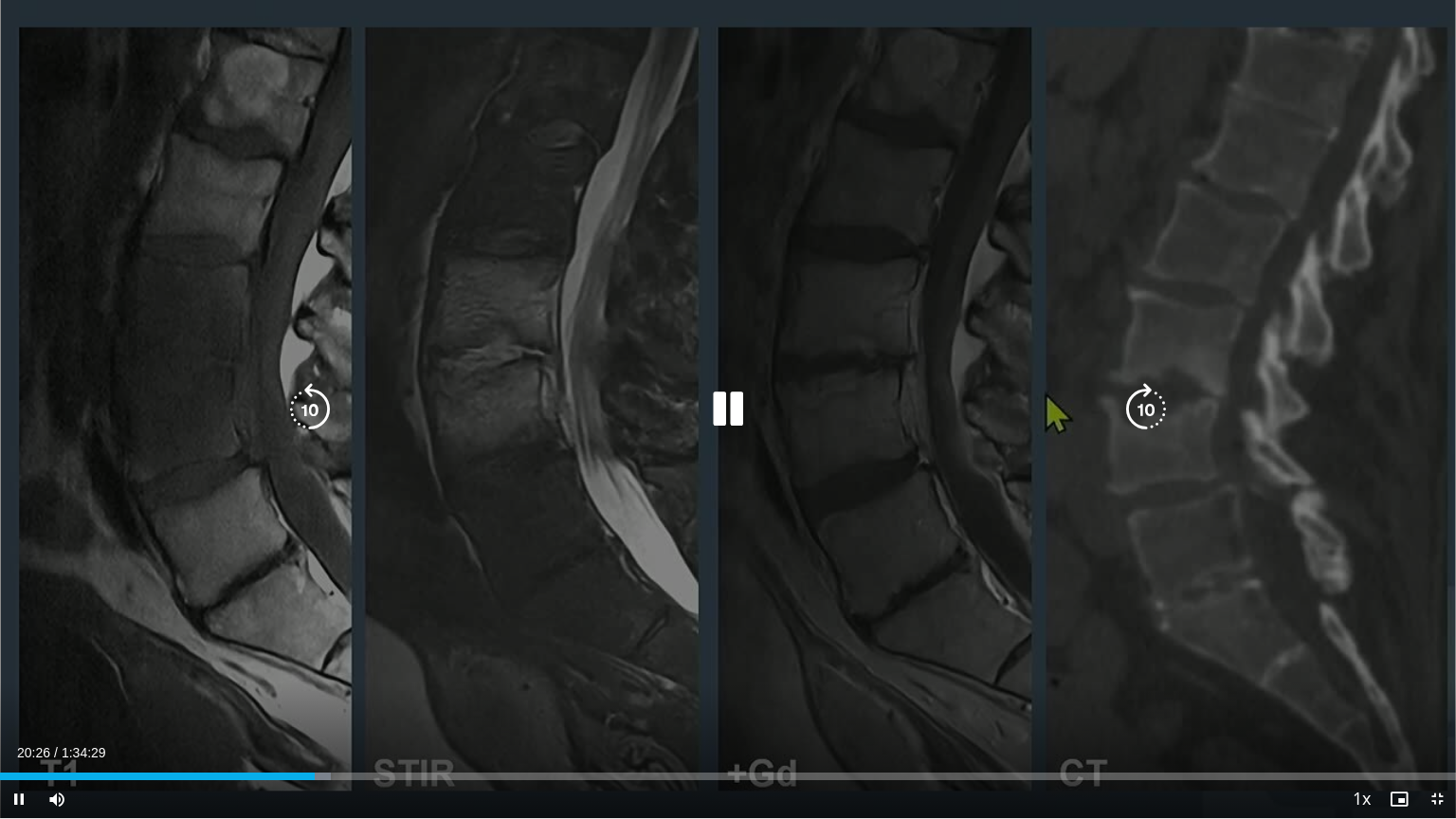 click at bounding box center (310, 410) 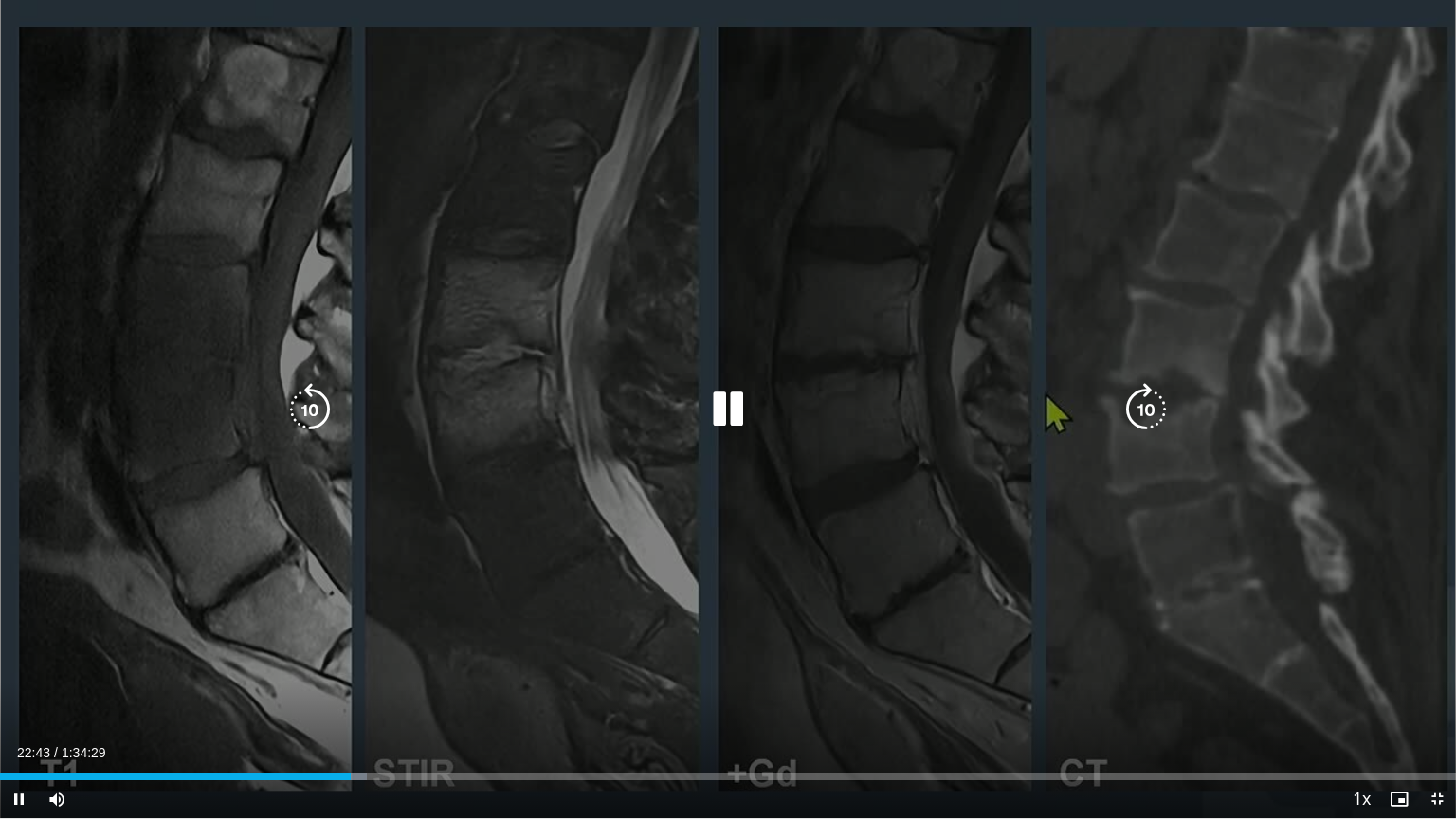 click at bounding box center [728, 410] 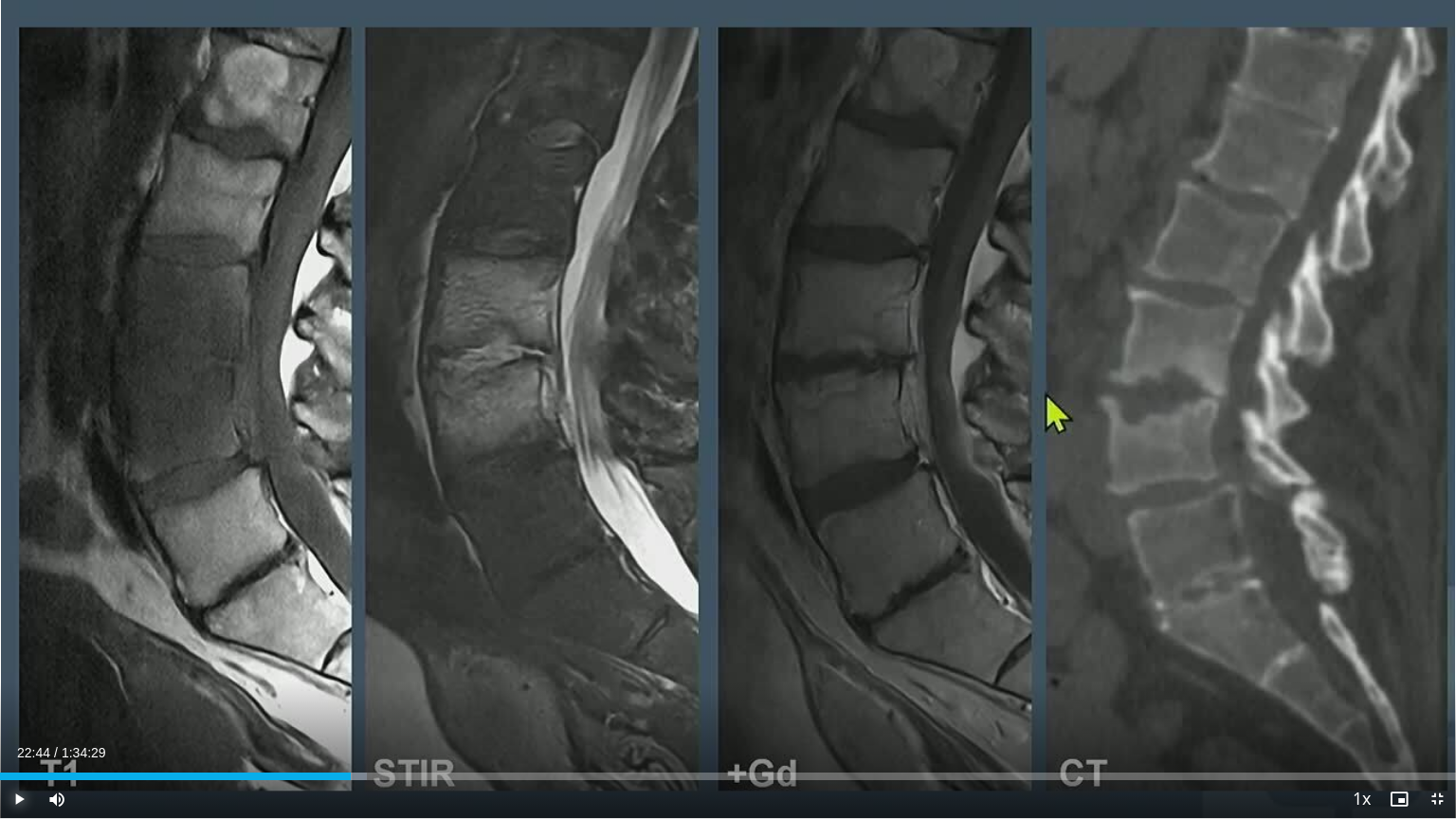 click at bounding box center [19, 799] 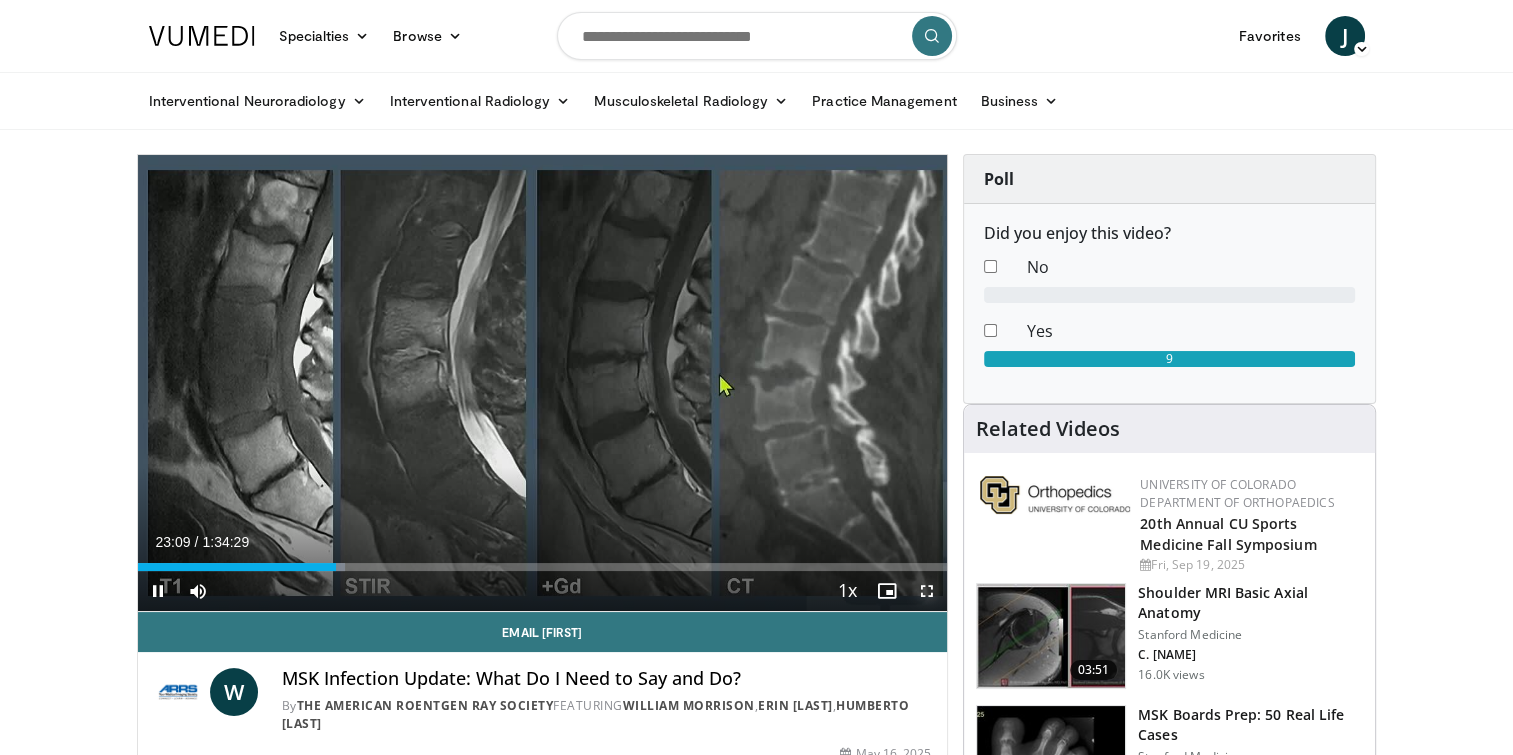 click at bounding box center [927, 591] 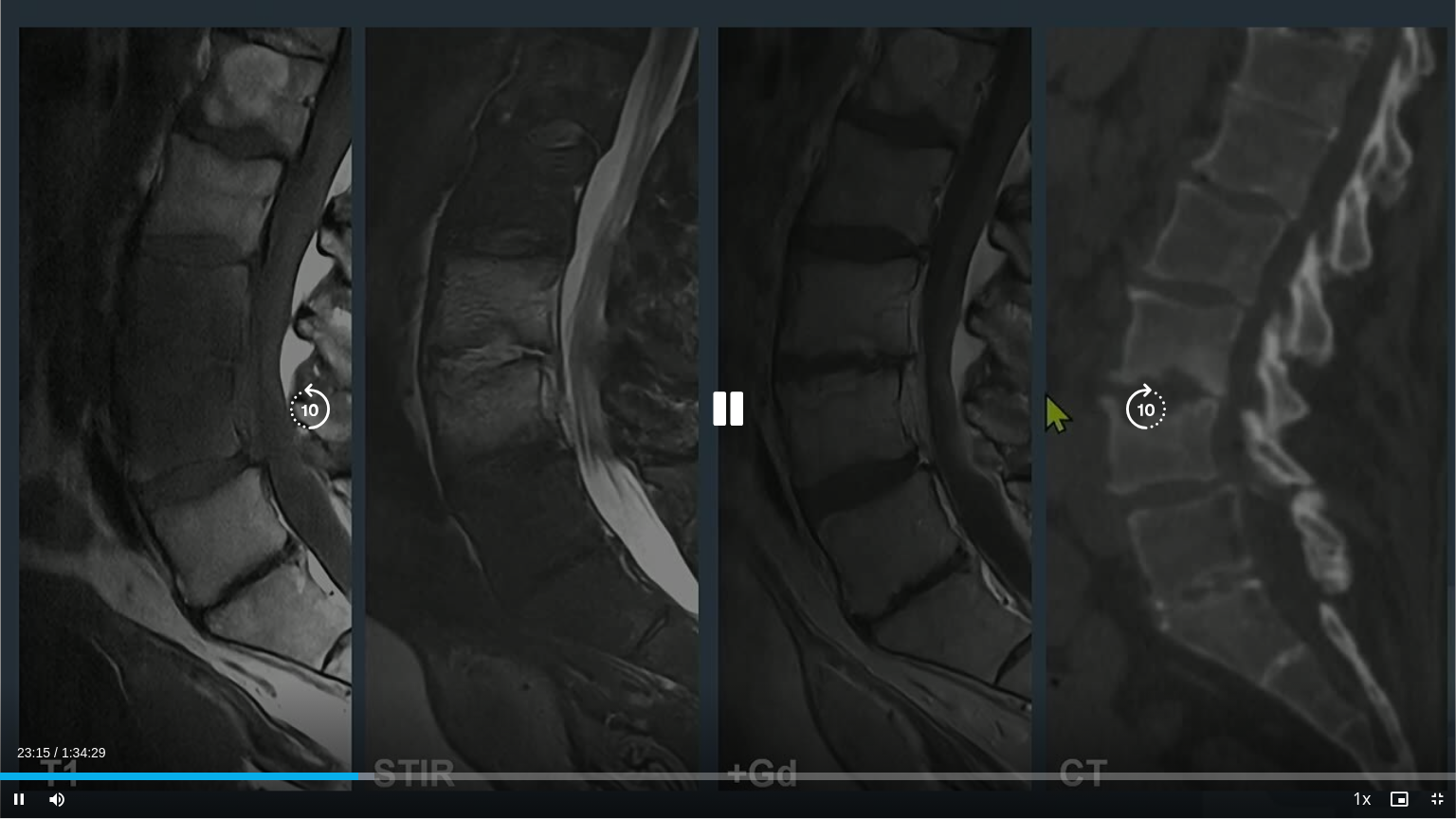 click at bounding box center (310, 410) 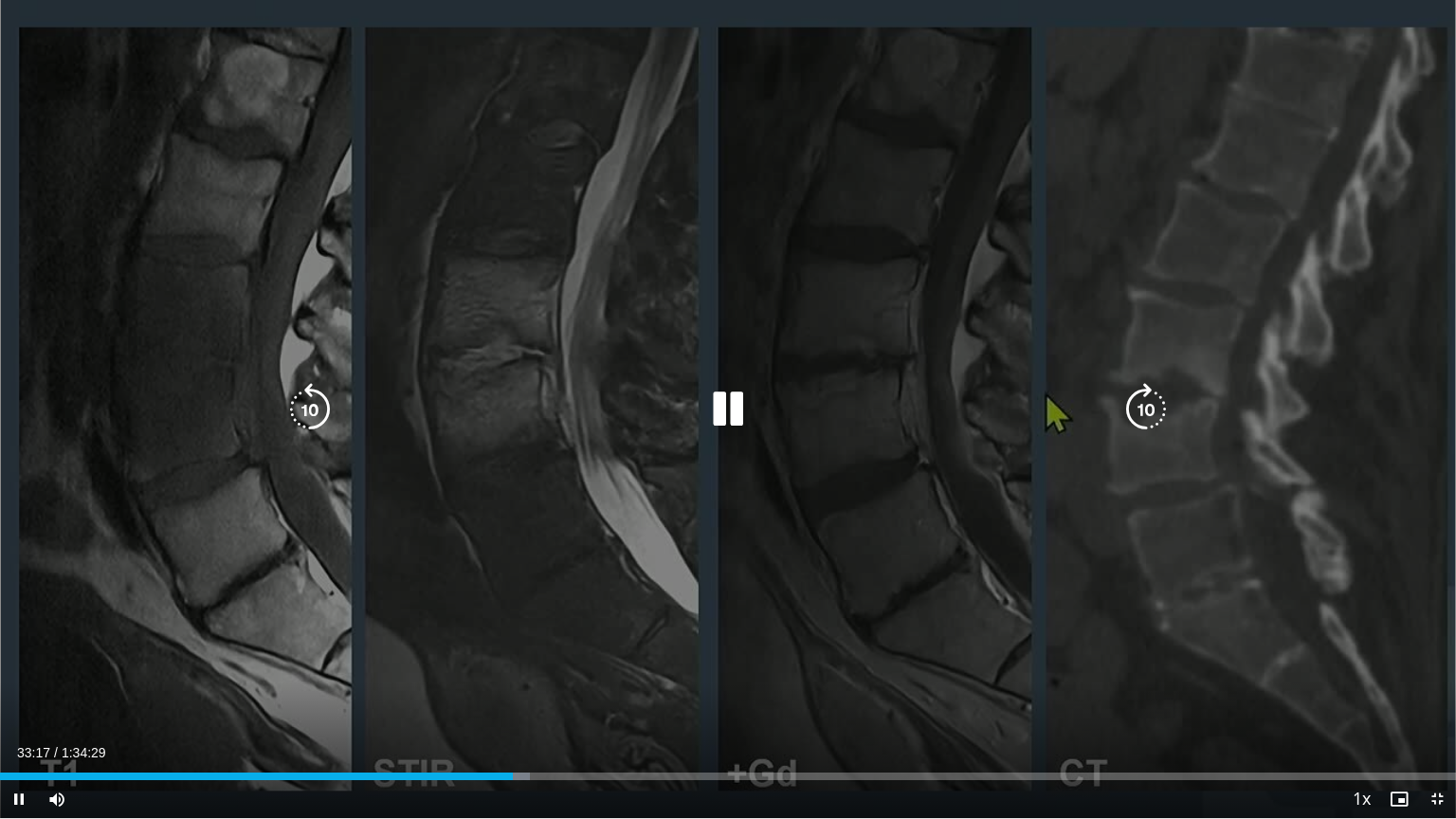click at bounding box center [310, 410] 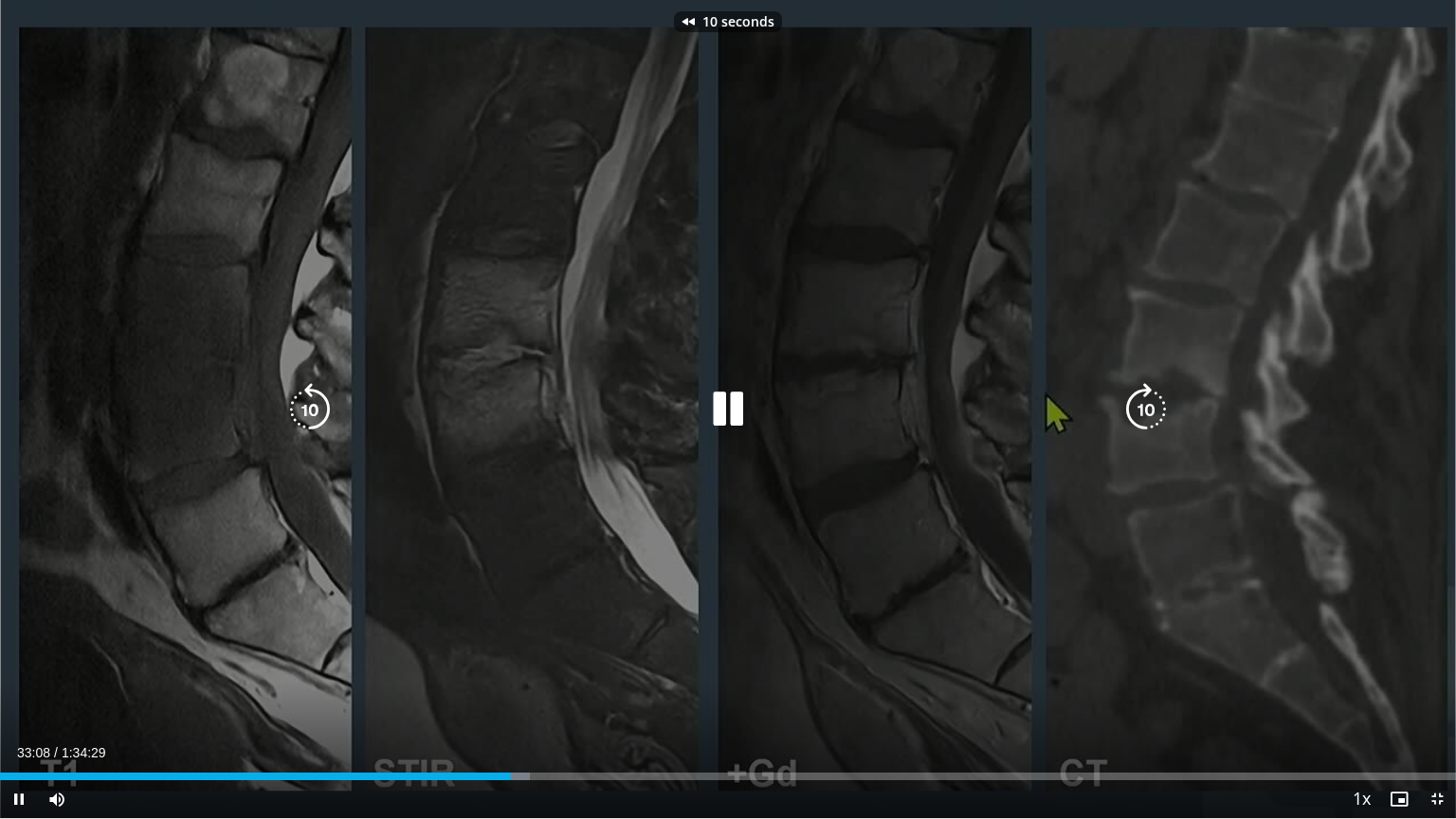 click at bounding box center [310, 410] 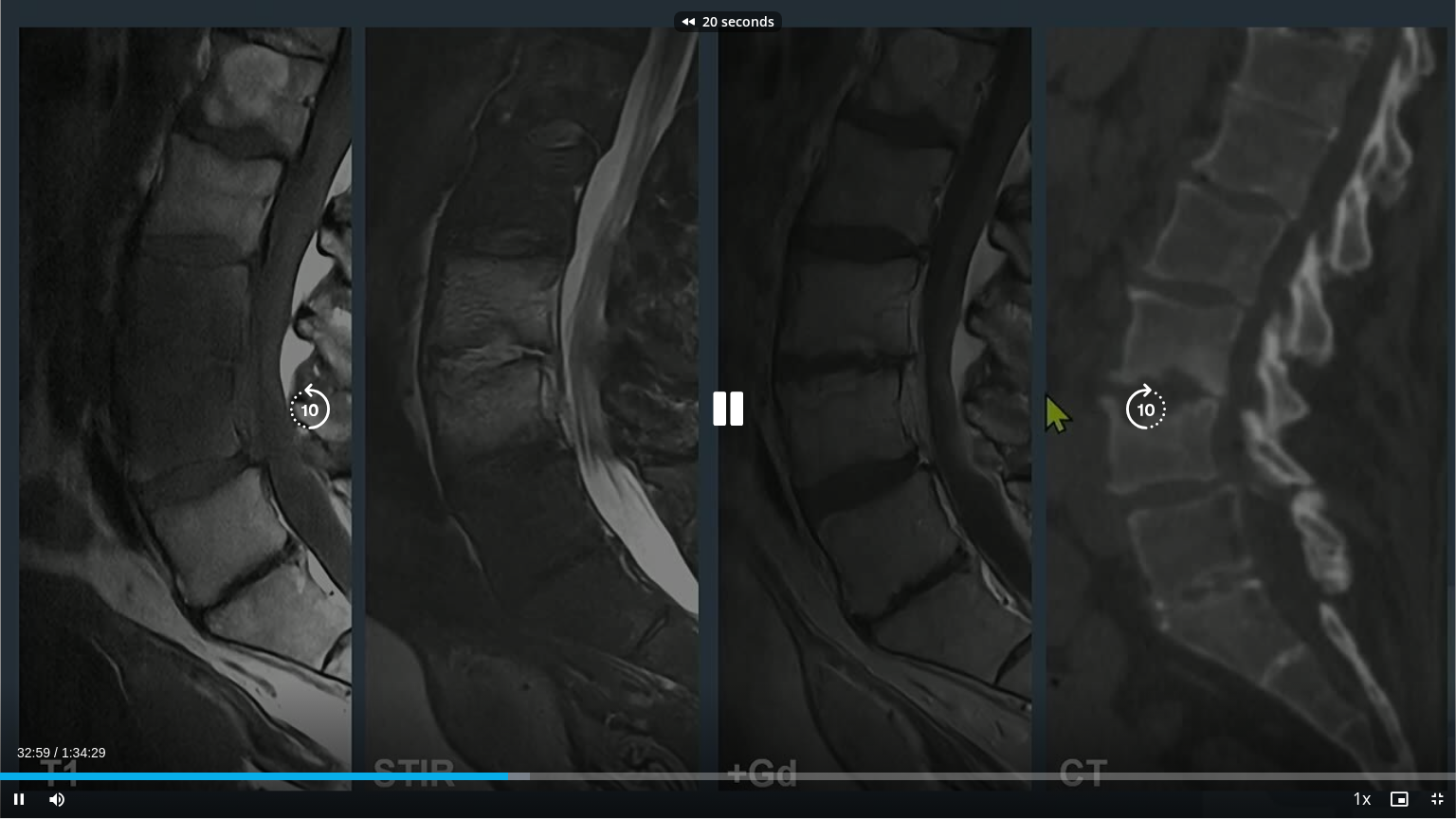 click at bounding box center (310, 410) 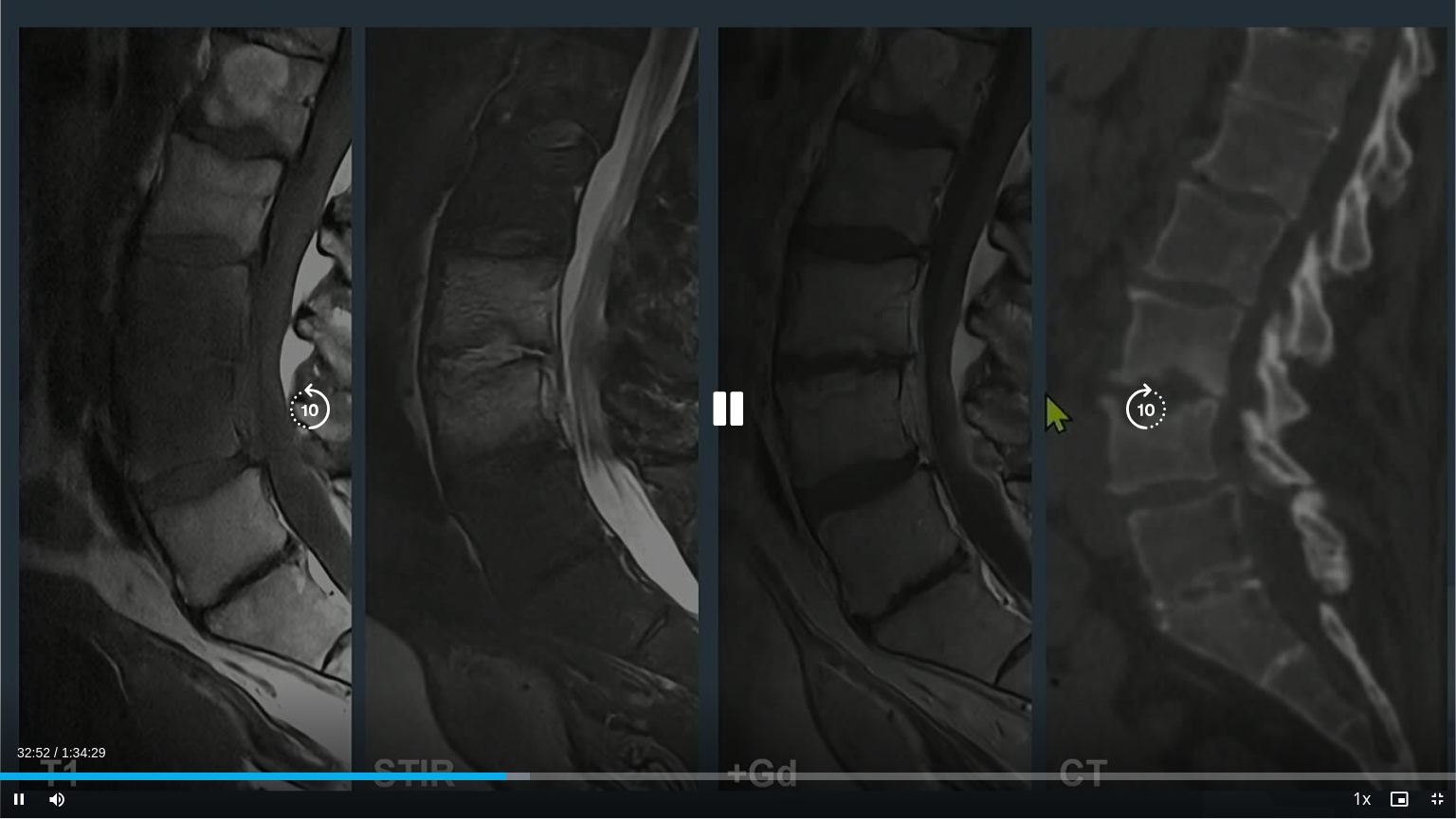 click at bounding box center [310, 410] 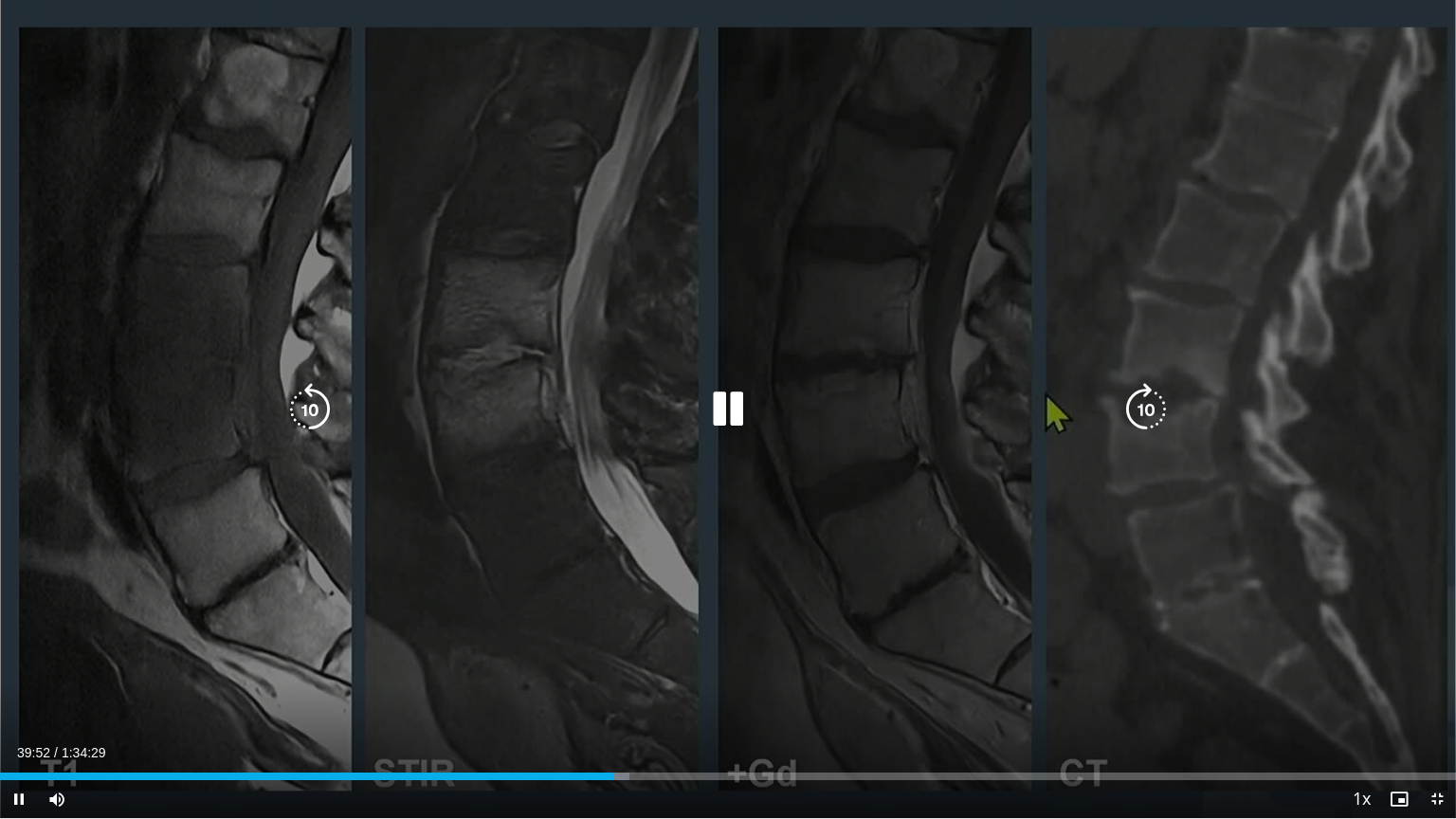 click at bounding box center [310, 410] 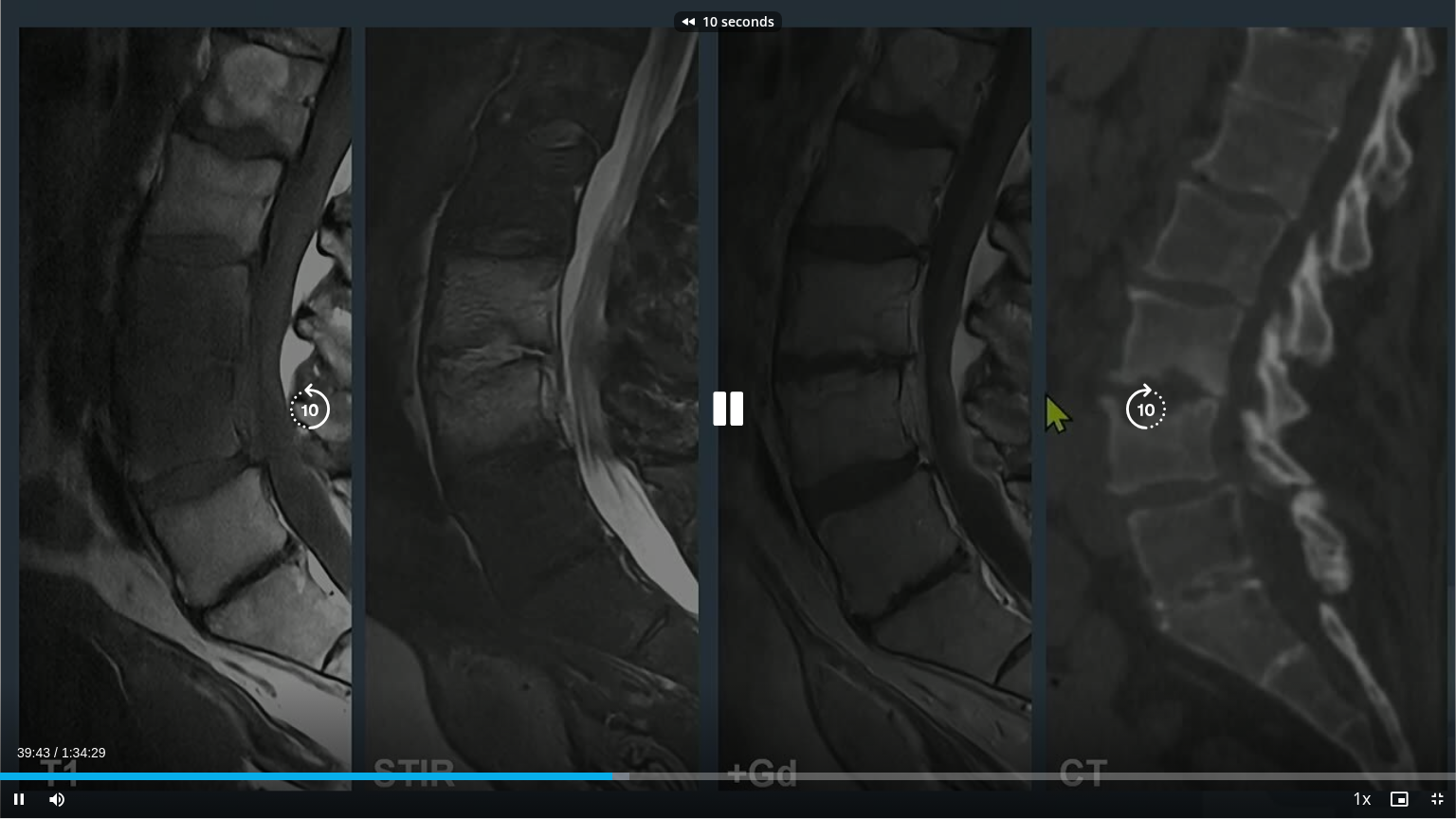 click at bounding box center (310, 410) 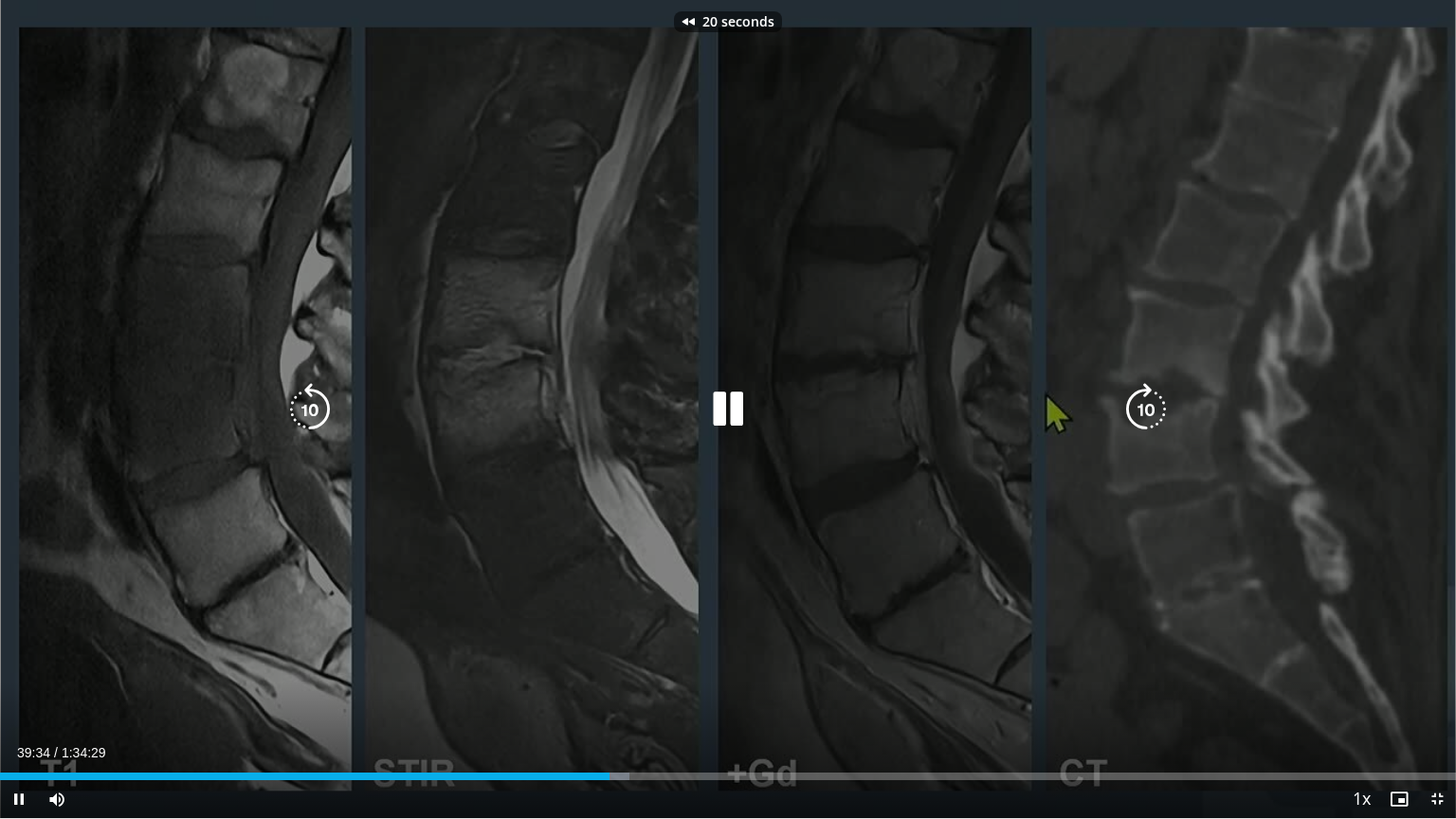 click at bounding box center [310, 410] 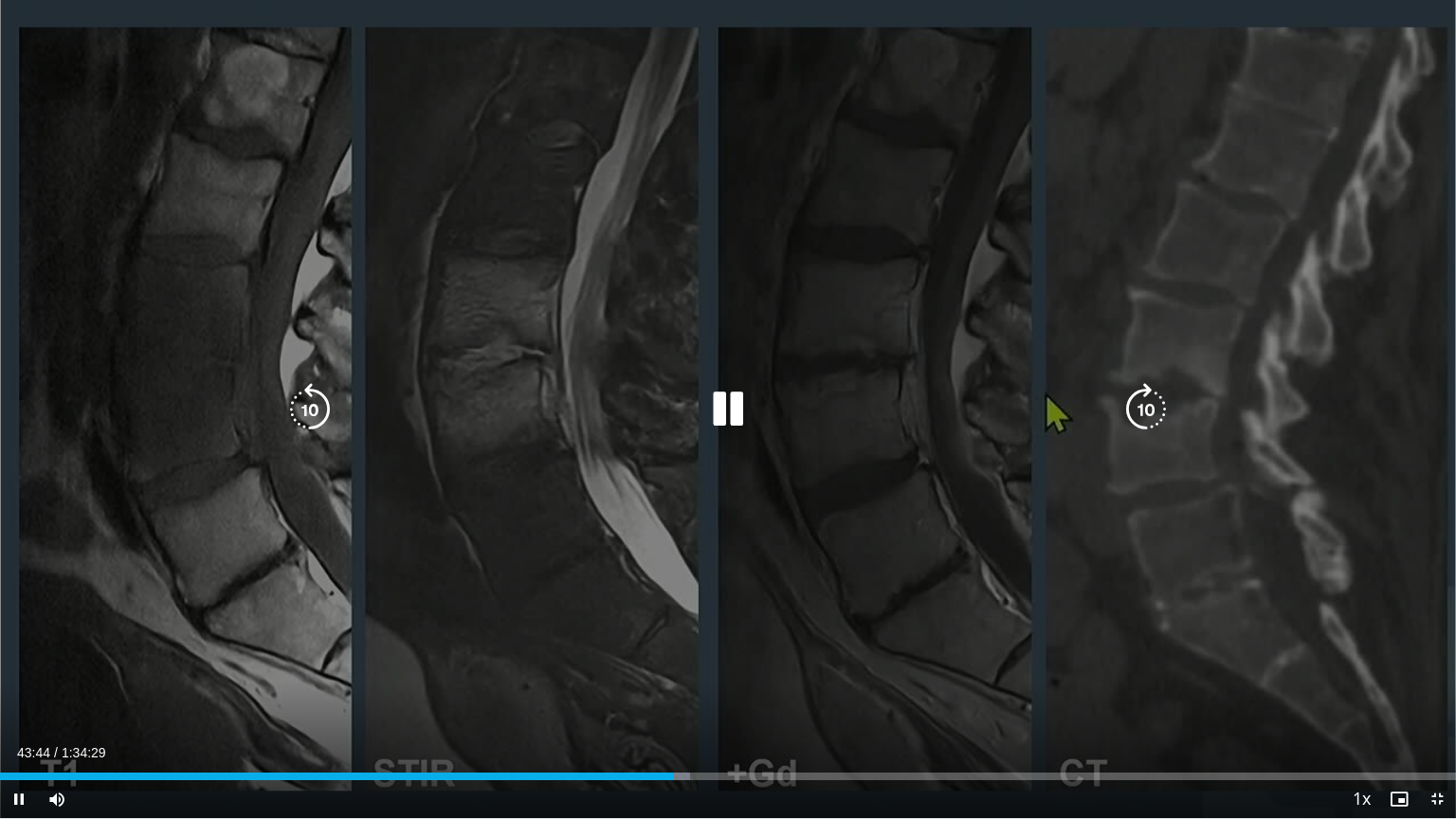 click at bounding box center (310, 410) 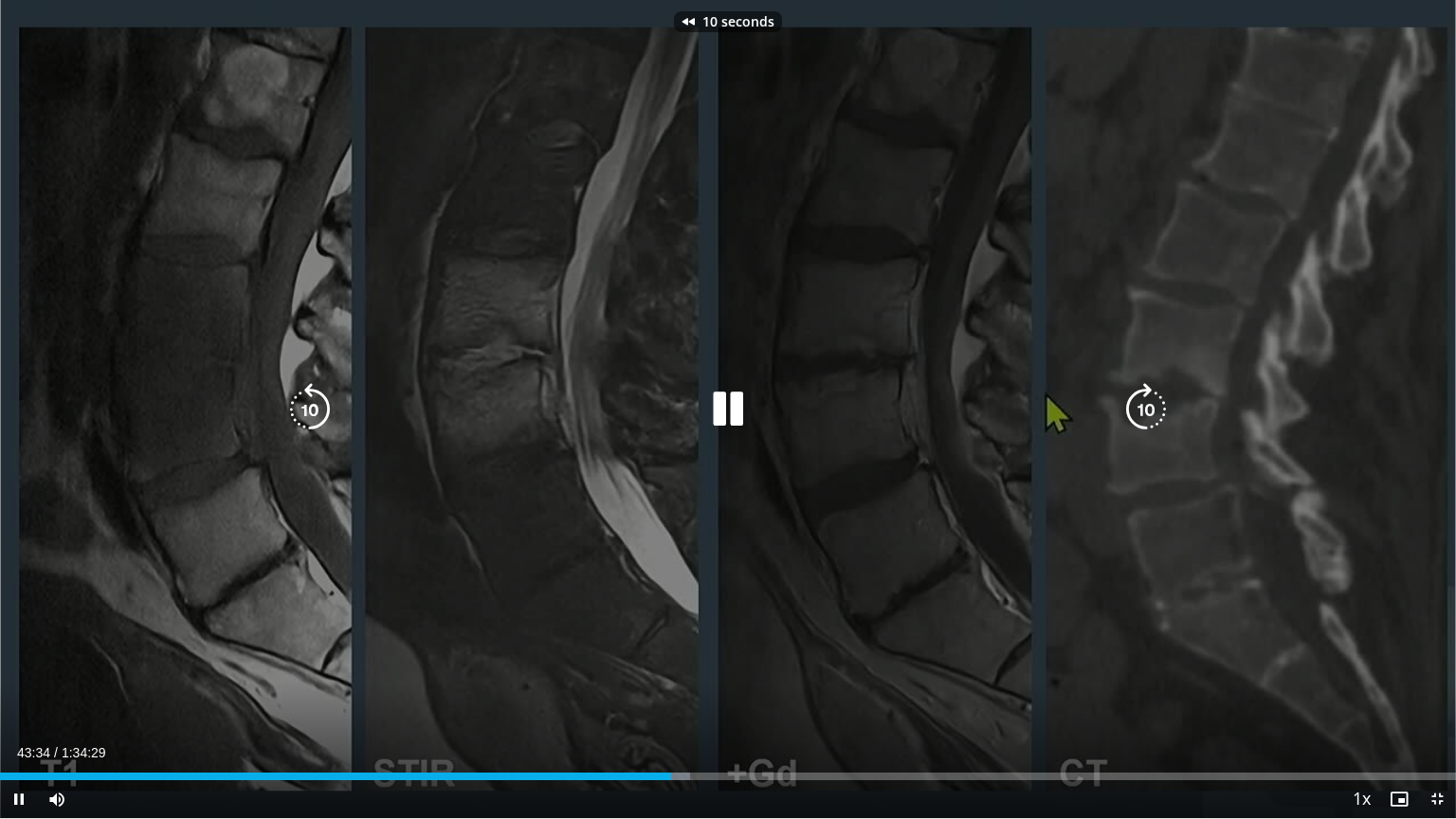 click at bounding box center [310, 410] 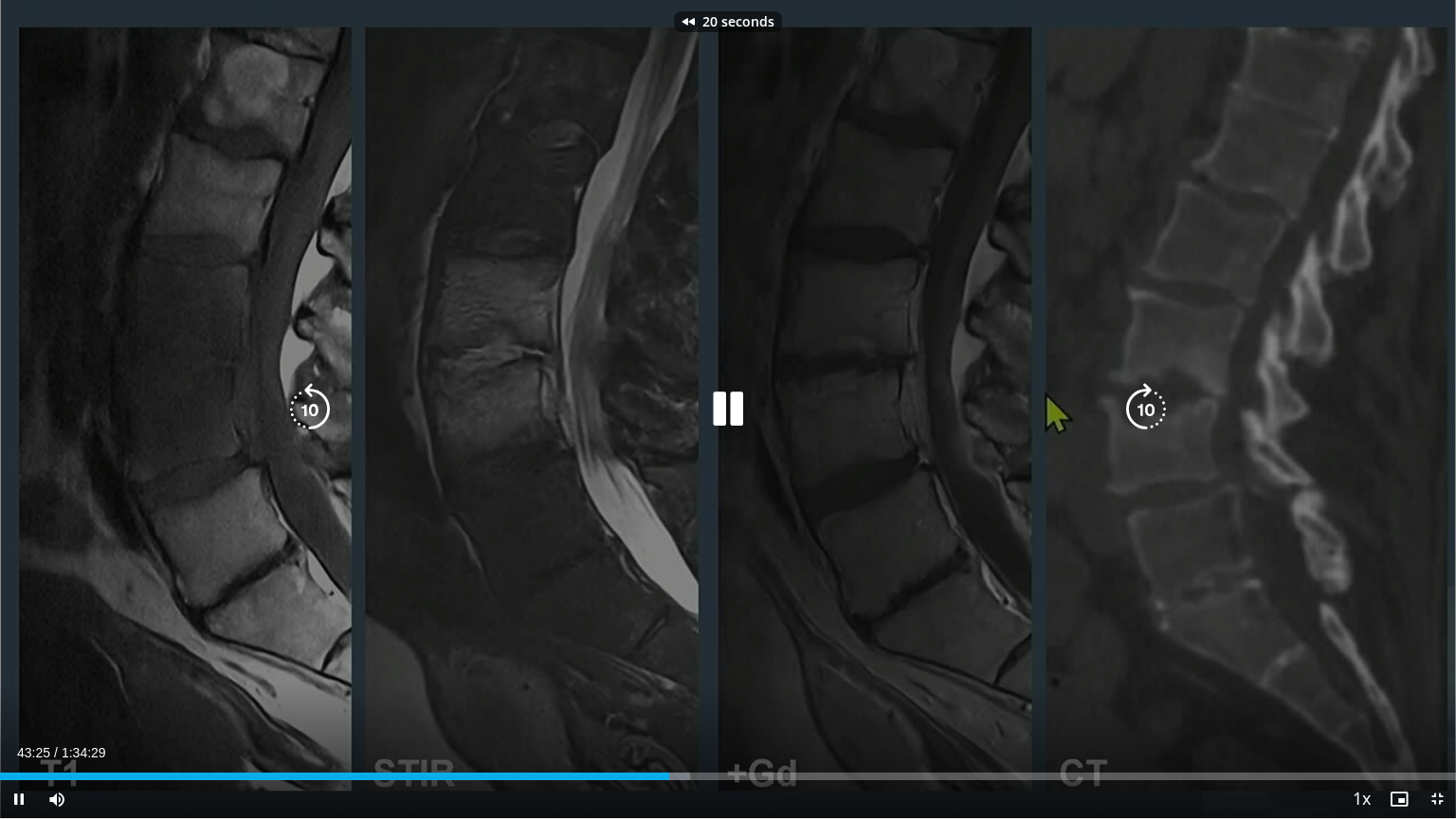 click at bounding box center [310, 410] 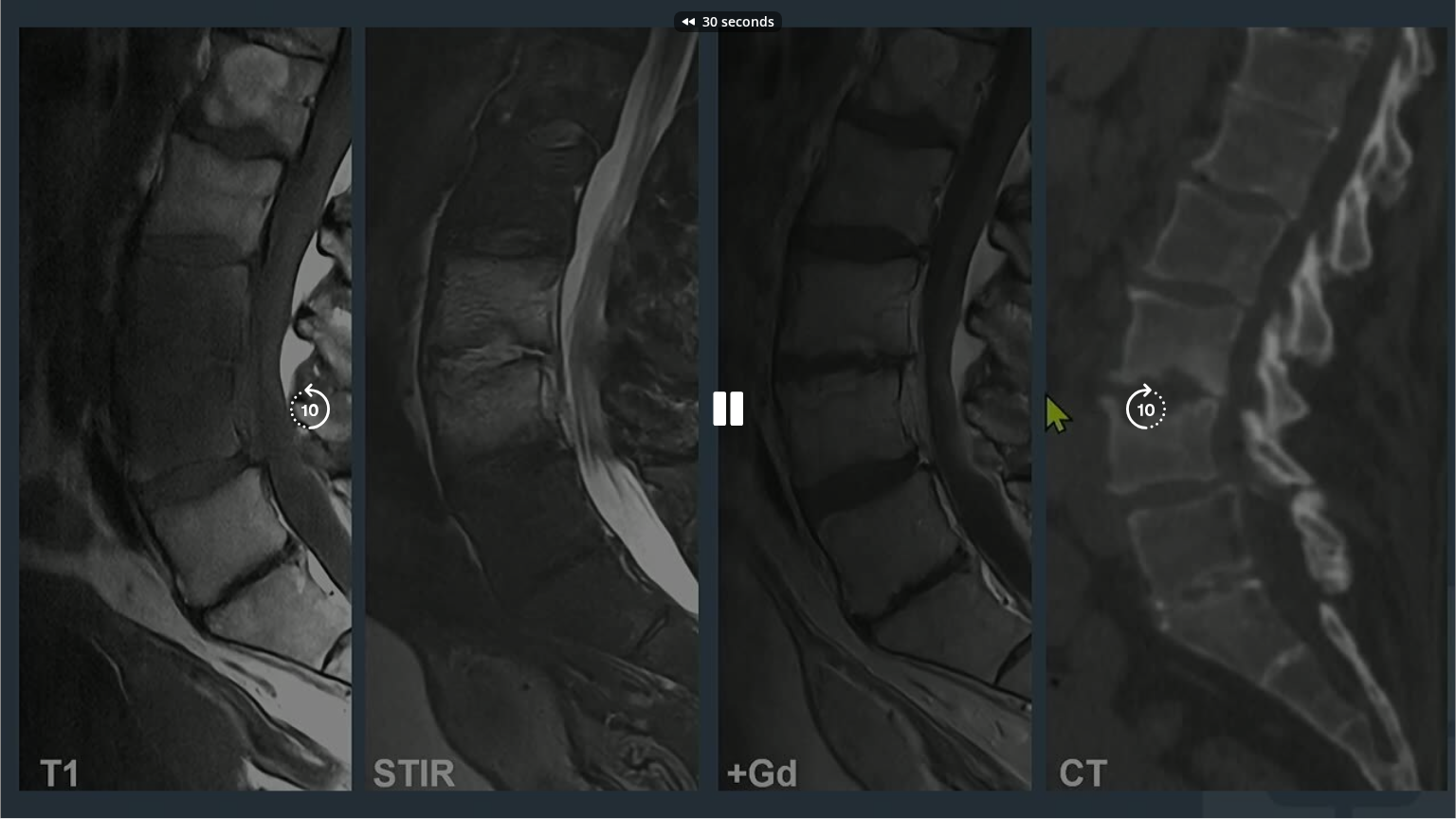 click on "30 seconds
Tap to unmute" at bounding box center (728, 409) 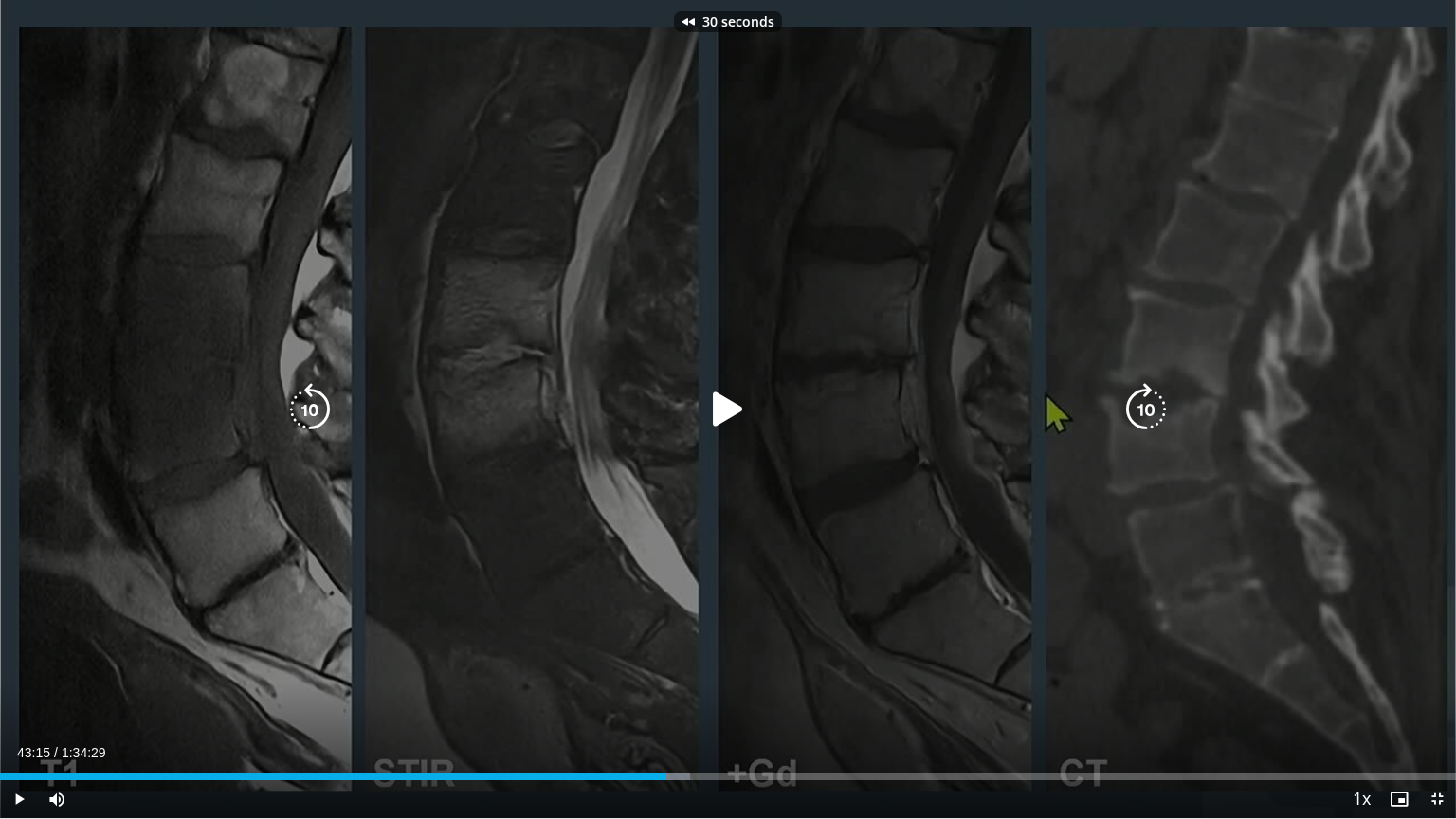 click at bounding box center [310, 410] 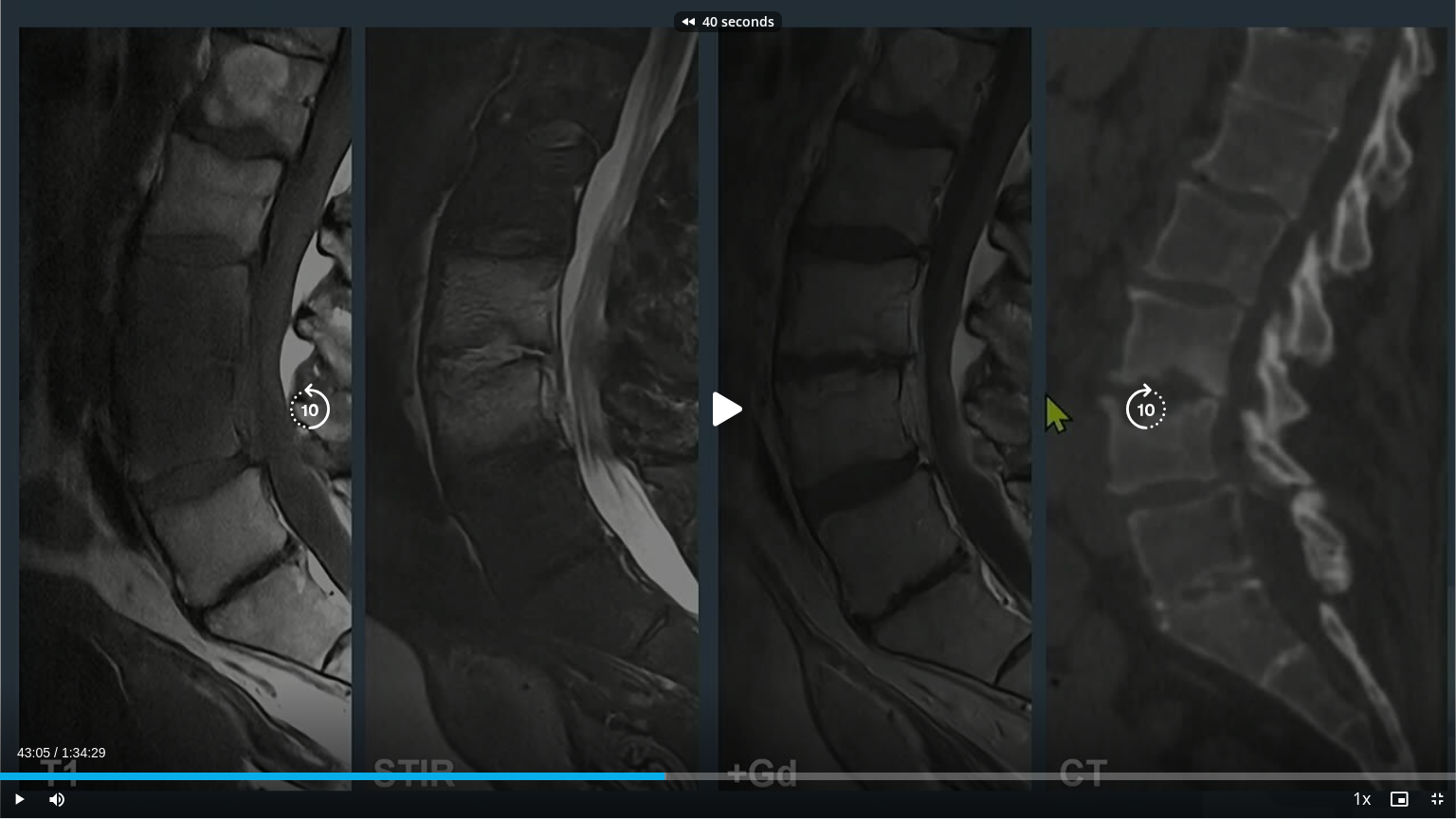 click at bounding box center [310, 410] 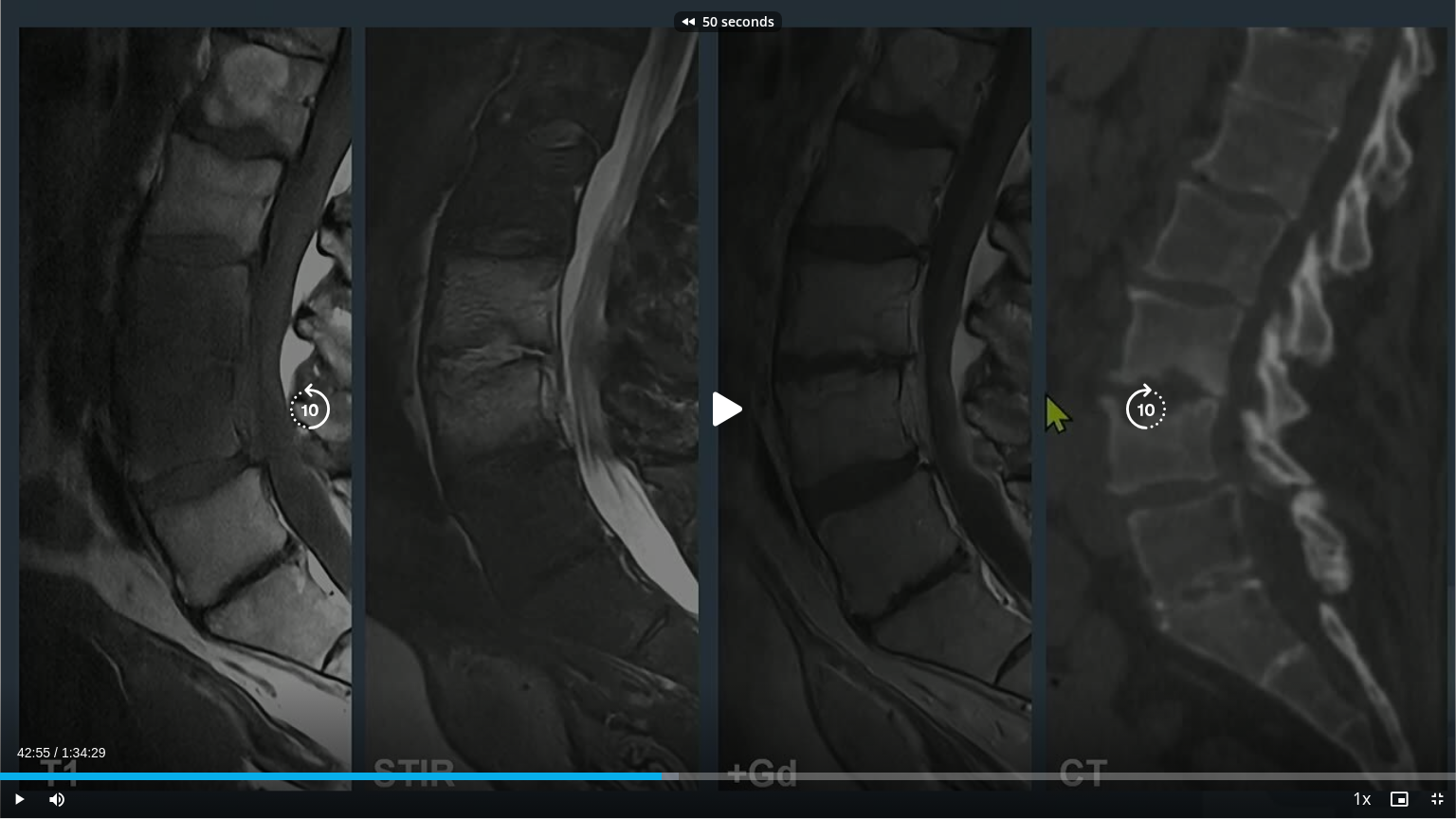 click at bounding box center (310, 410) 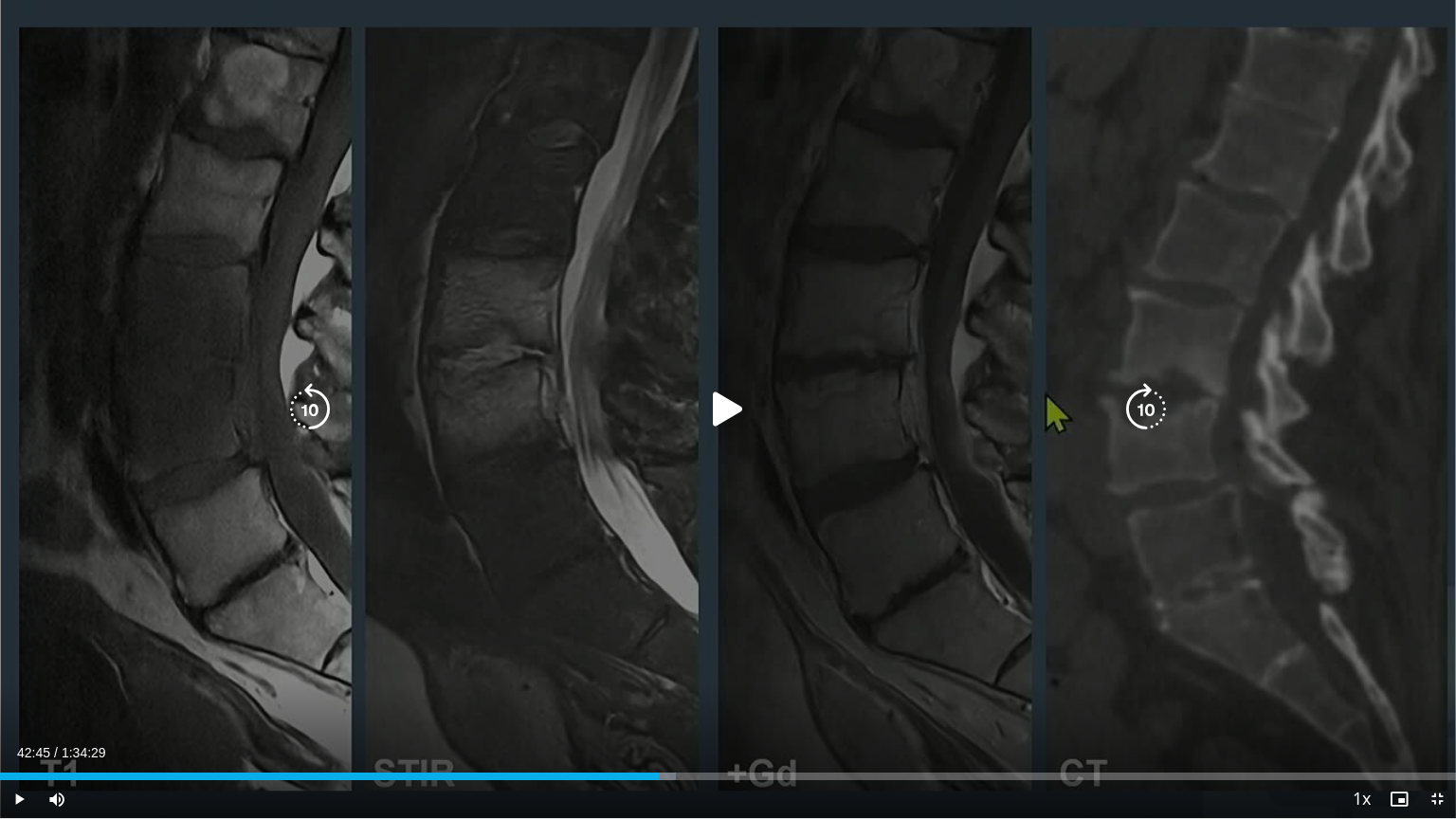 click at bounding box center (310, 410) 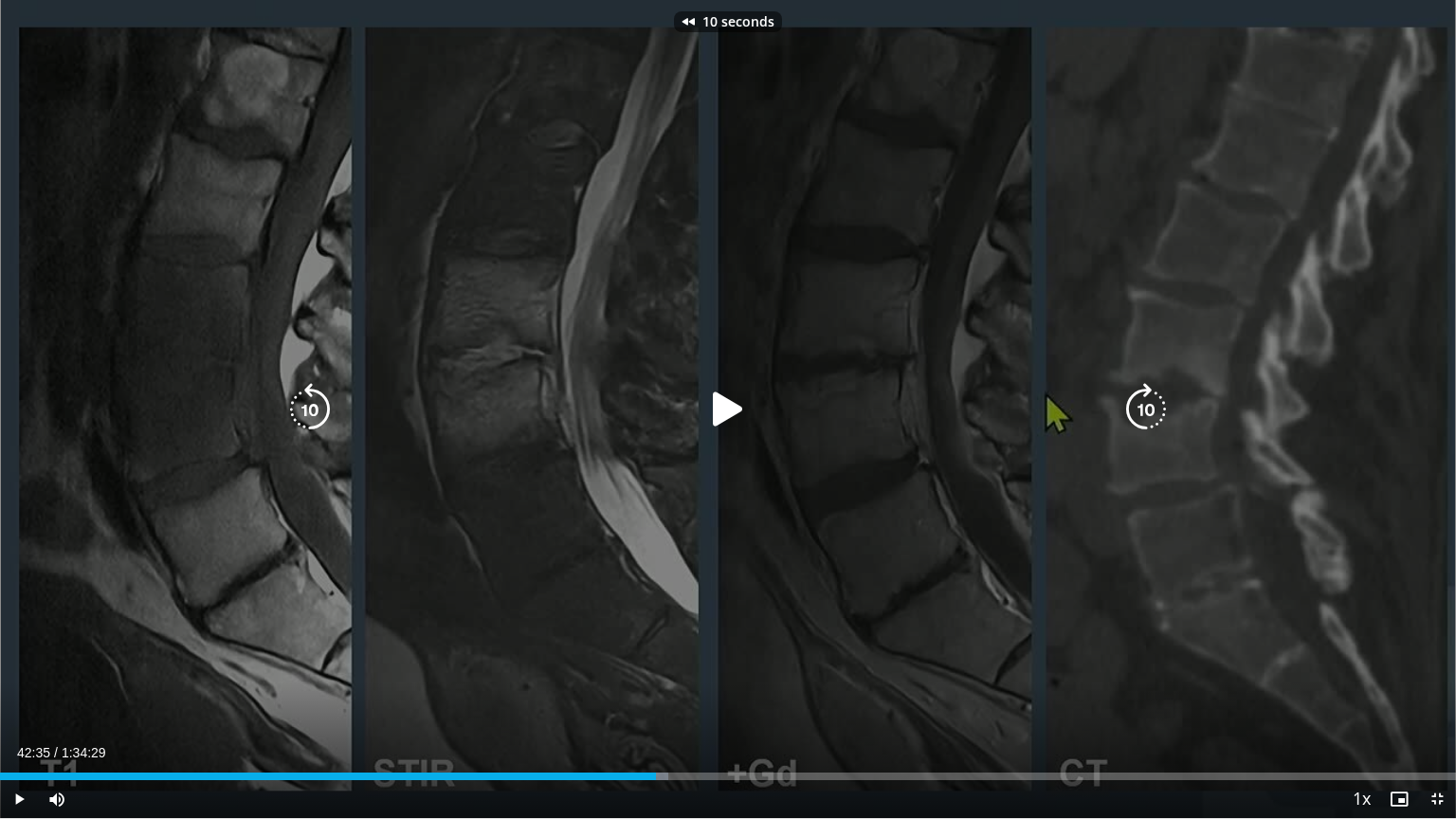 click at bounding box center (310, 410) 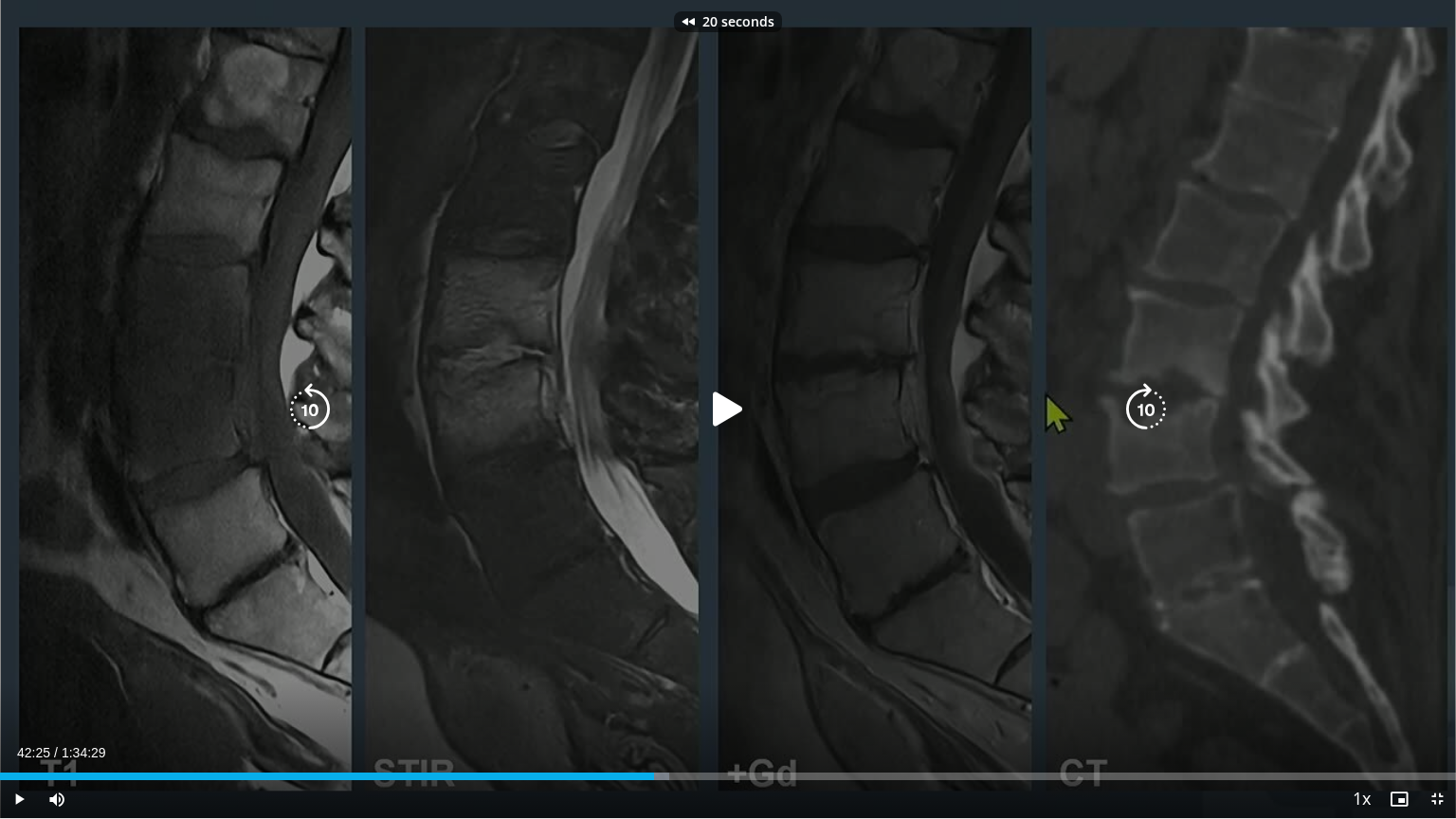 click at bounding box center (310, 410) 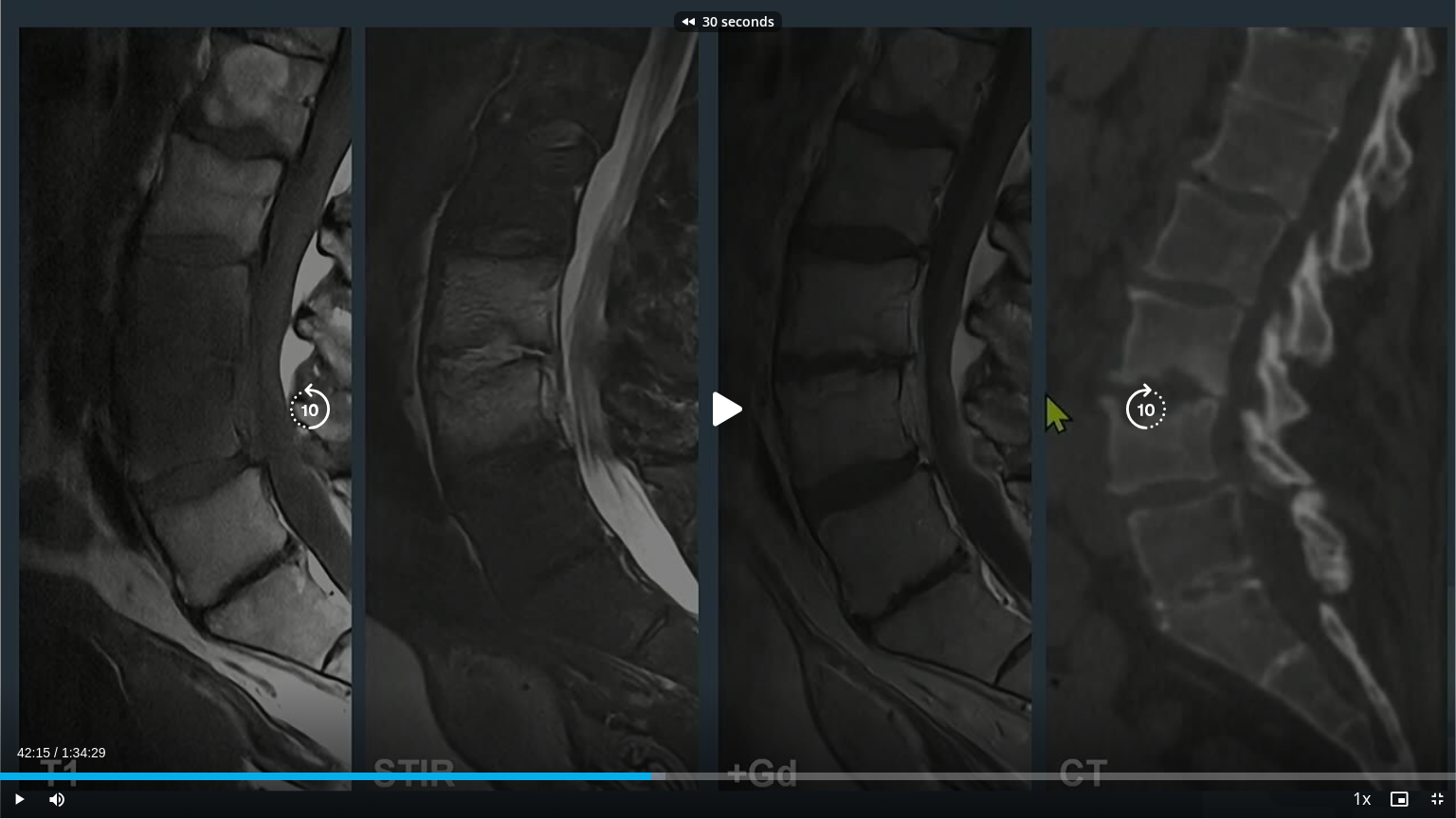 click at bounding box center [310, 410] 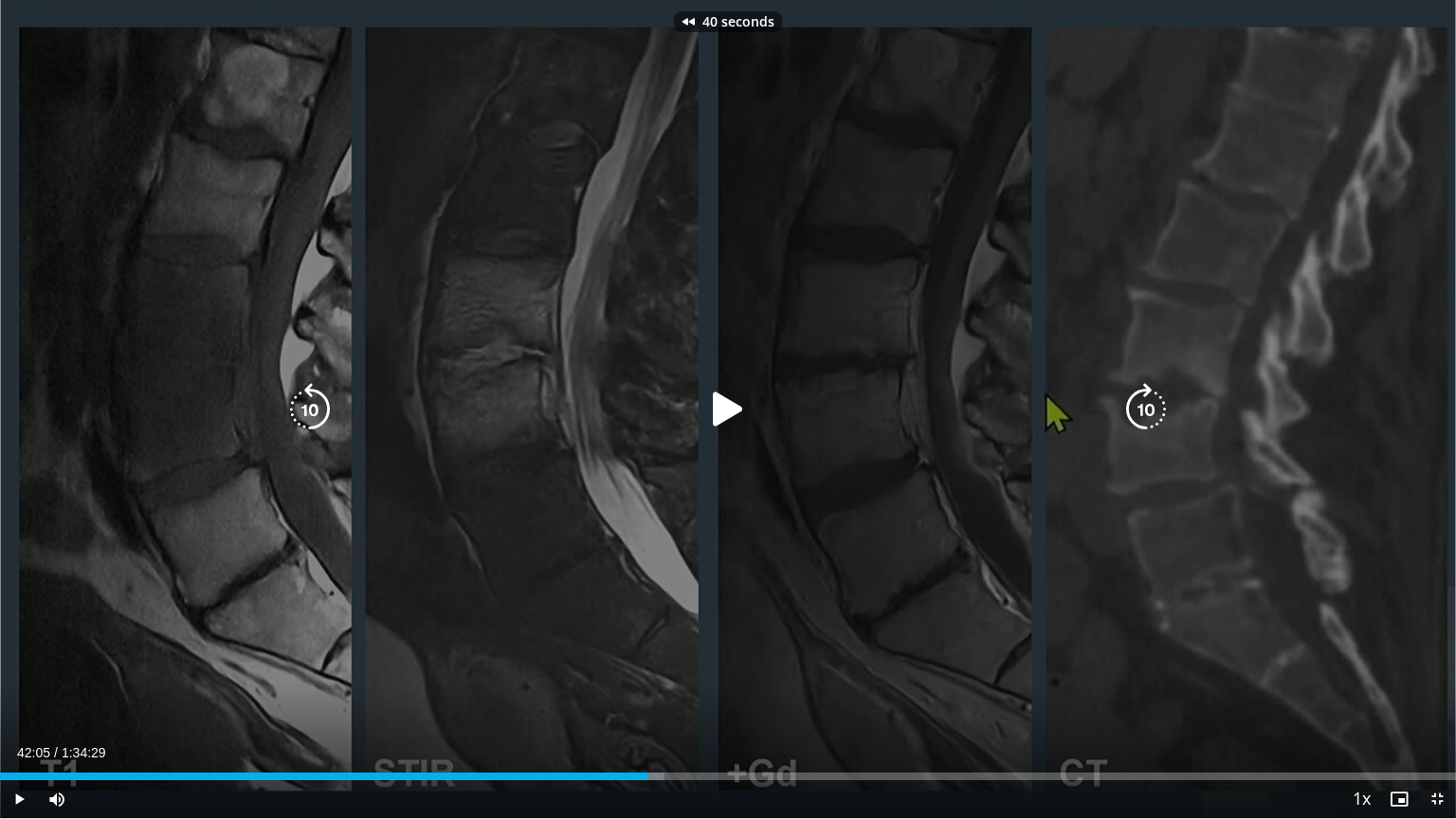 click at bounding box center (310, 410) 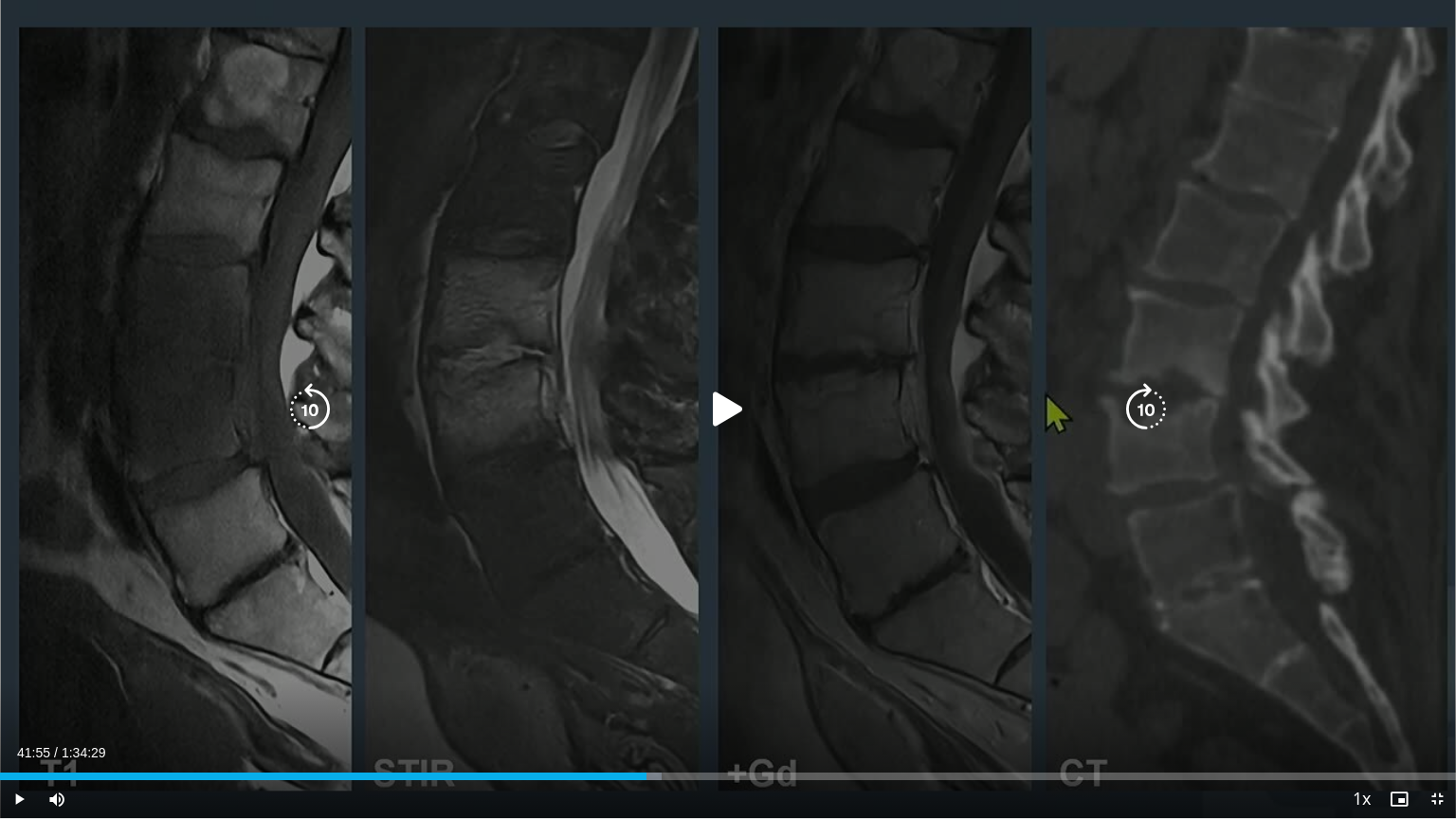 click at bounding box center [310, 410] 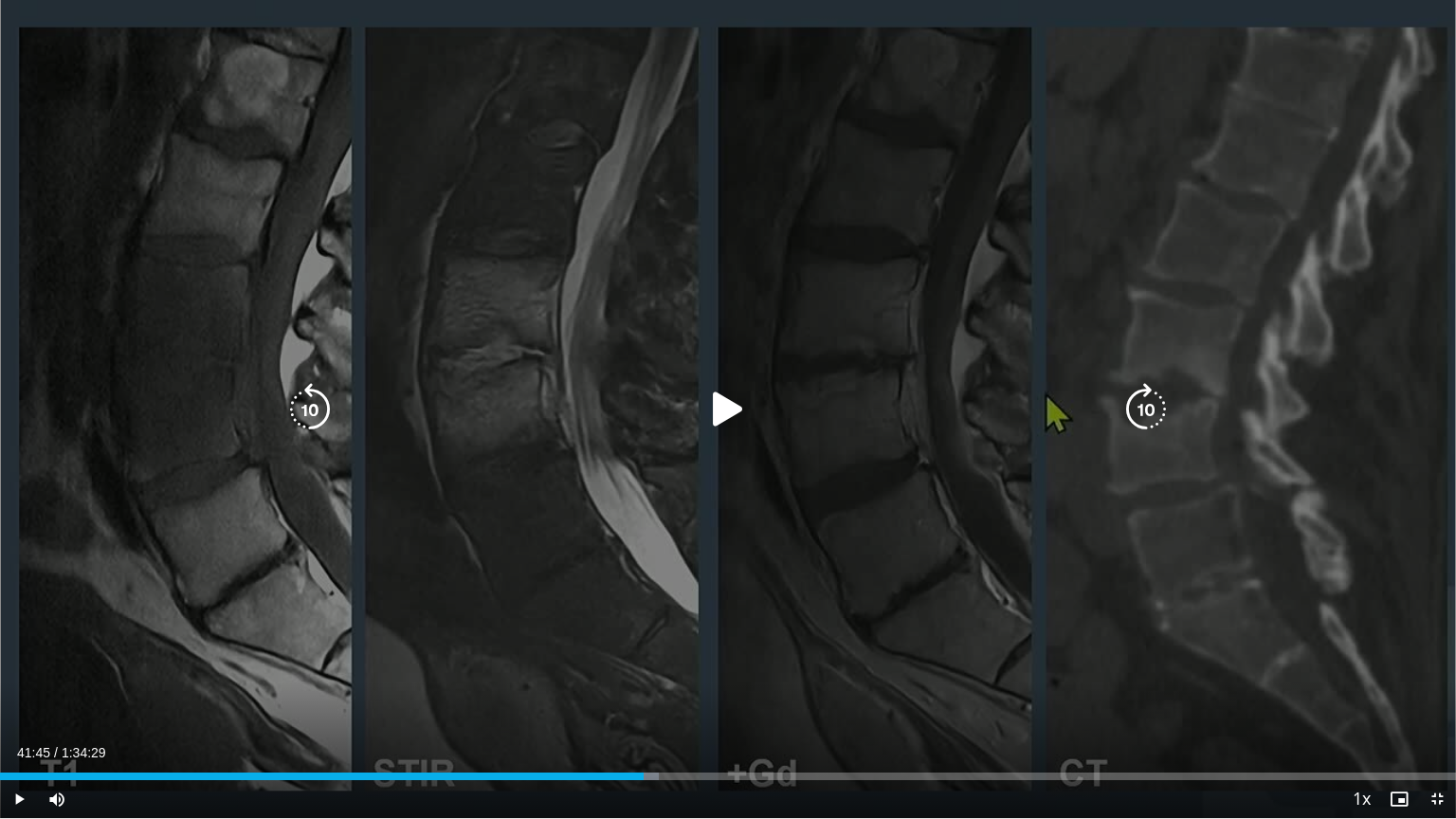 click at bounding box center [310, 410] 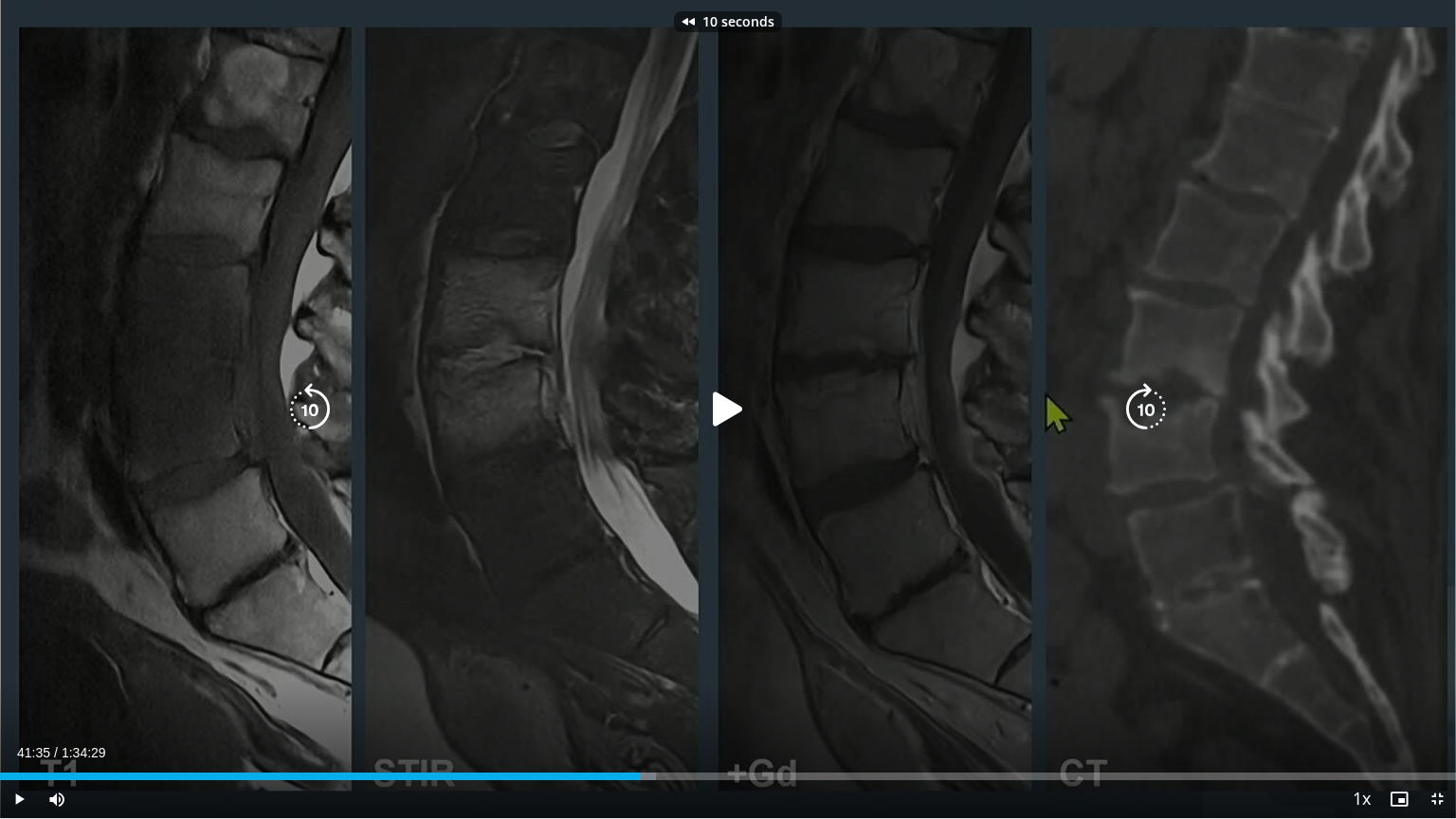 click at bounding box center (310, 410) 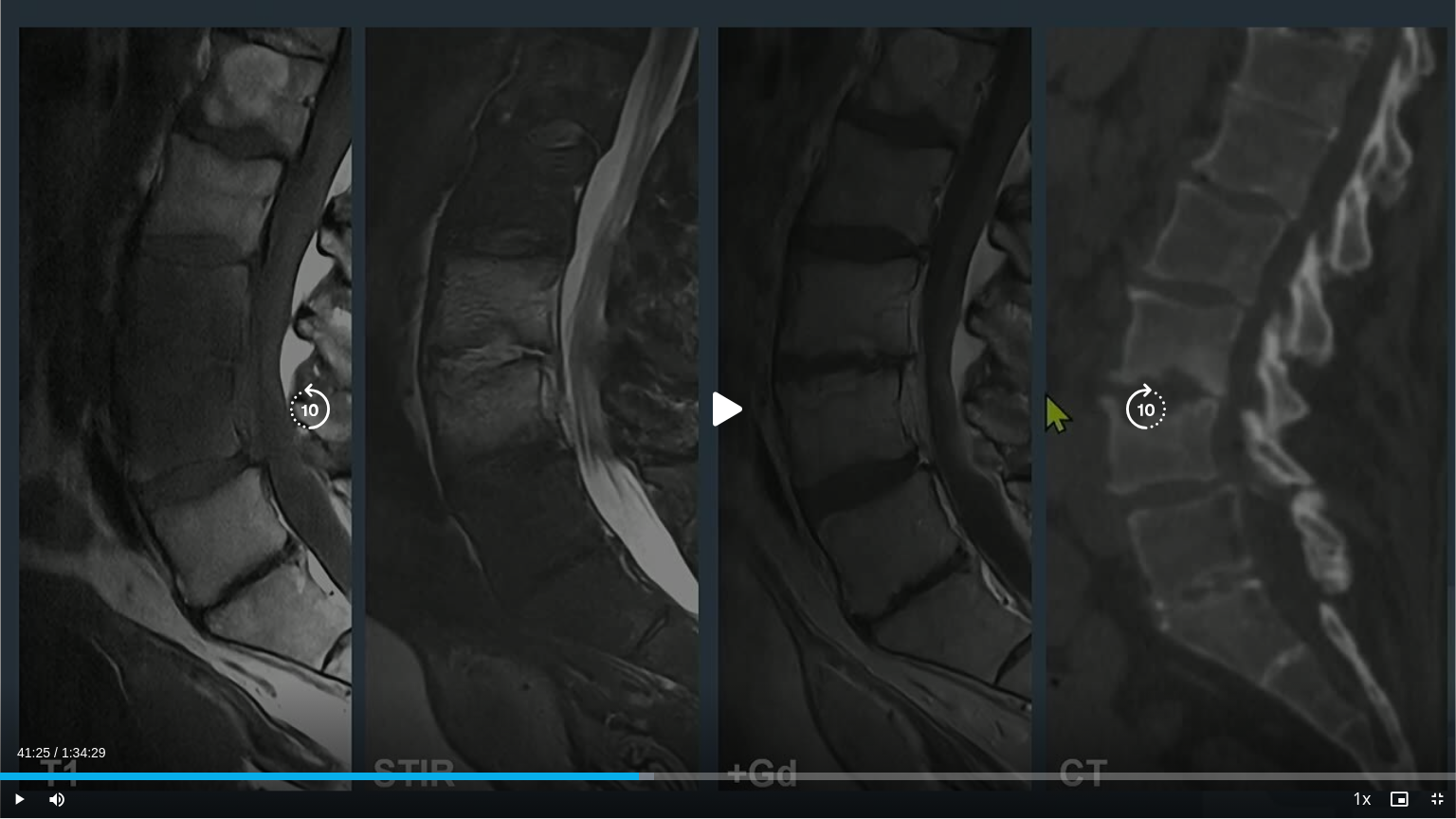 click at bounding box center (310, 410) 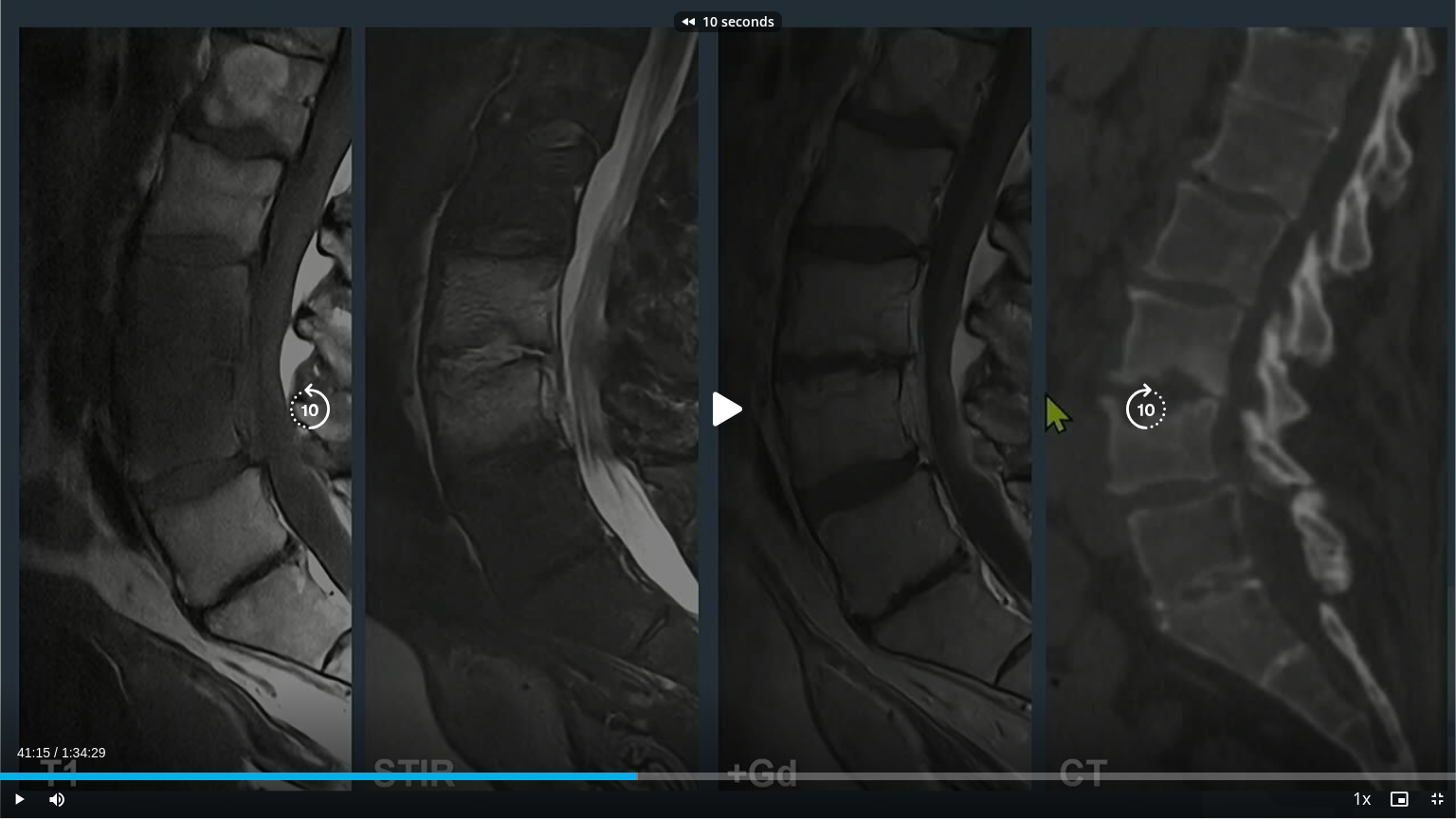 click at bounding box center [310, 410] 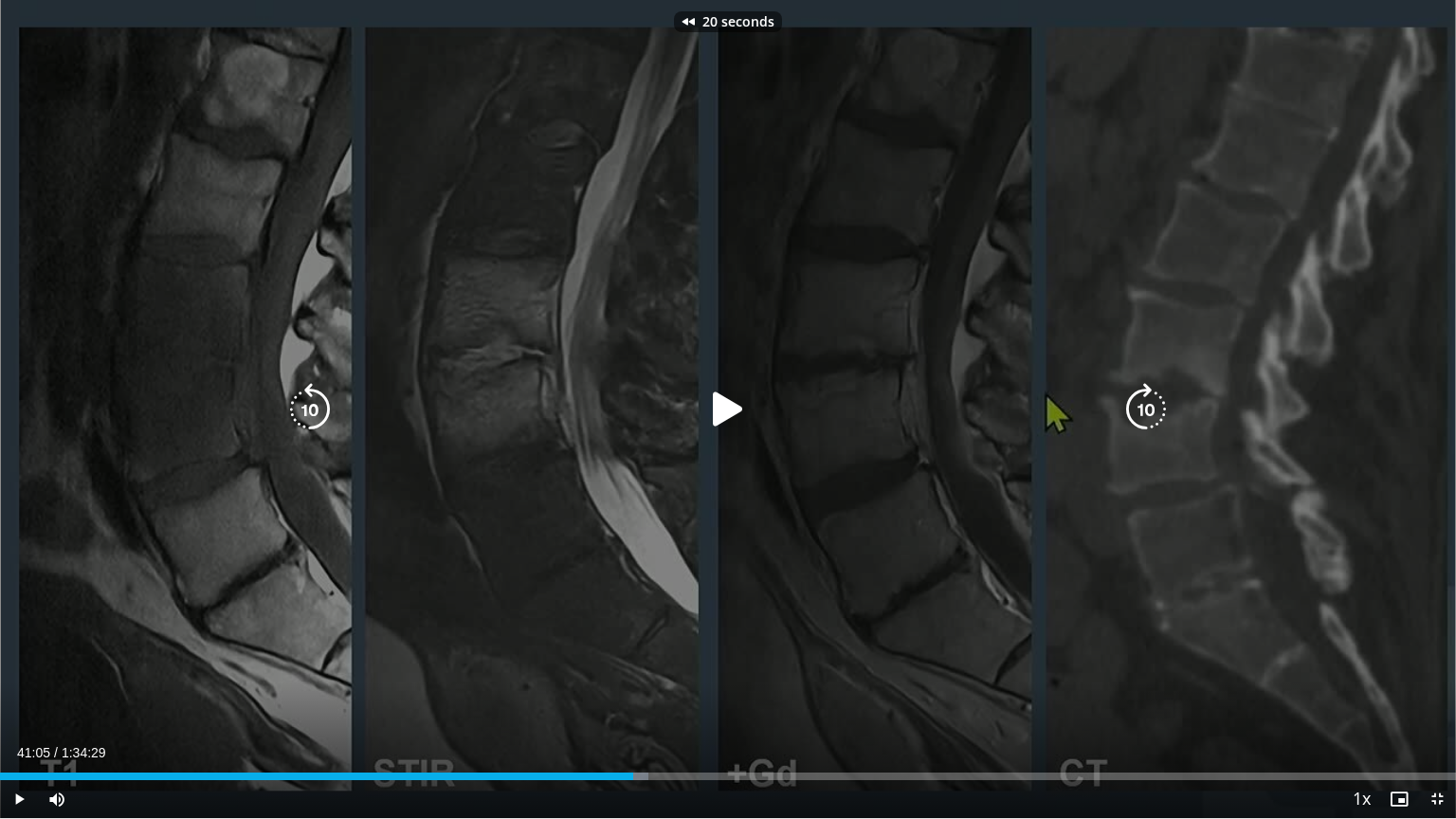 click at bounding box center [310, 410] 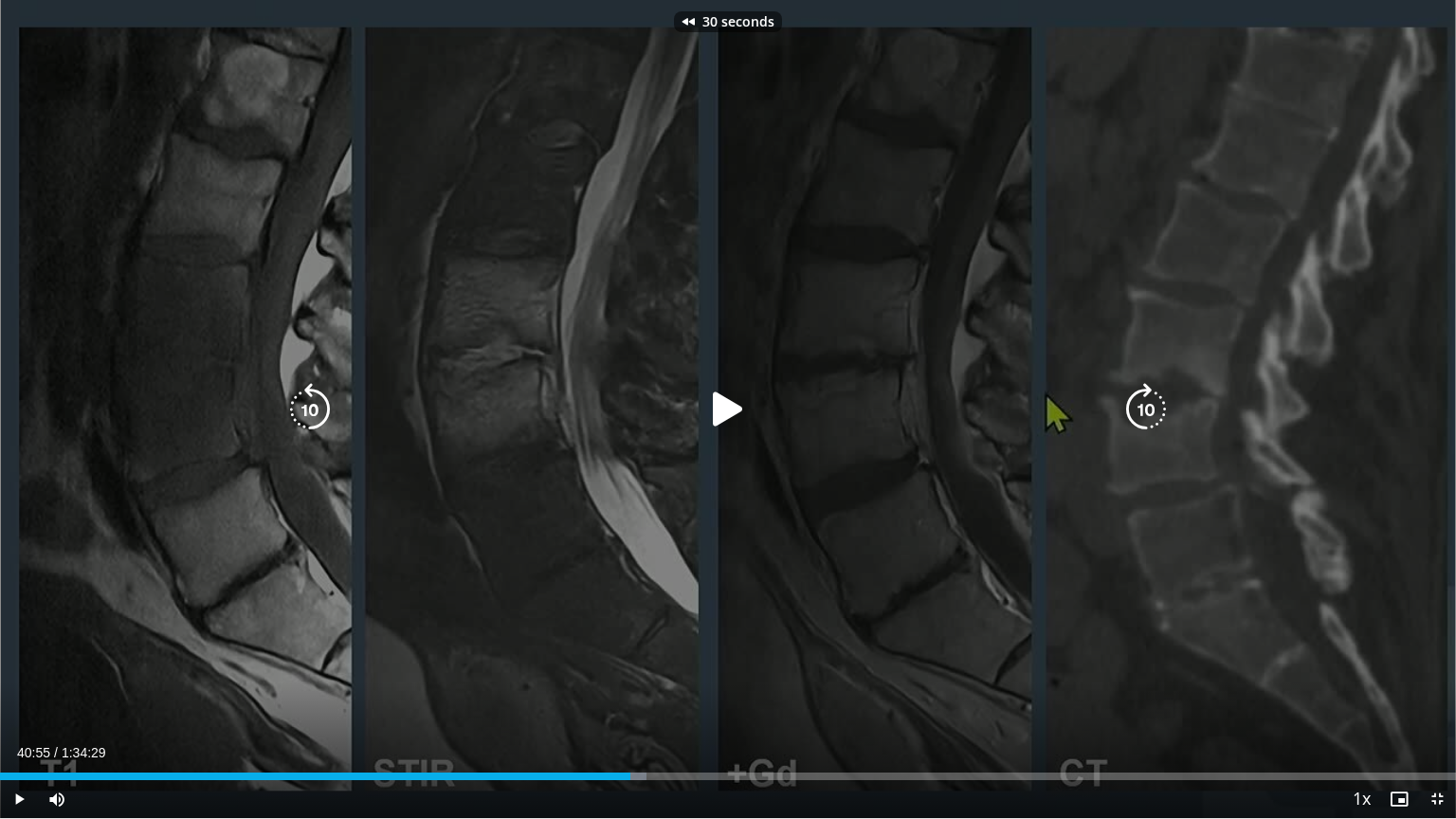 click at bounding box center (310, 410) 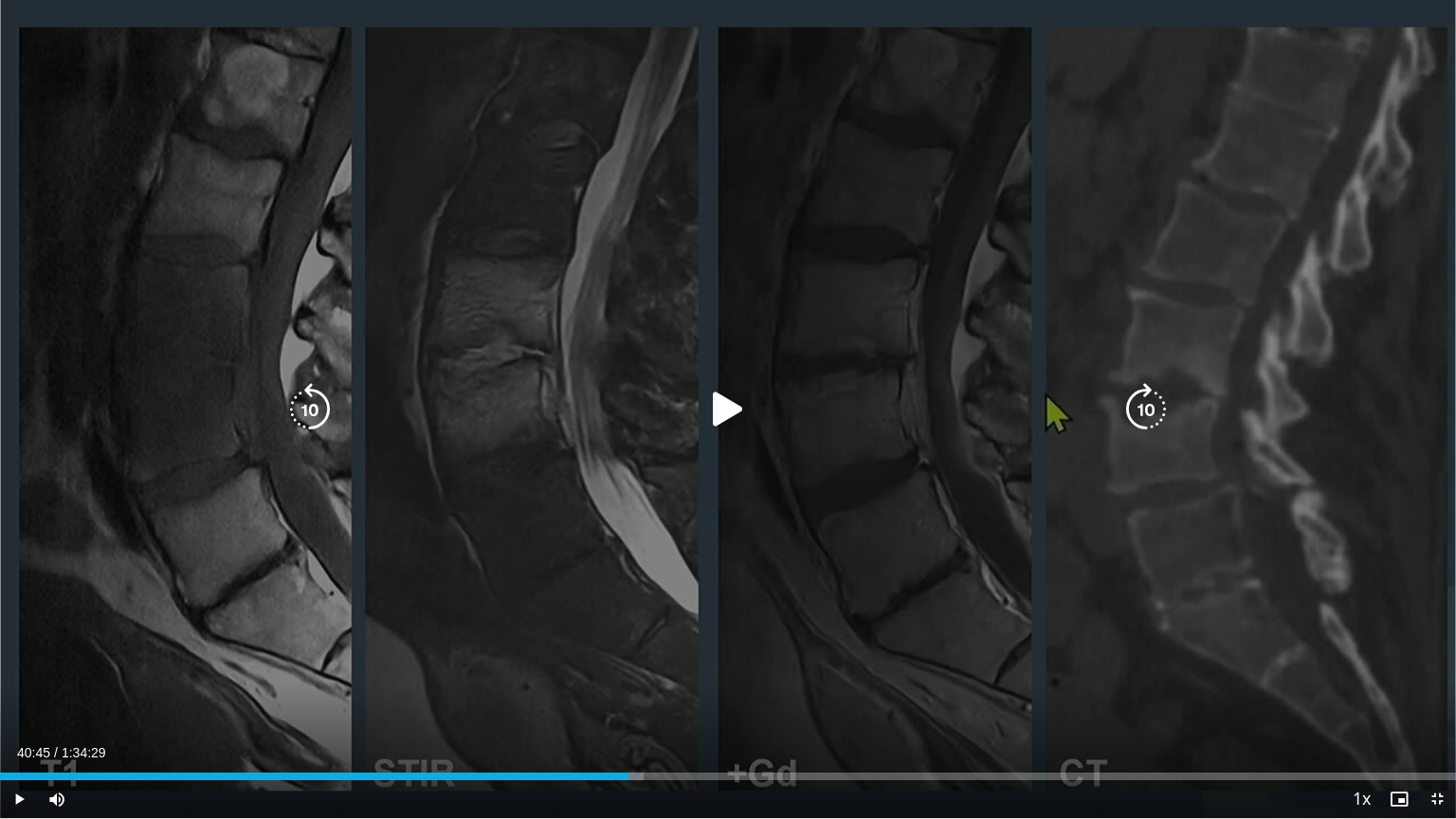 click at bounding box center [310, 410] 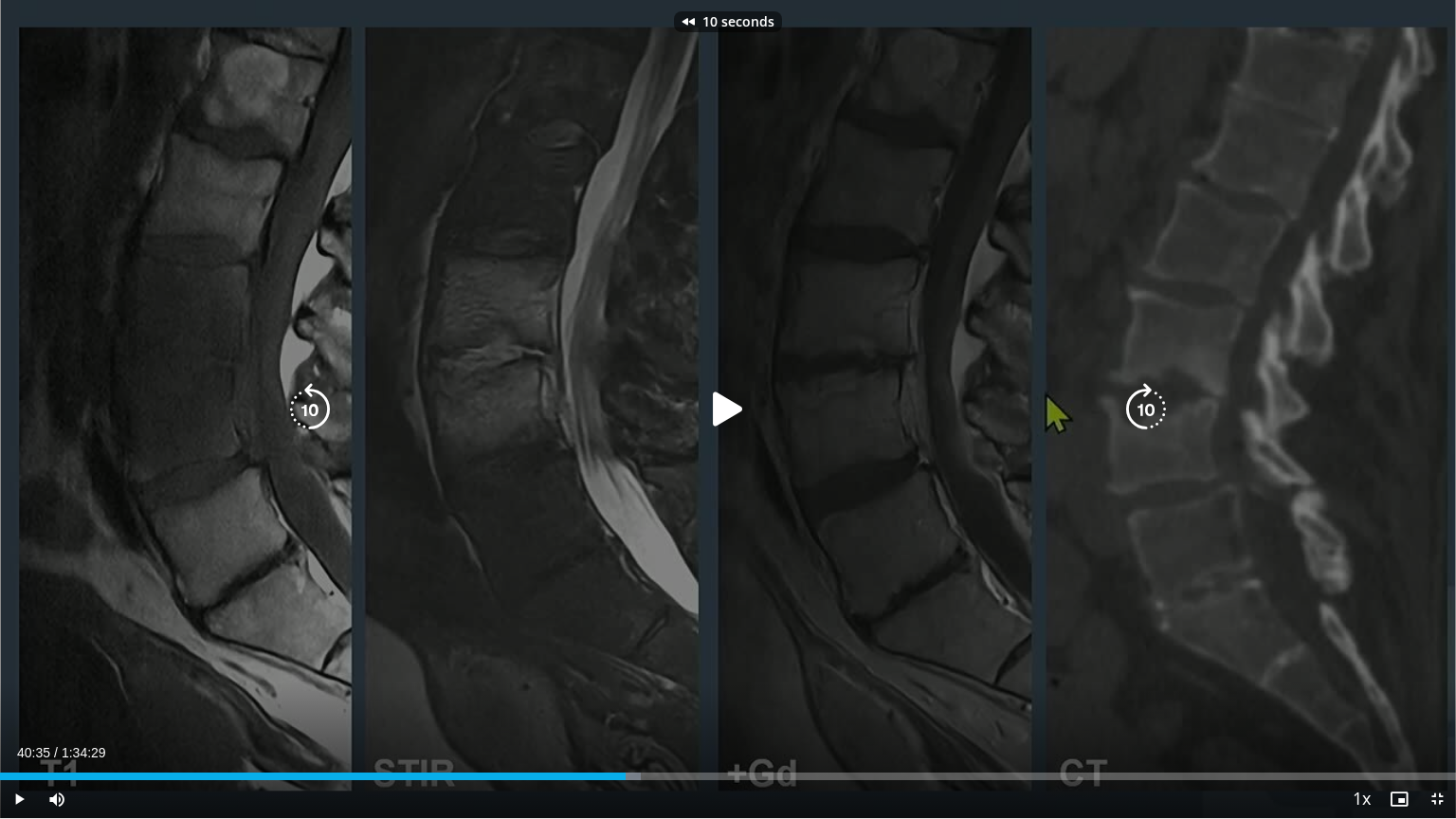 click at bounding box center (310, 410) 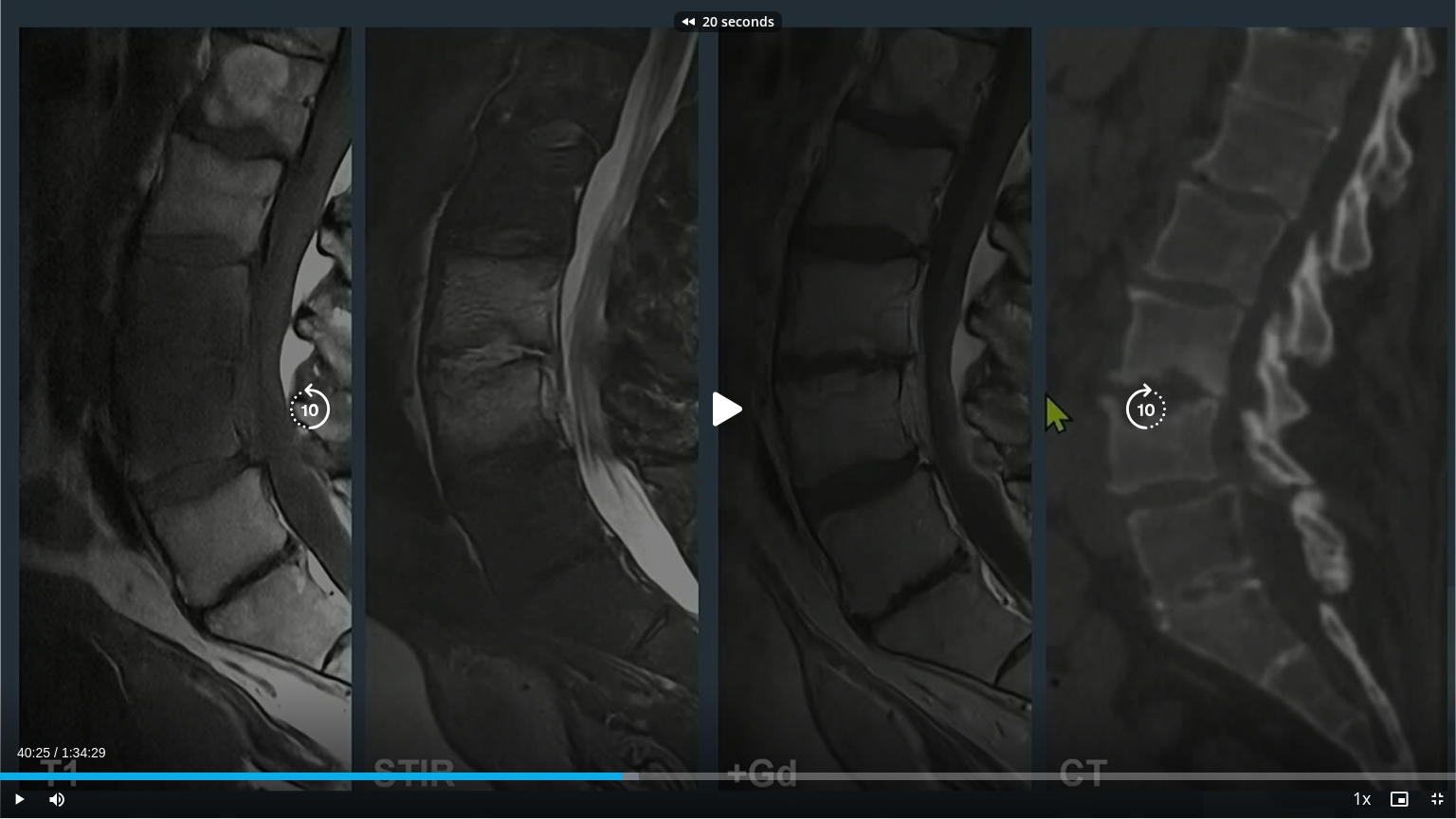 click at bounding box center [728, 410] 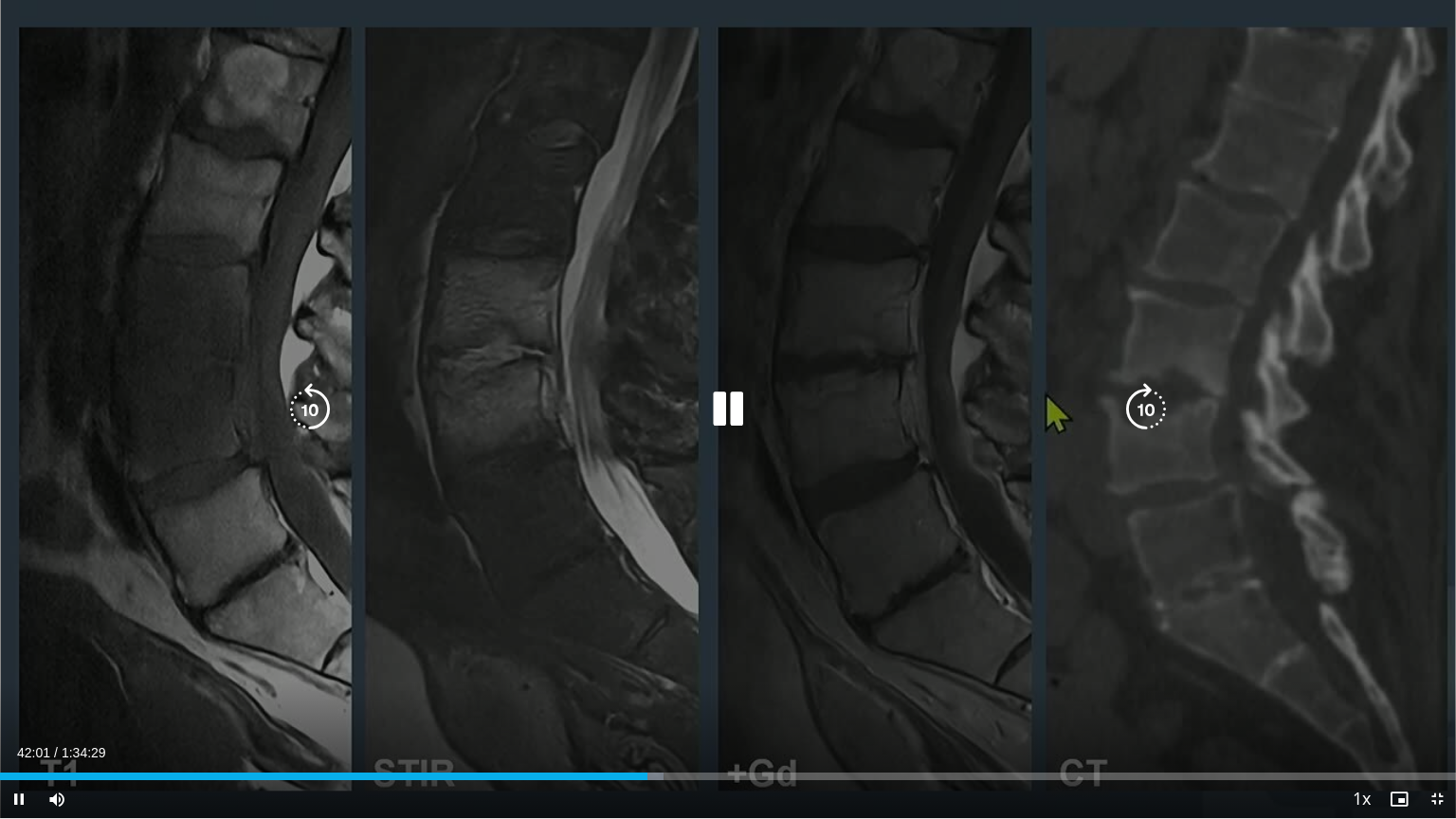 click at bounding box center [310, 410] 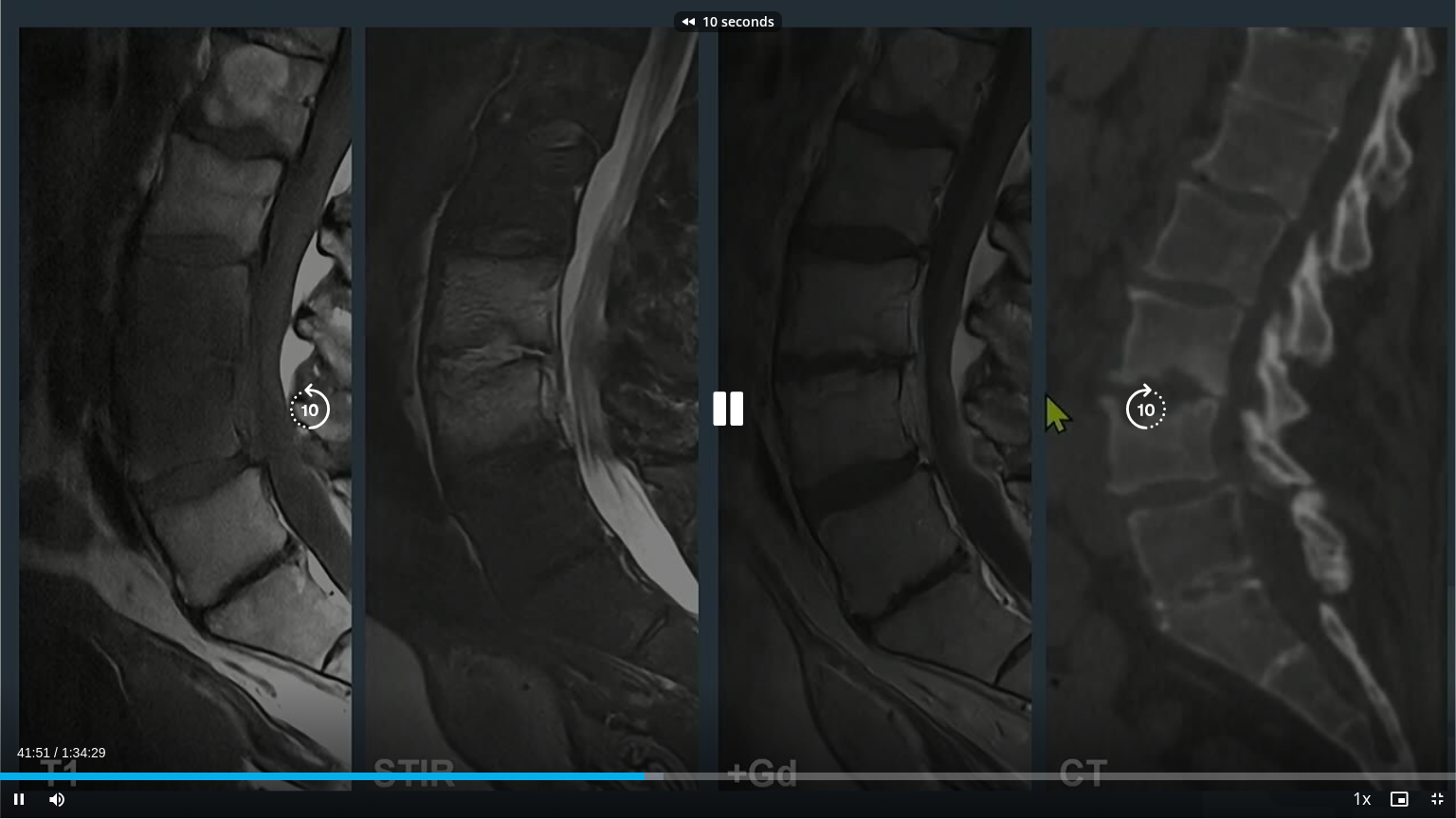 click at bounding box center [310, 410] 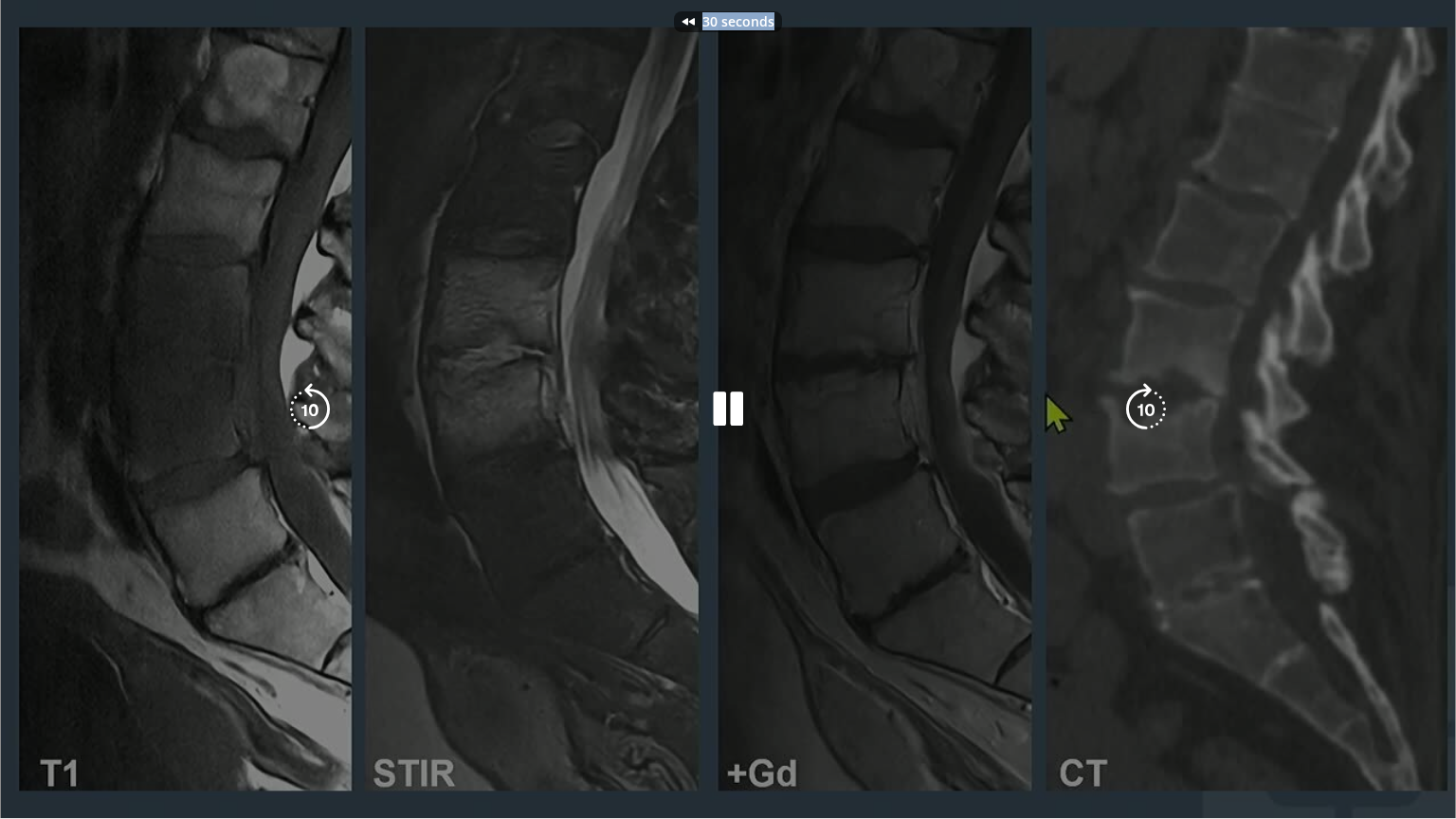 click on "30 seconds
Tap to unmute" at bounding box center [728, 409] 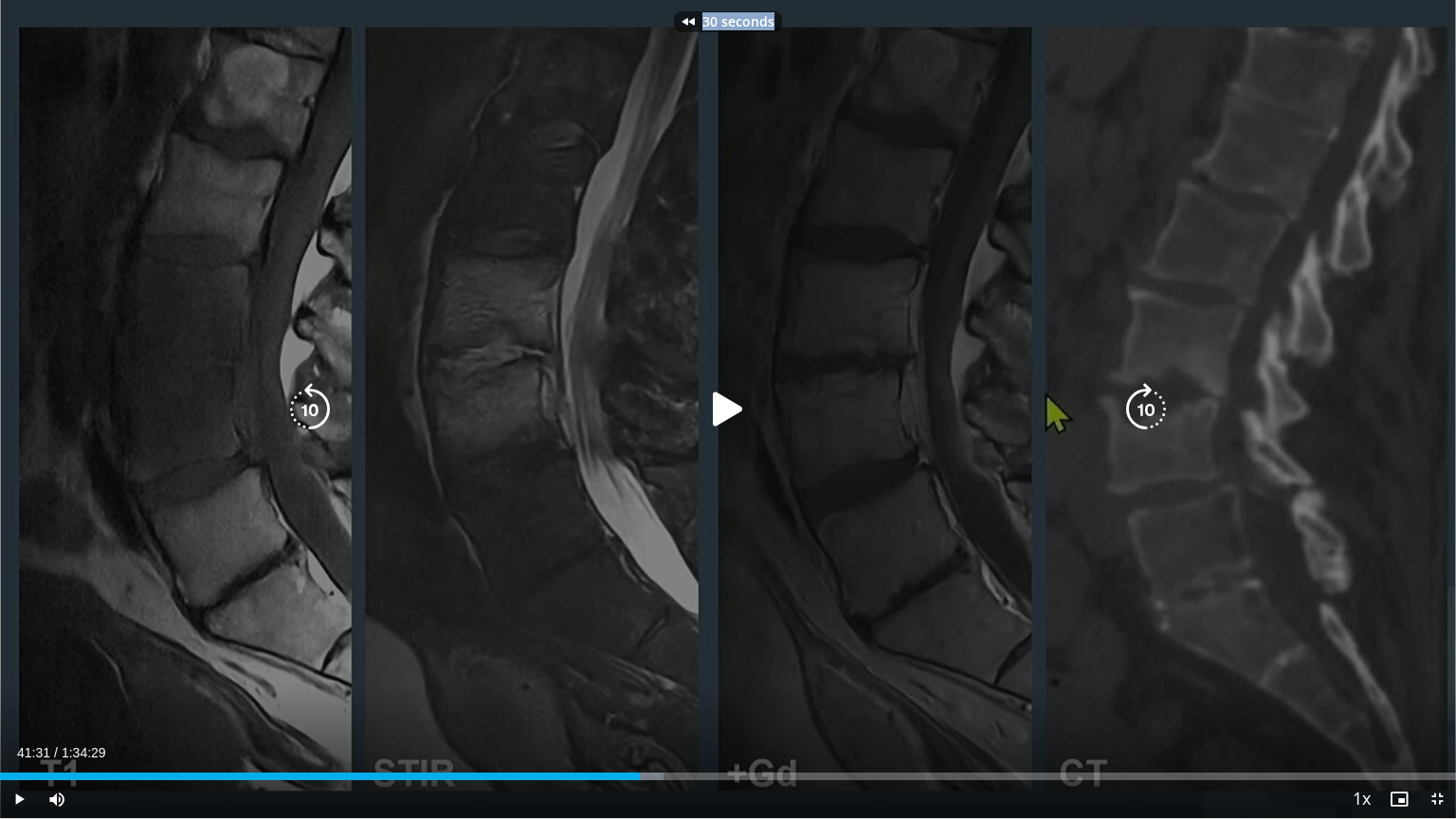 click at bounding box center (310, 410) 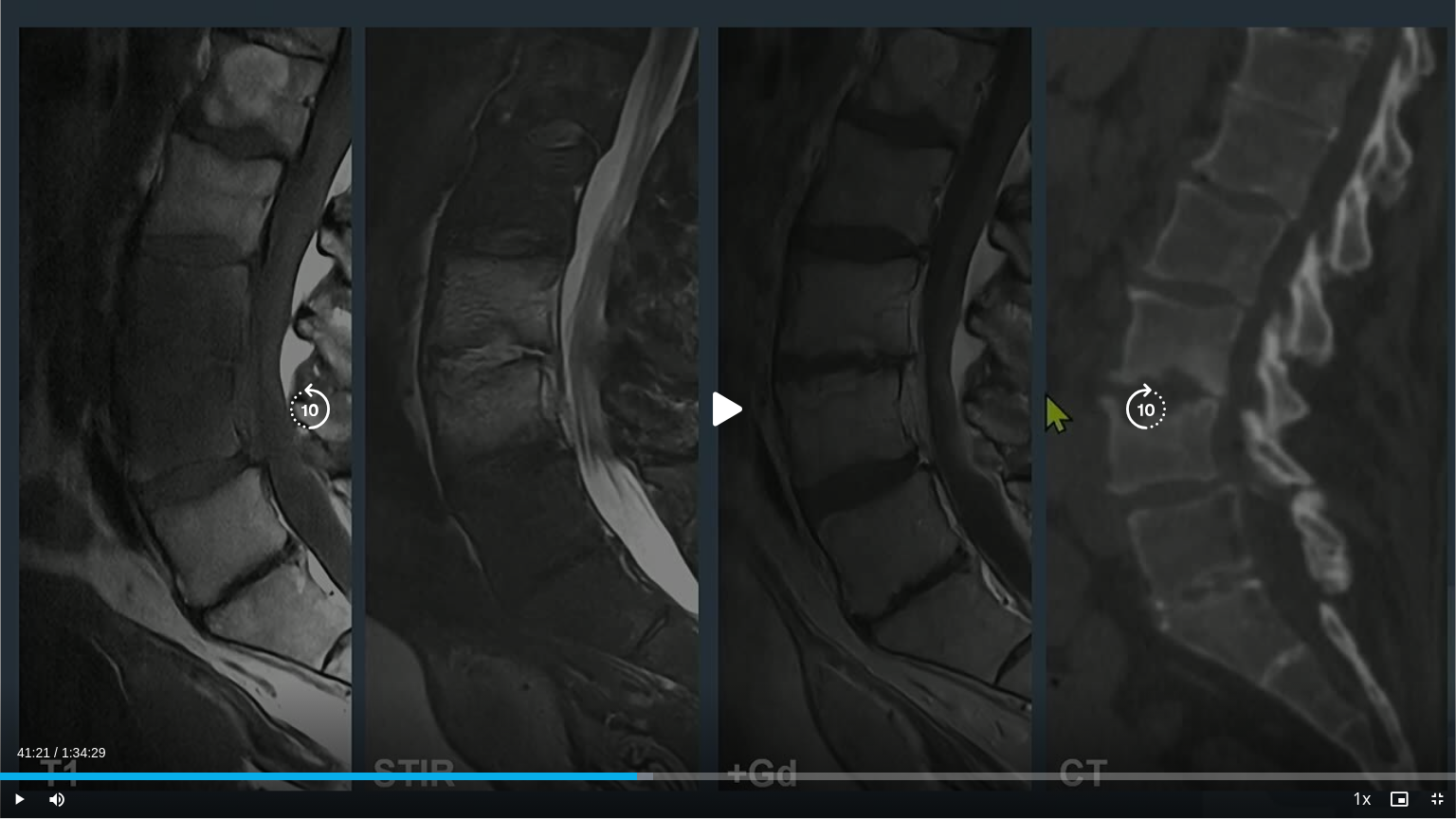 click at bounding box center (310, 410) 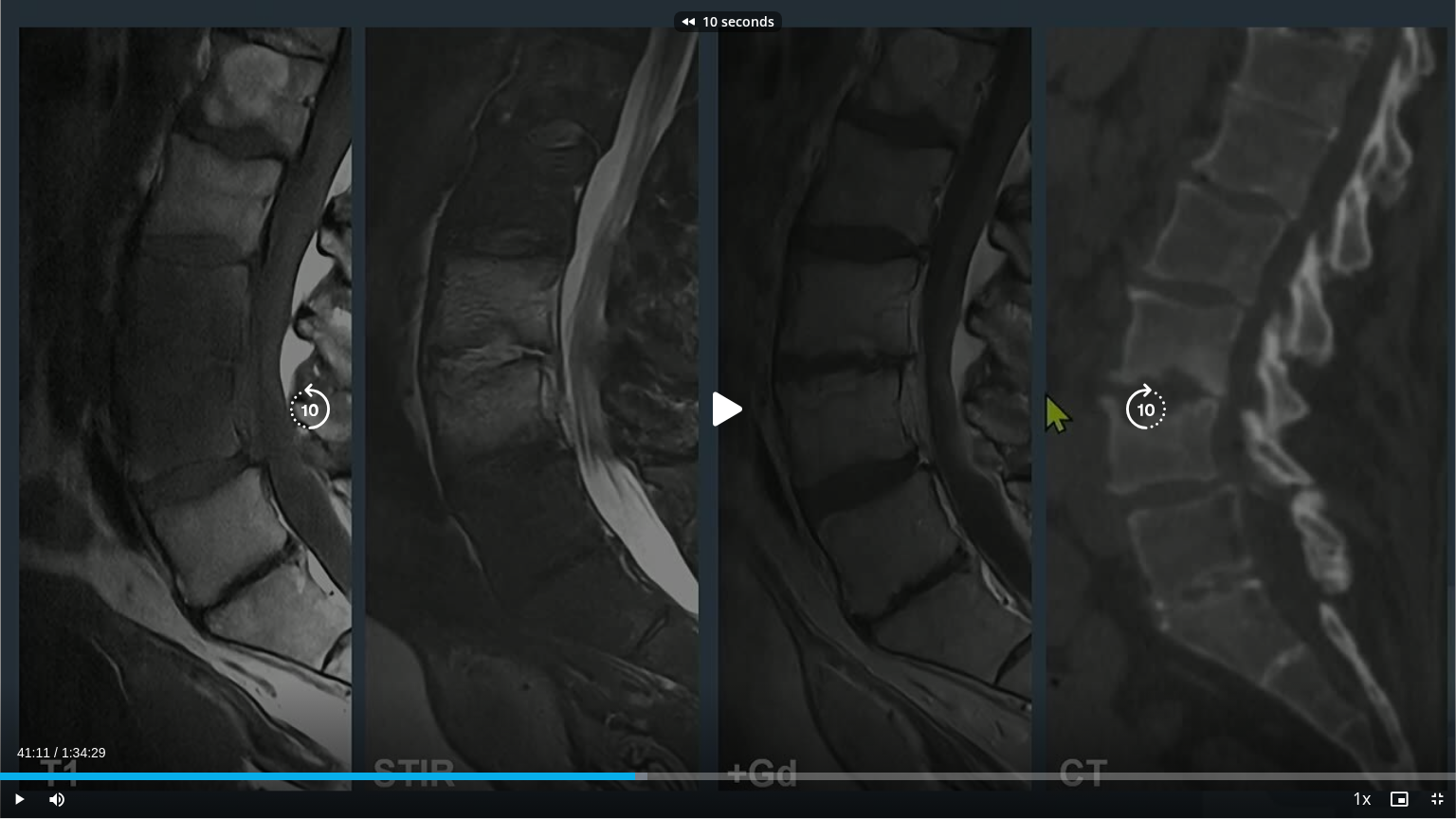click at bounding box center [310, 410] 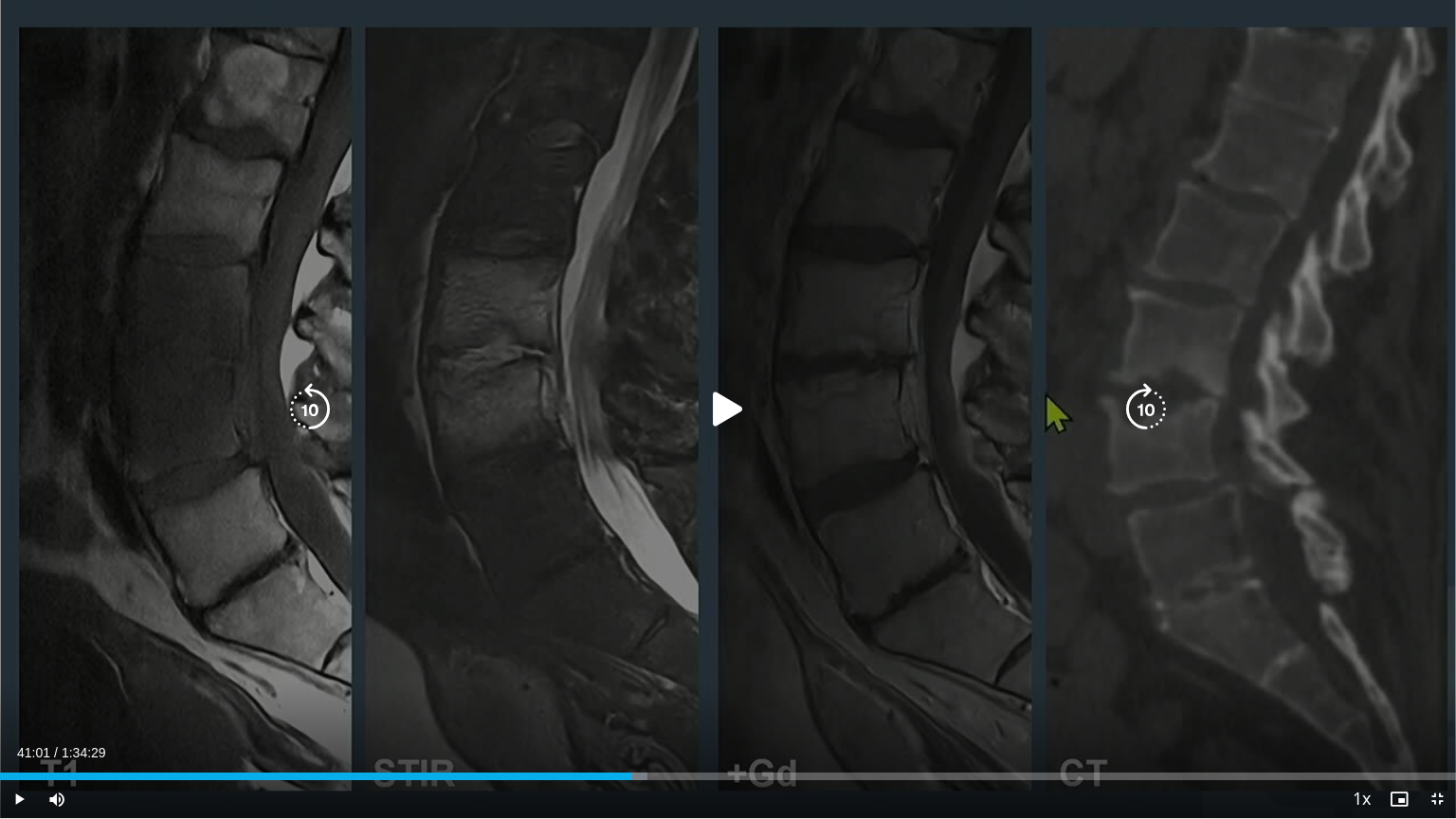 click at bounding box center (310, 410) 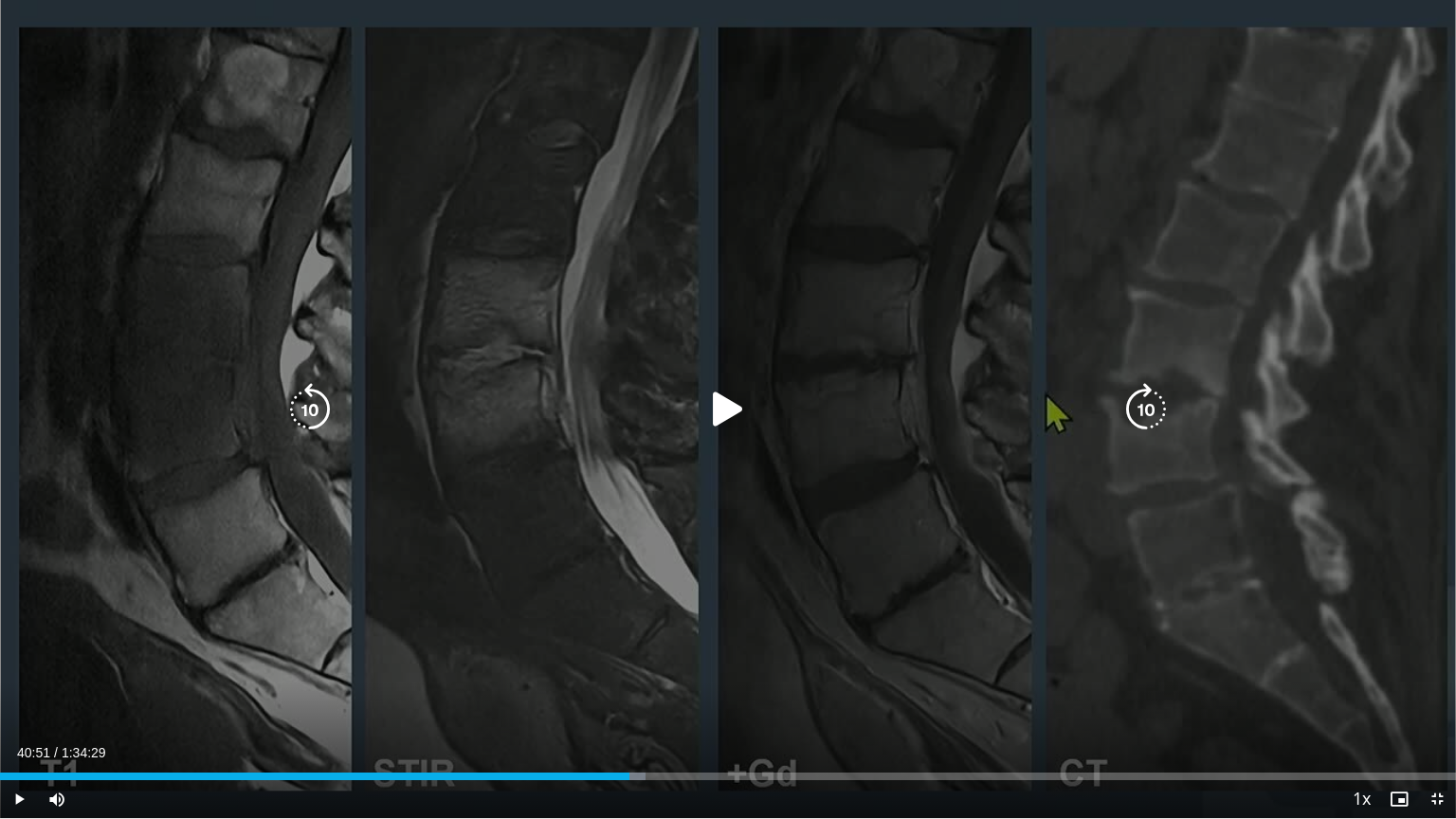click at bounding box center (728, 410) 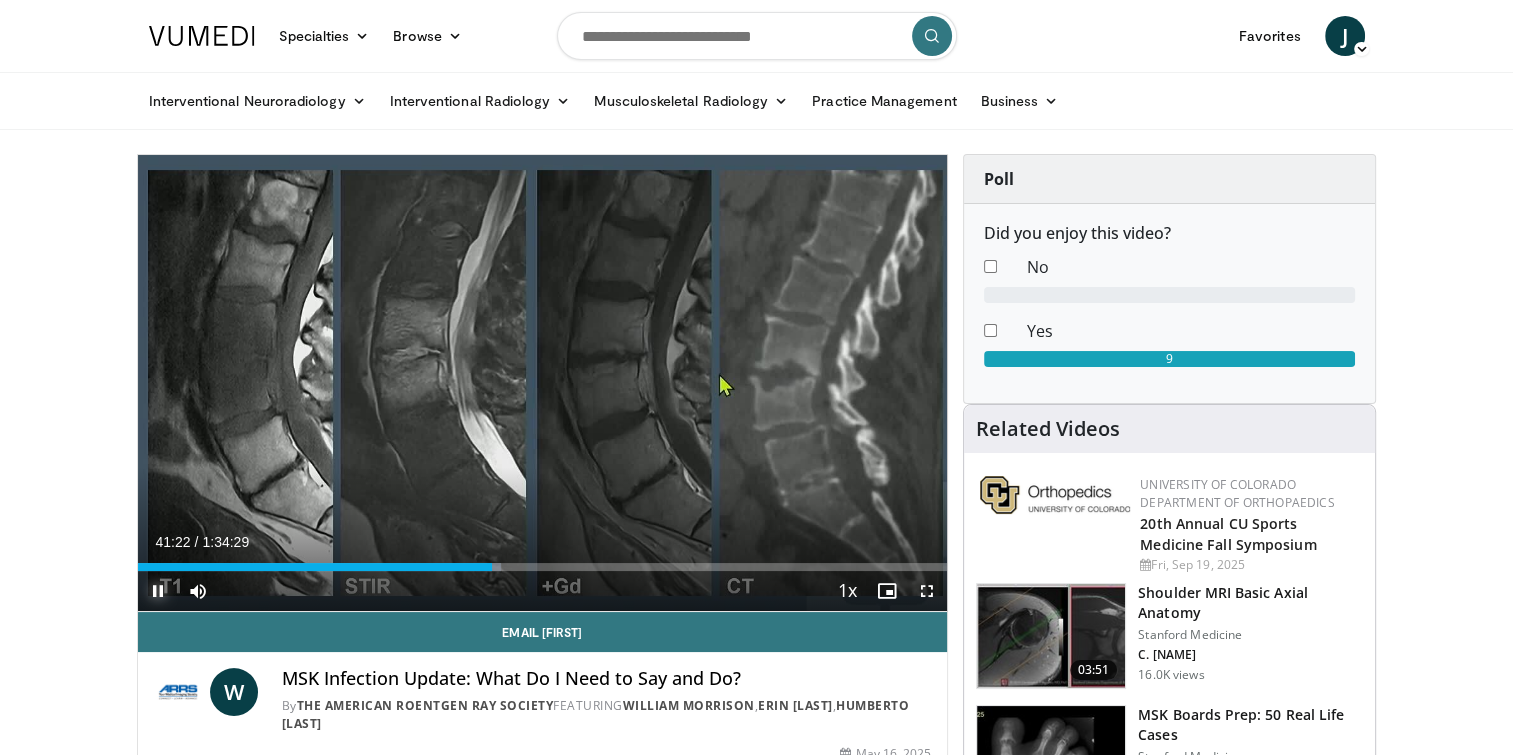 click at bounding box center (158, 591) 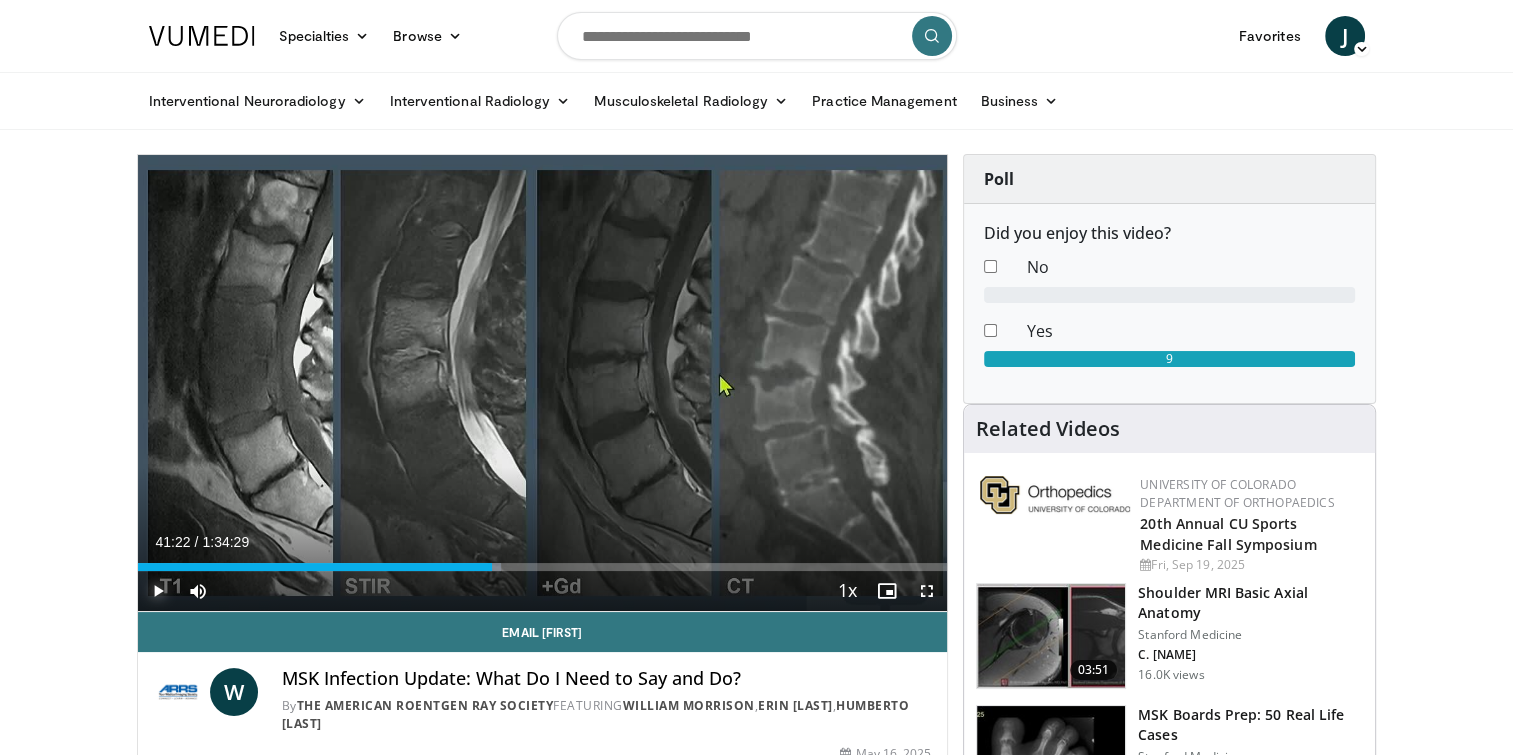 click at bounding box center [158, 591] 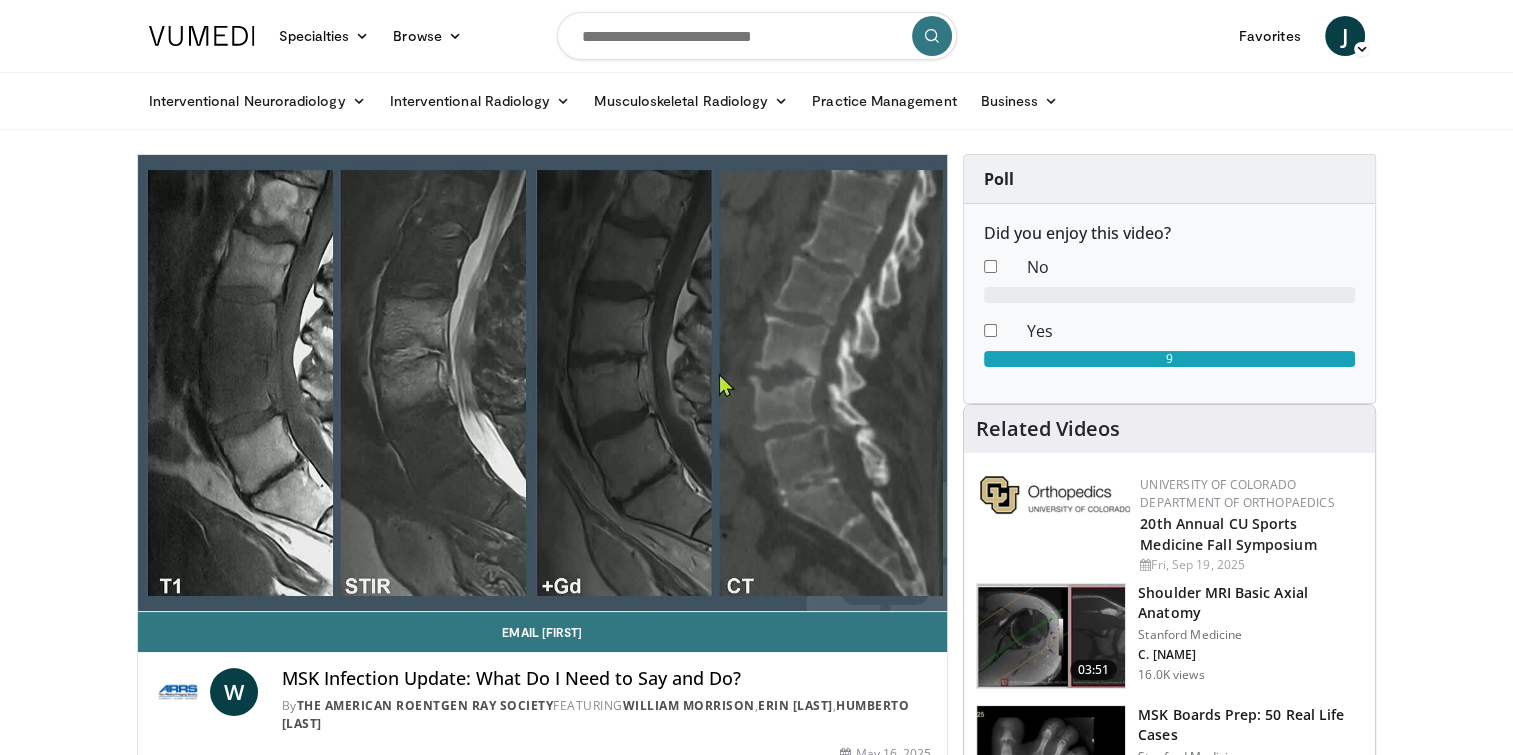 click on "10 seconds
Tap to unmute" at bounding box center [543, 383] 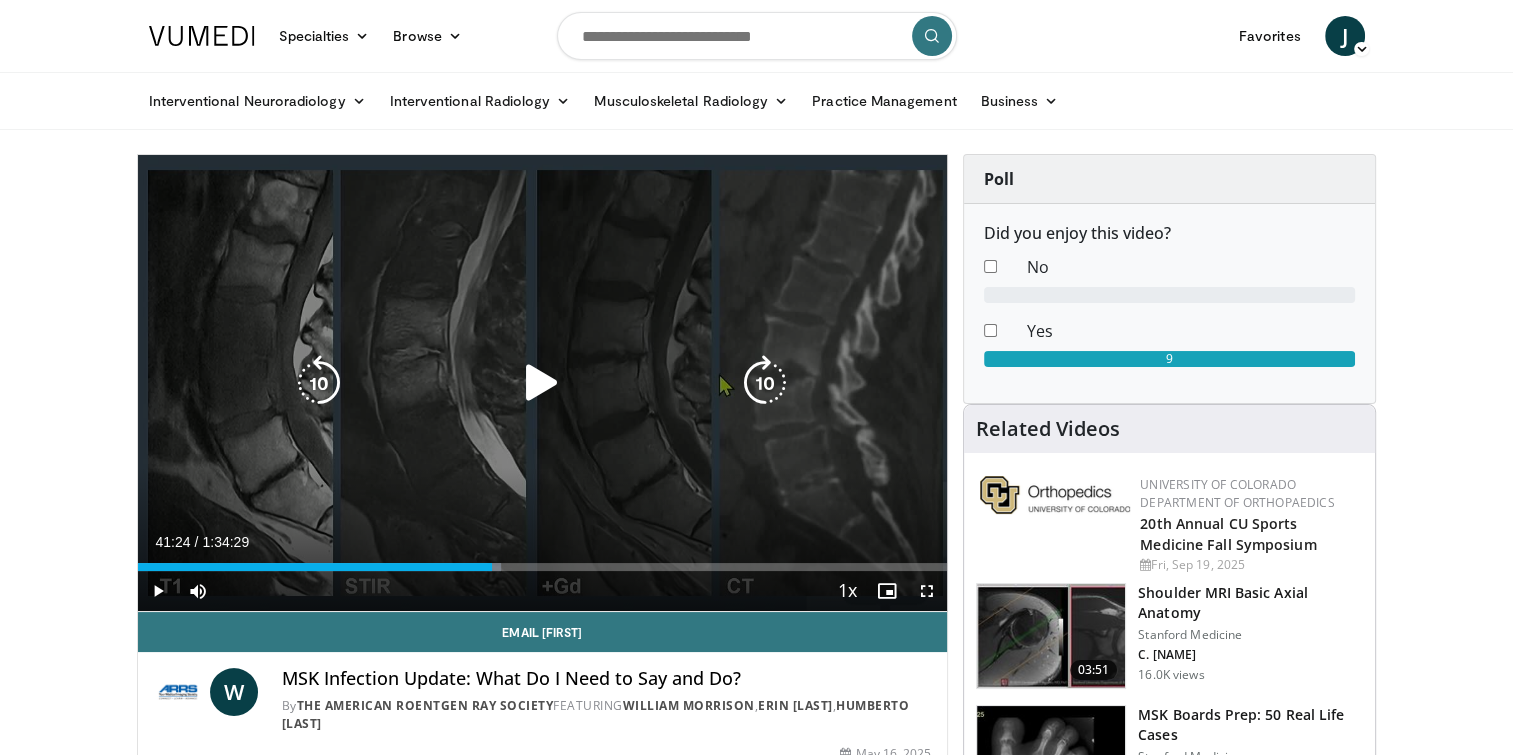 click at bounding box center [542, 383] 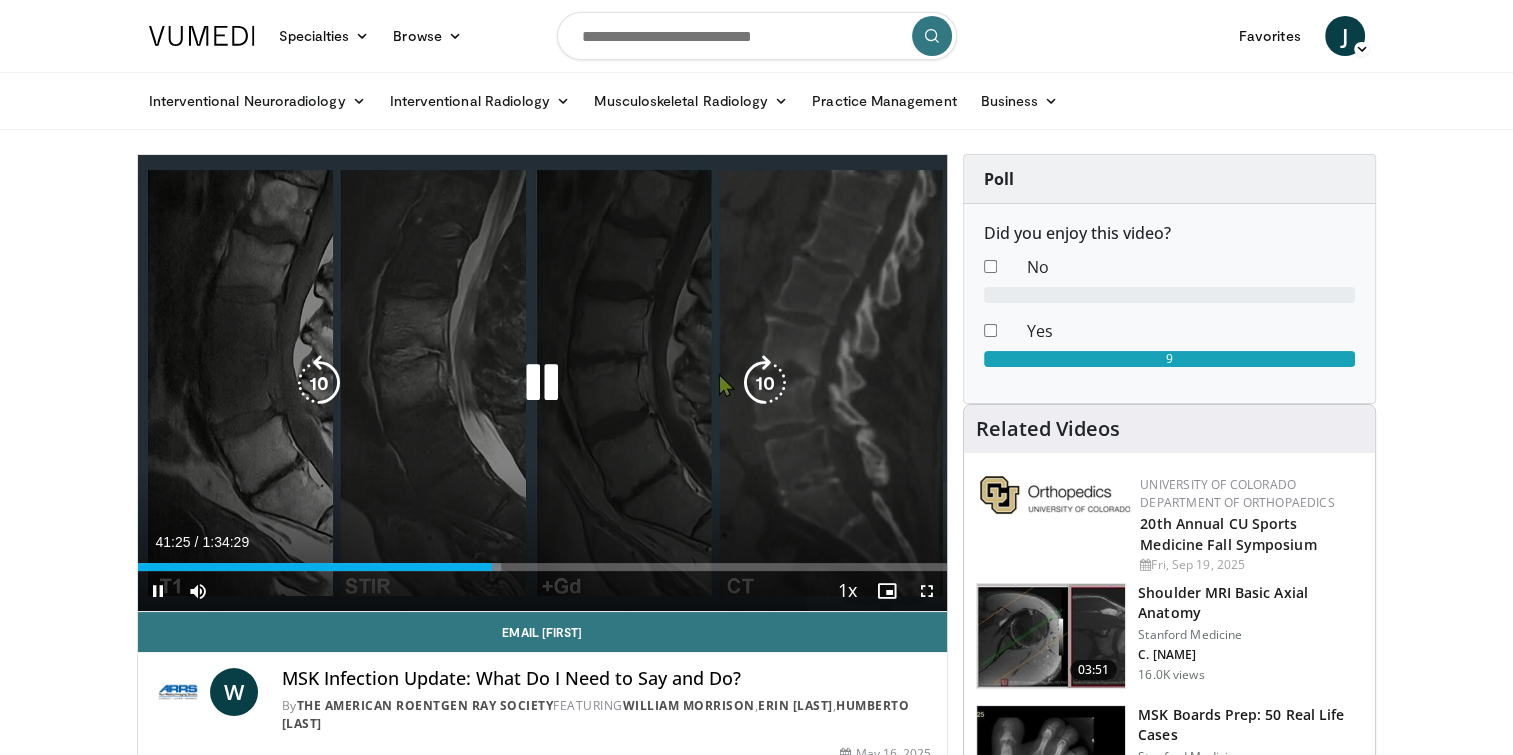 click at bounding box center [542, 383] 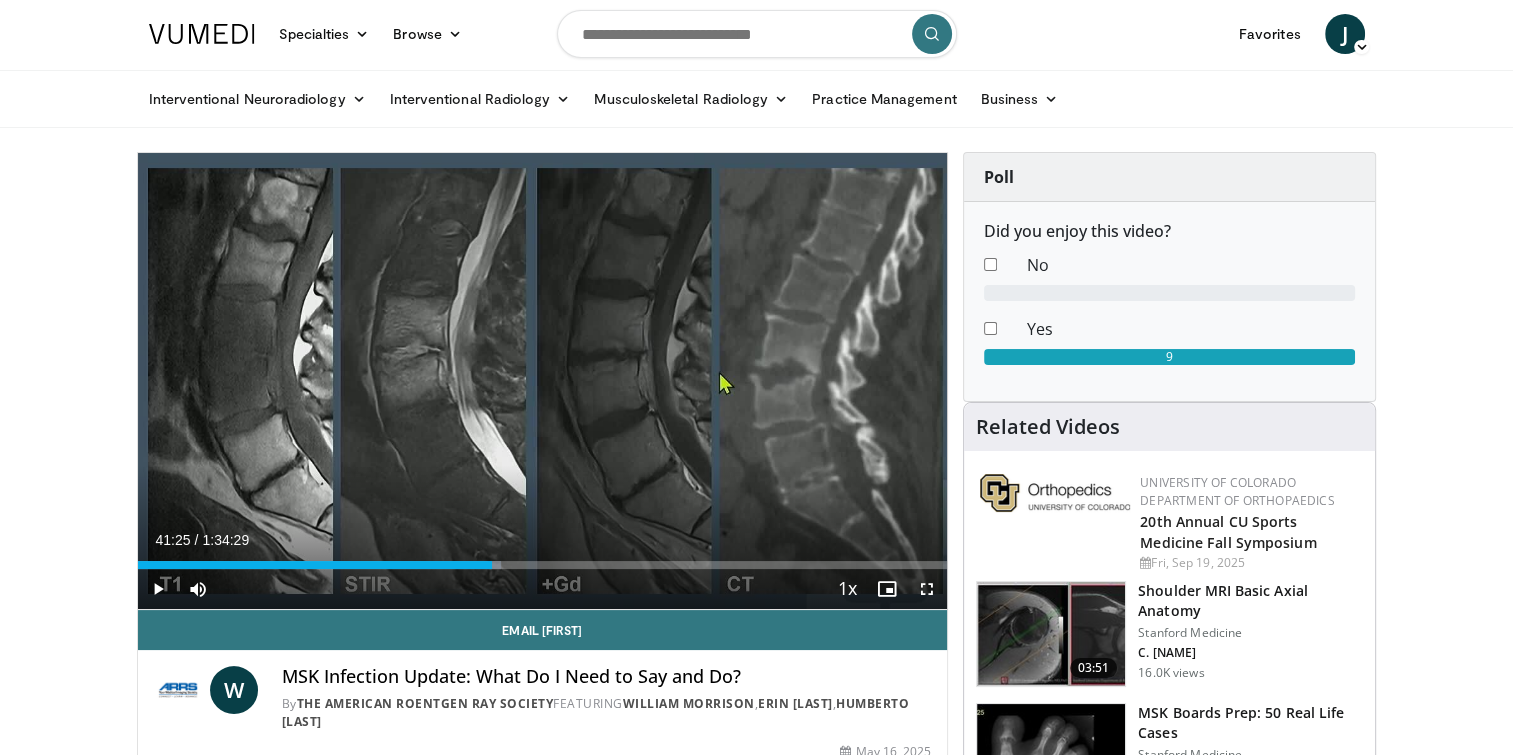 scroll, scrollTop: 0, scrollLeft: 0, axis: both 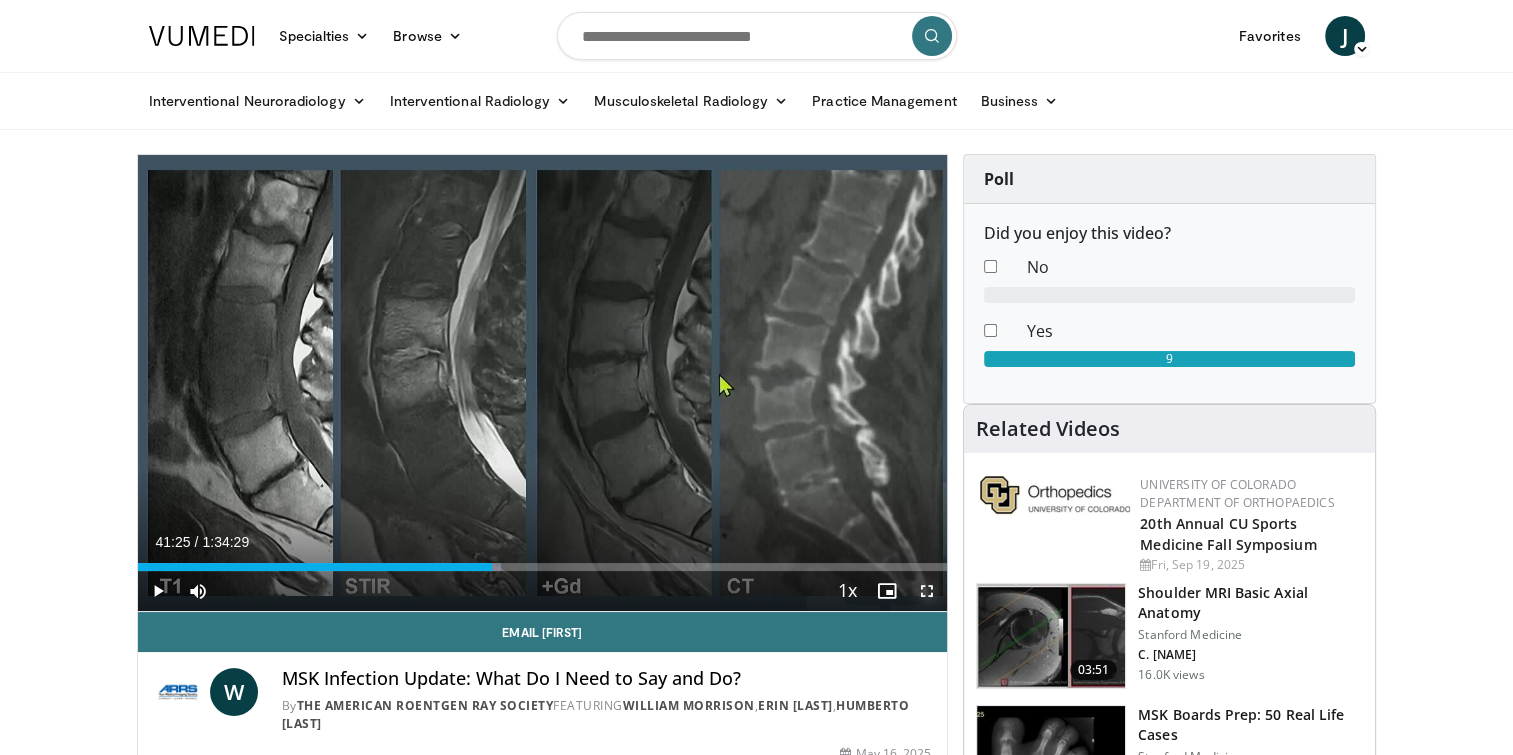 click at bounding box center (927, 591) 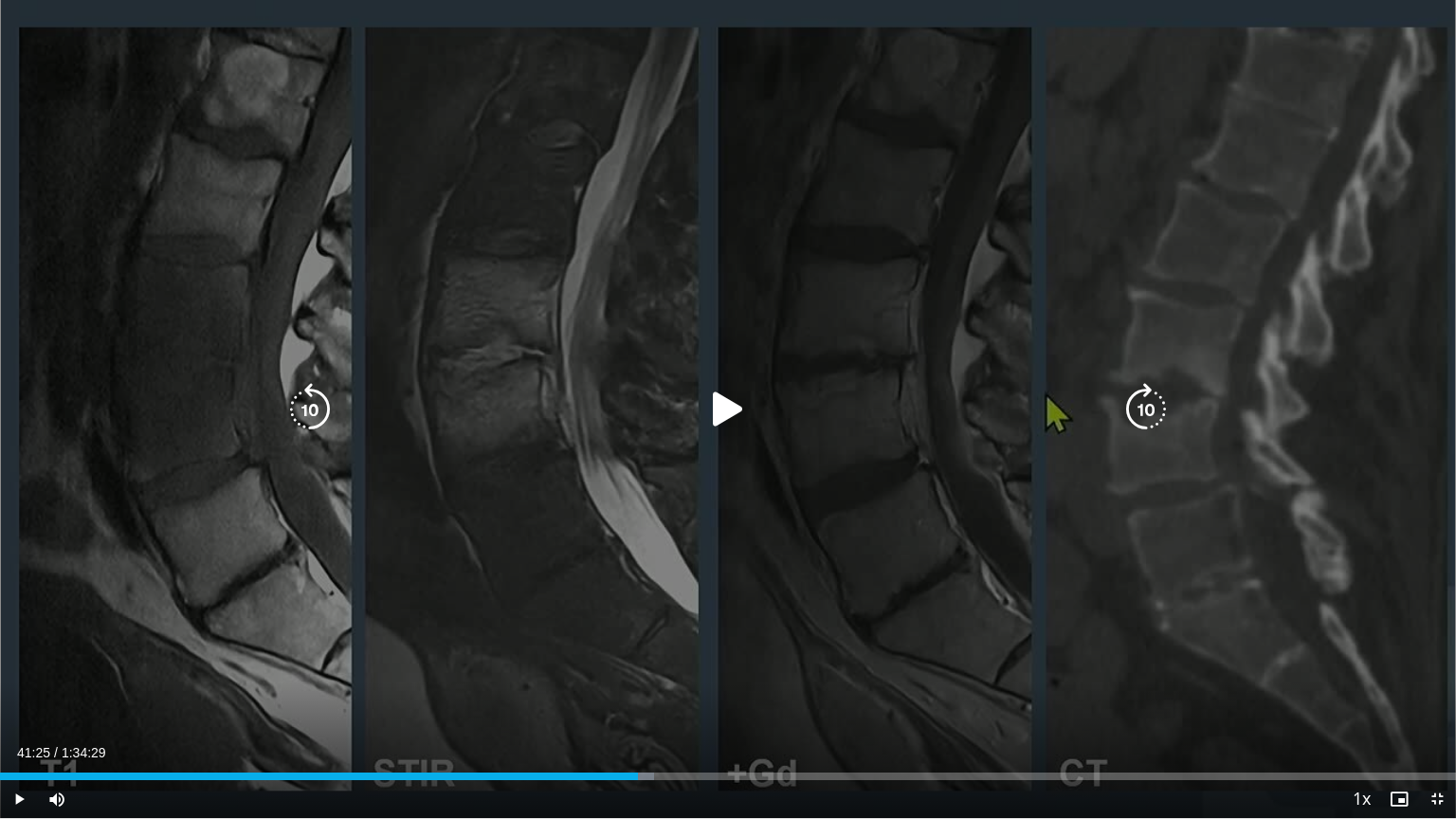 click at bounding box center [728, 410] 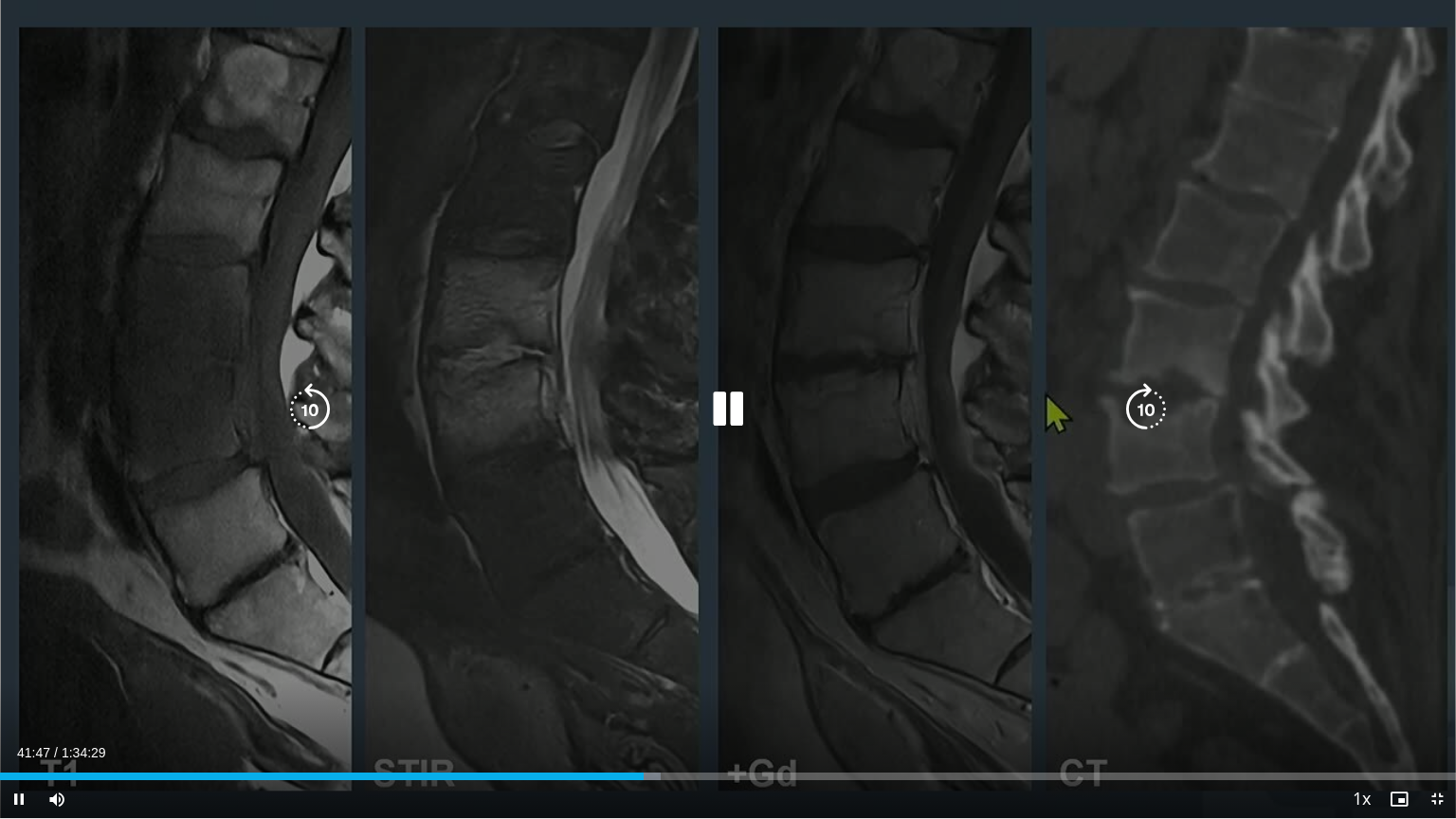 click at bounding box center [728, 410] 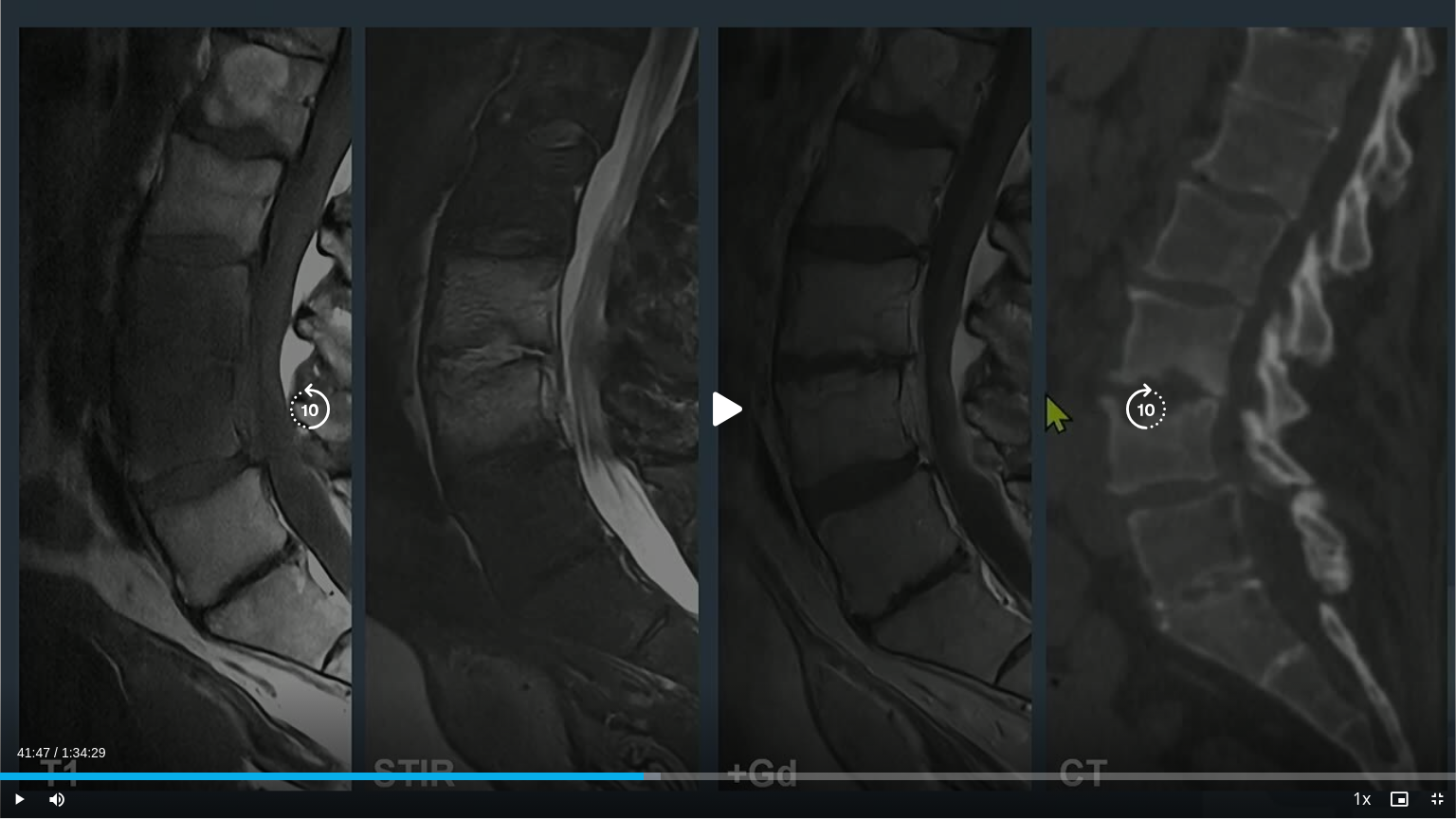 click at bounding box center (728, 410) 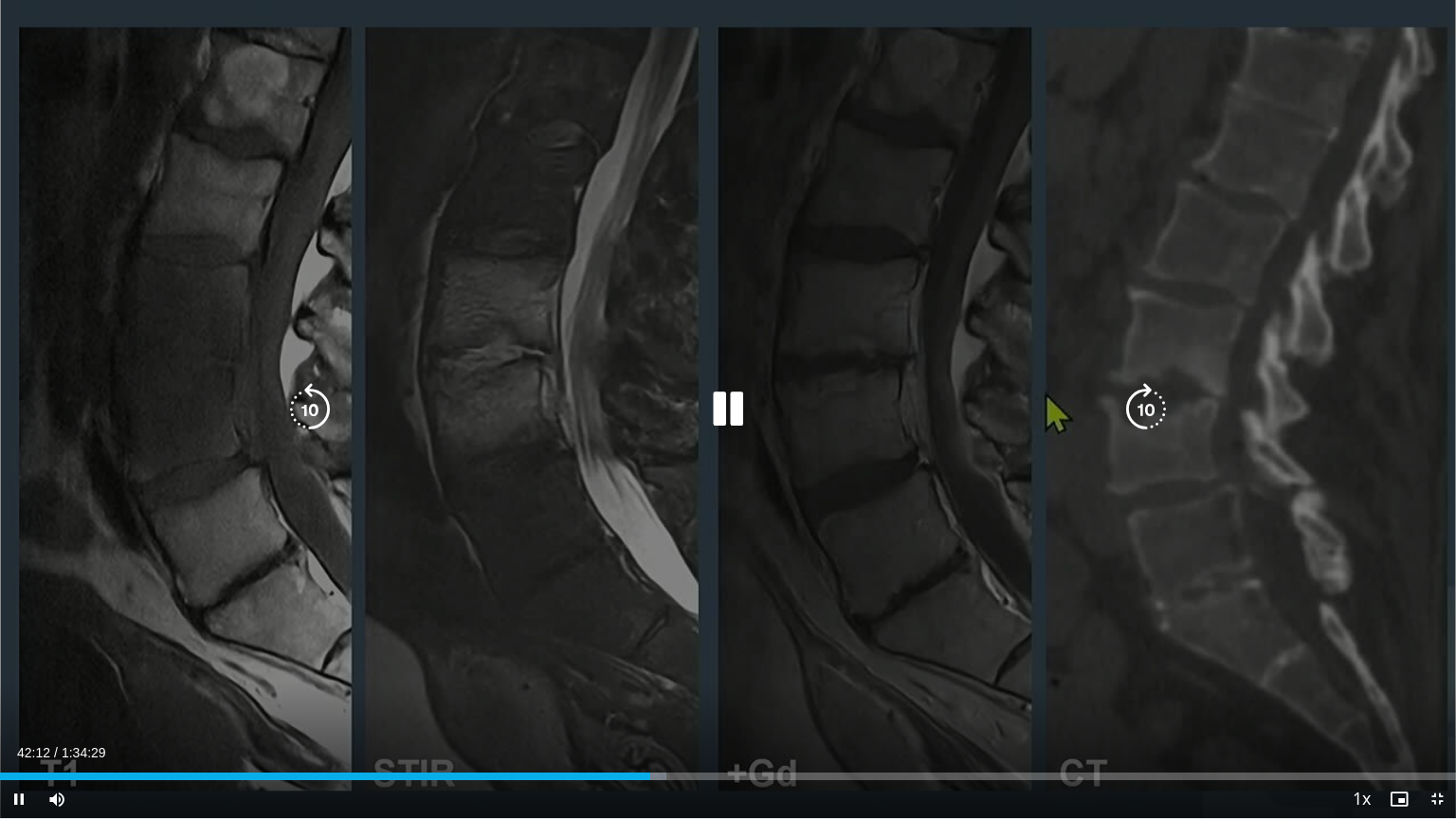 click at bounding box center [310, 410] 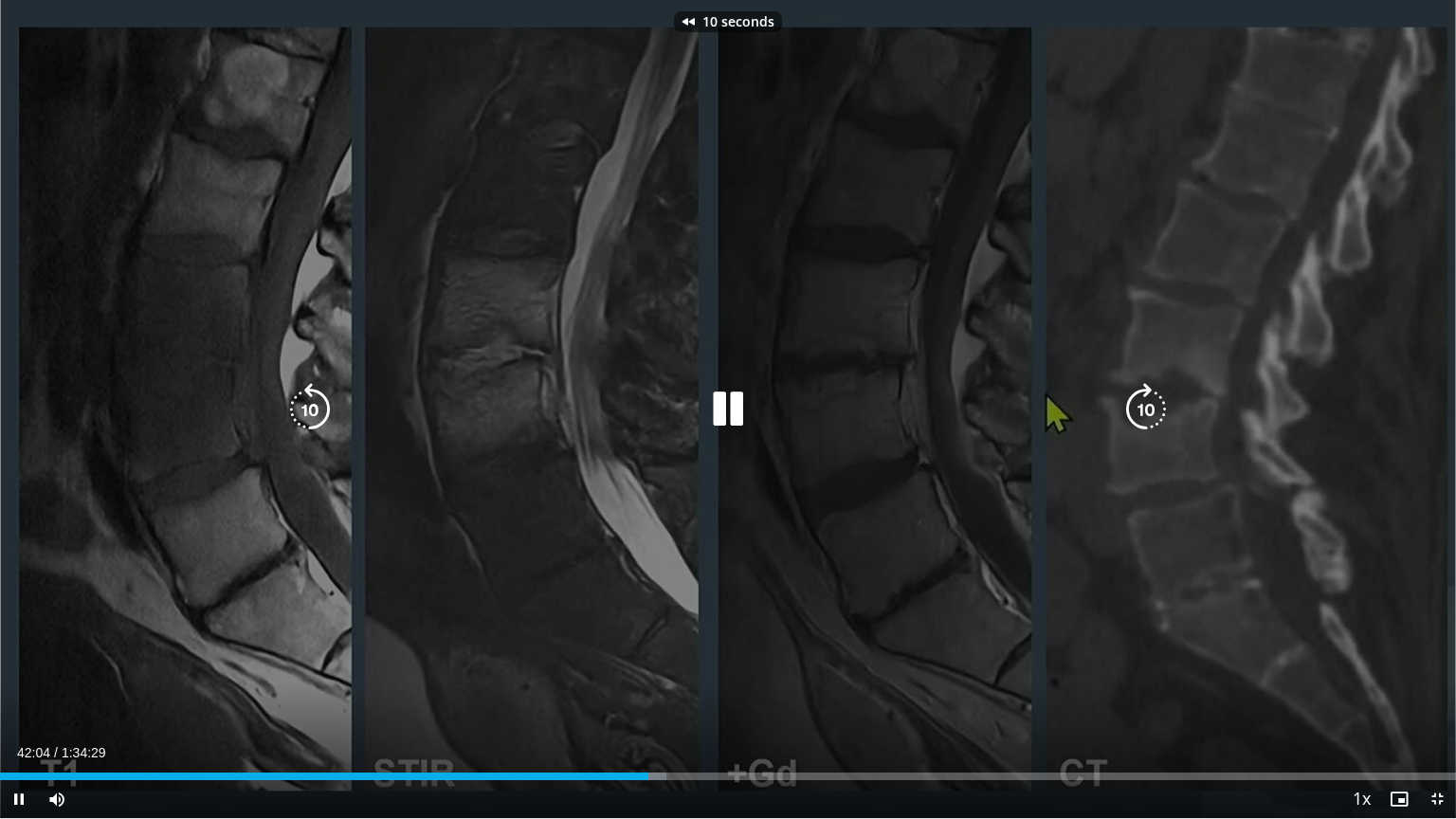 click at bounding box center [310, 410] 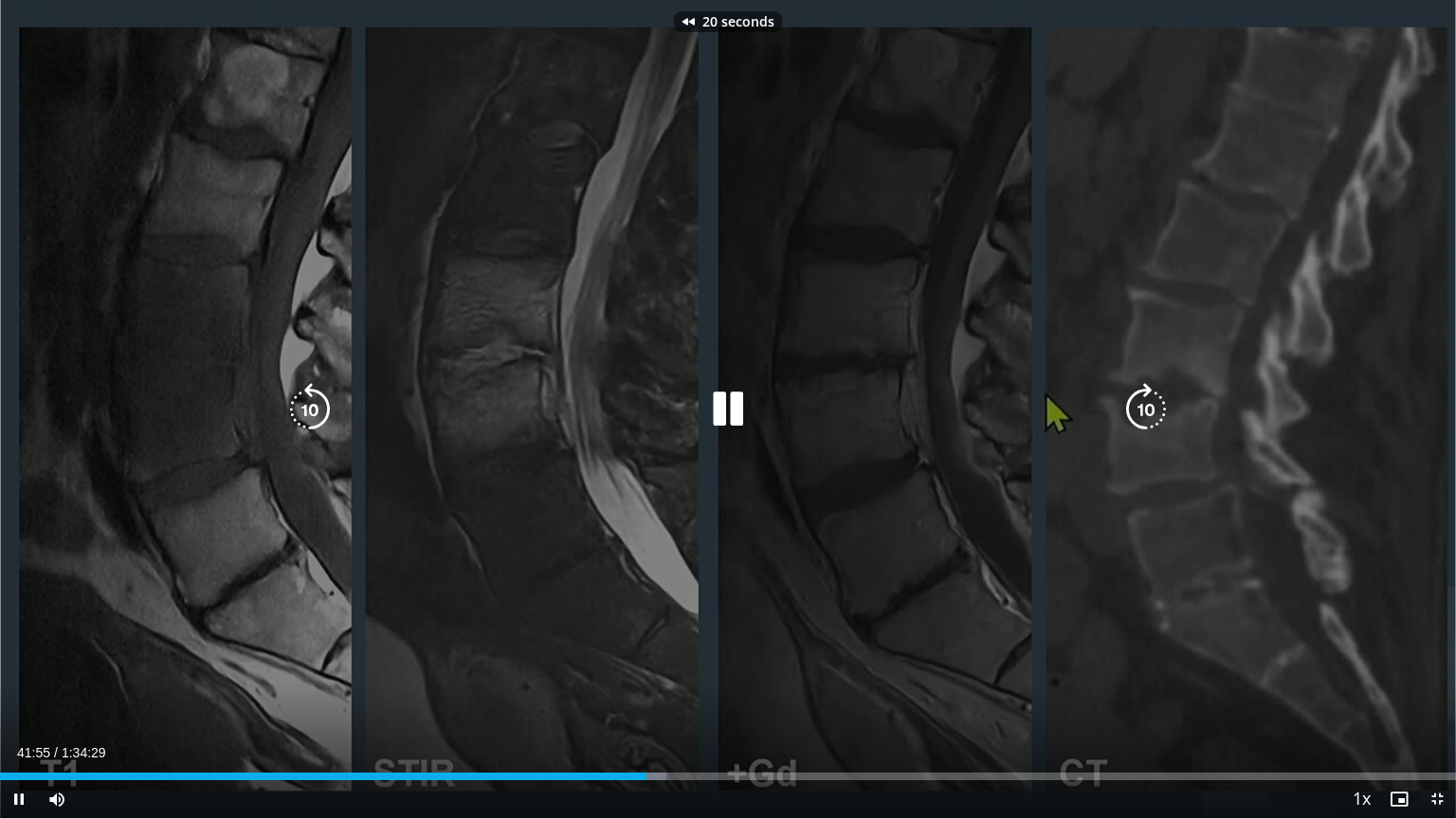 click at bounding box center (310, 410) 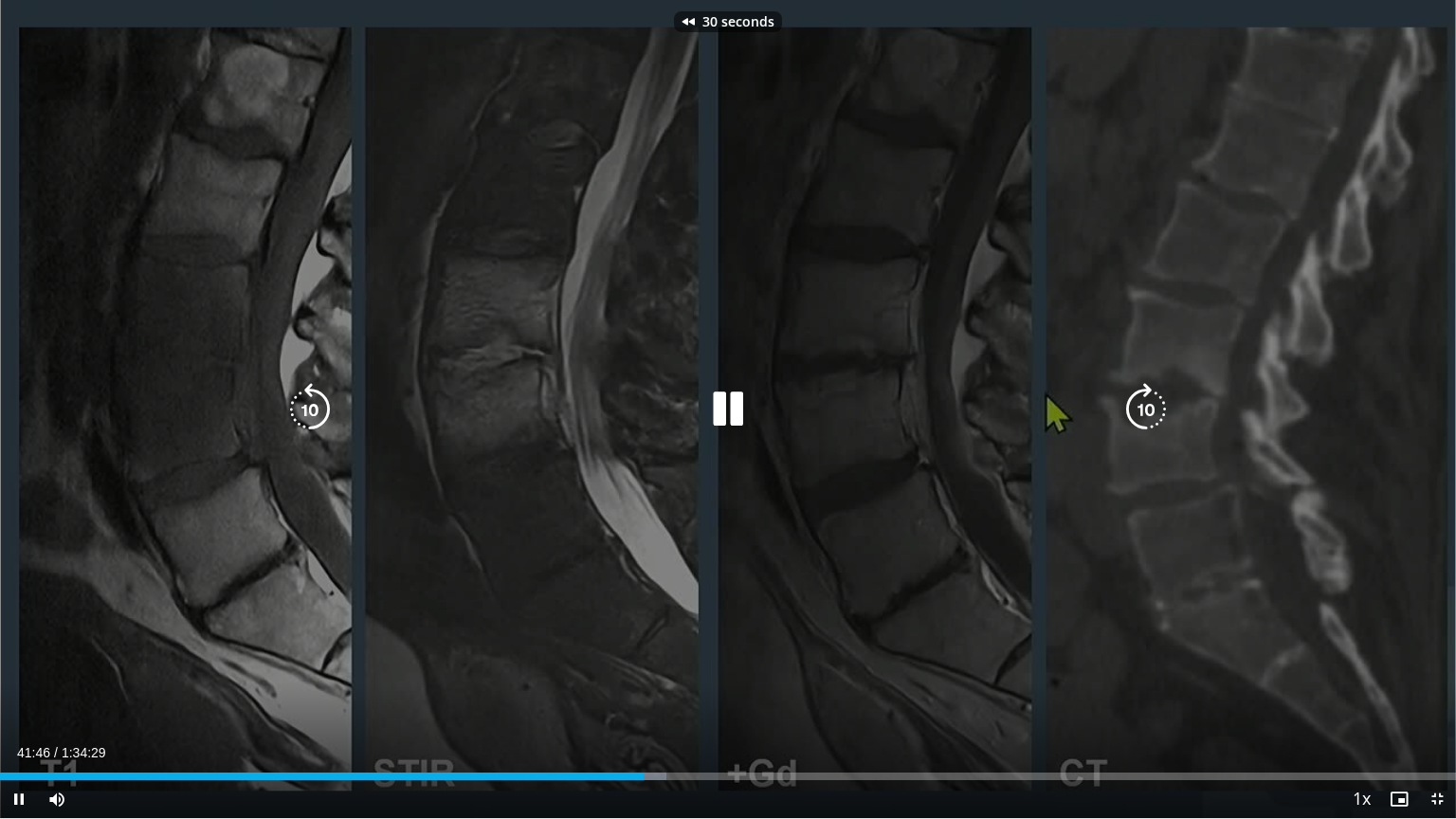 click at bounding box center [310, 410] 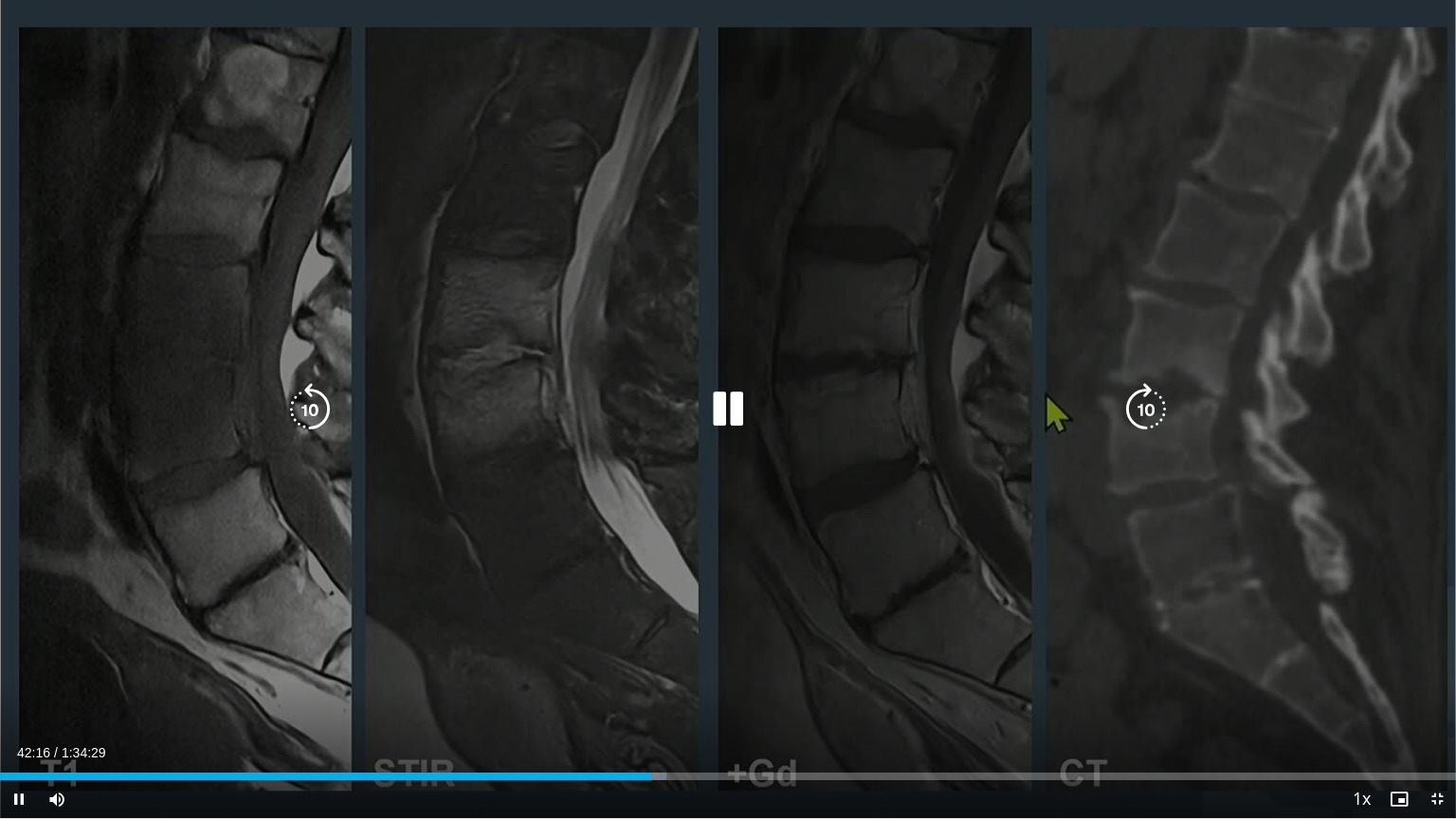 click at bounding box center [310, 410] 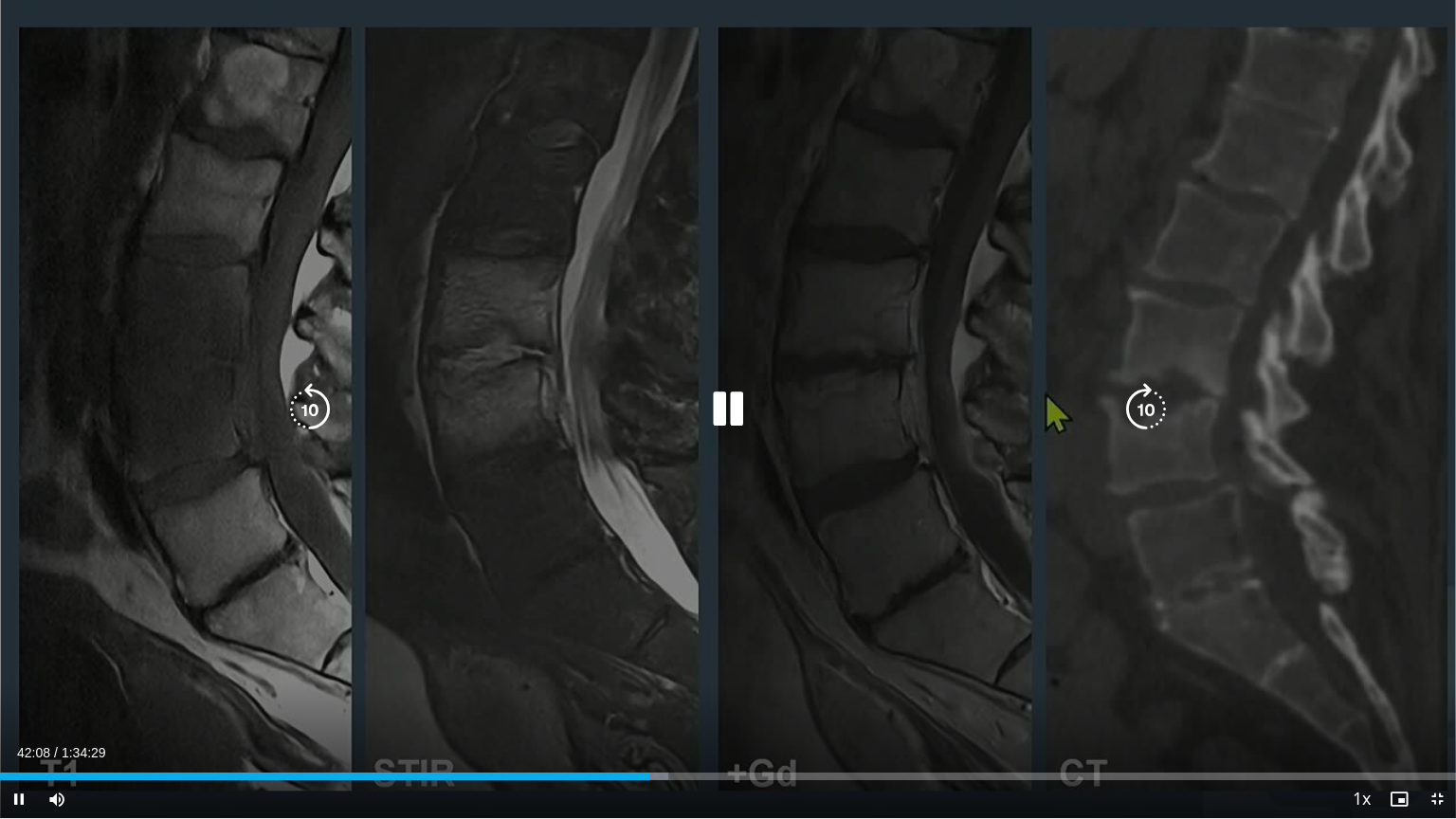 click at bounding box center [310, 410] 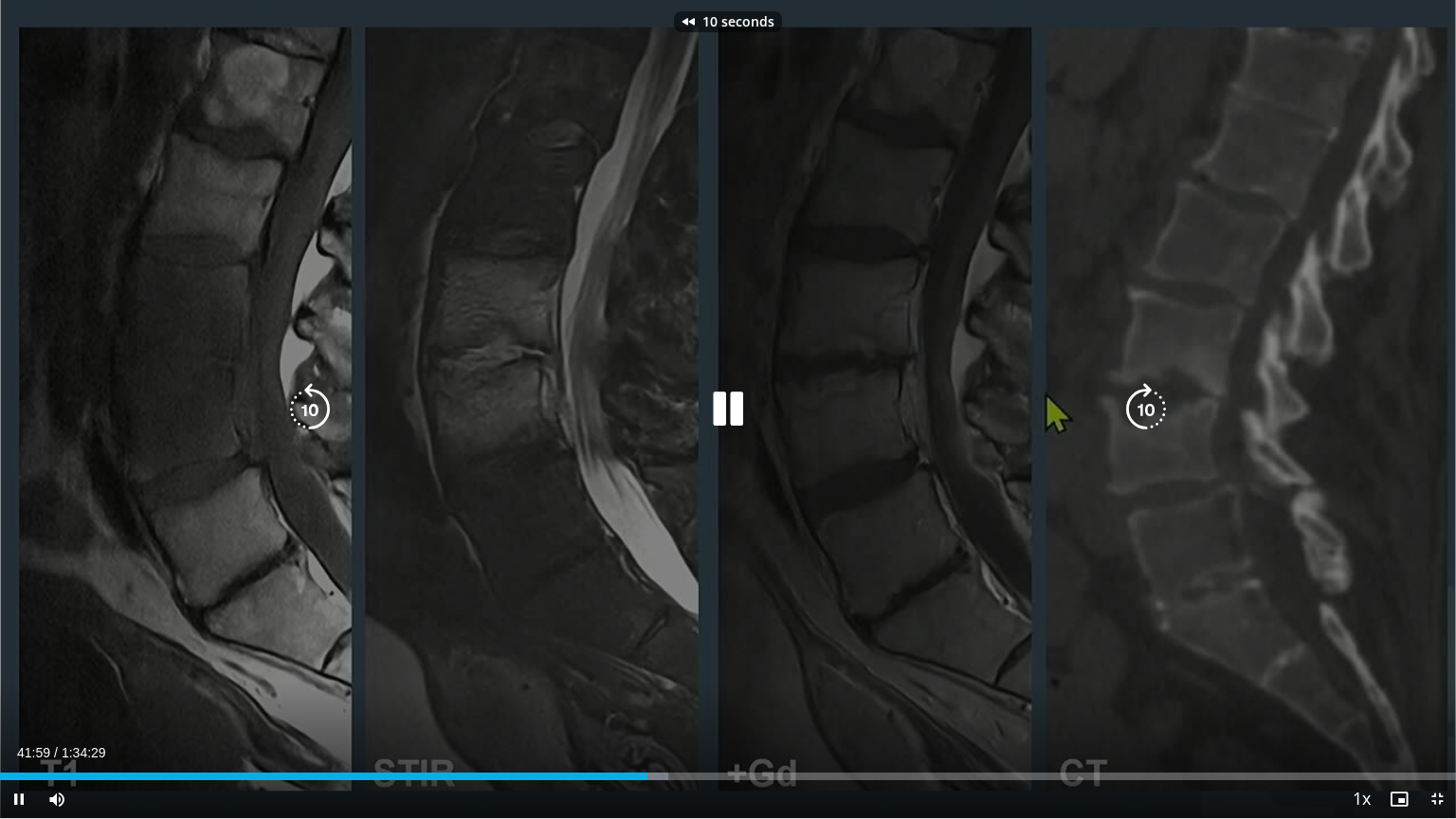 click at bounding box center [310, 410] 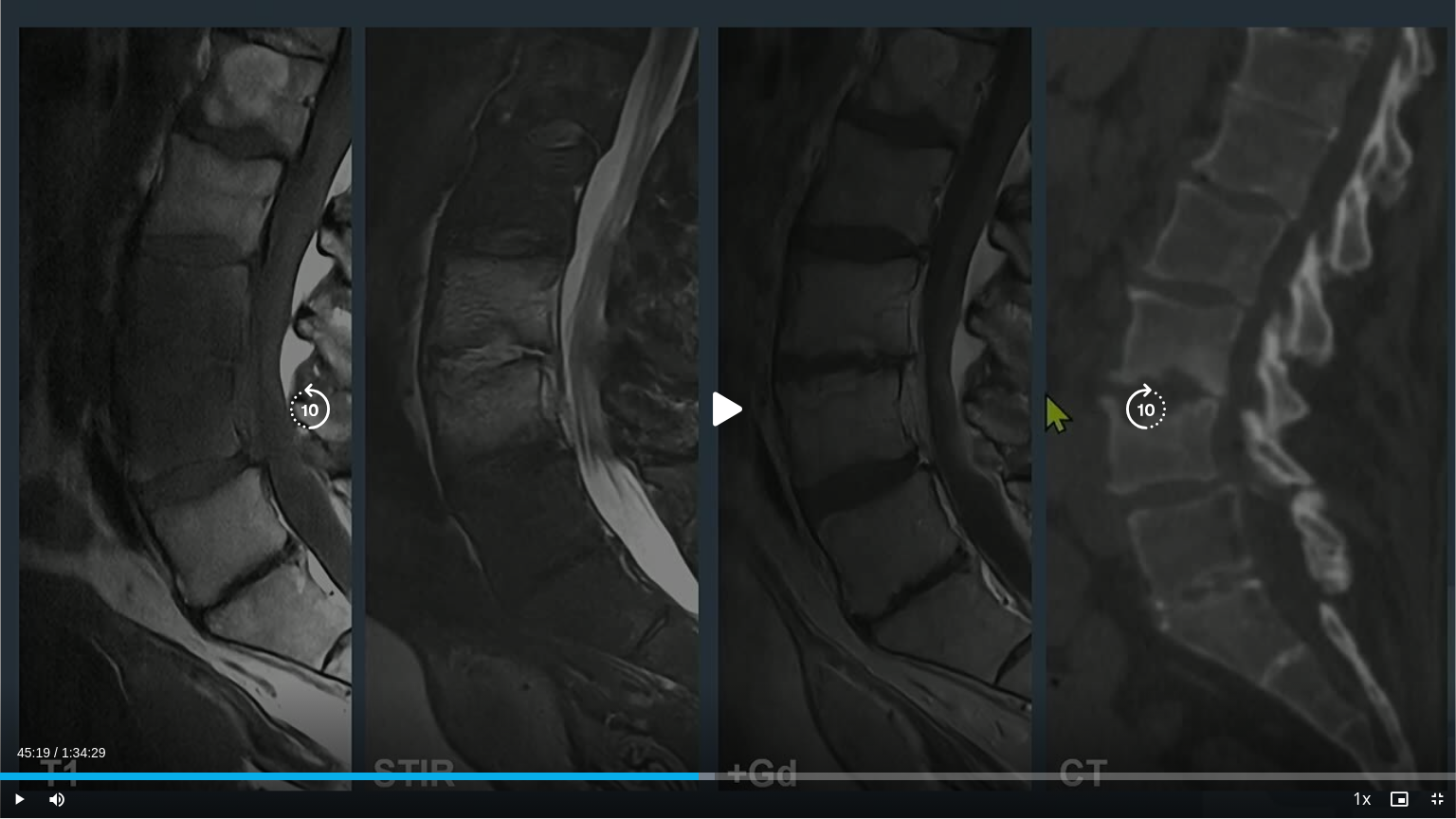click at bounding box center (728, 410) 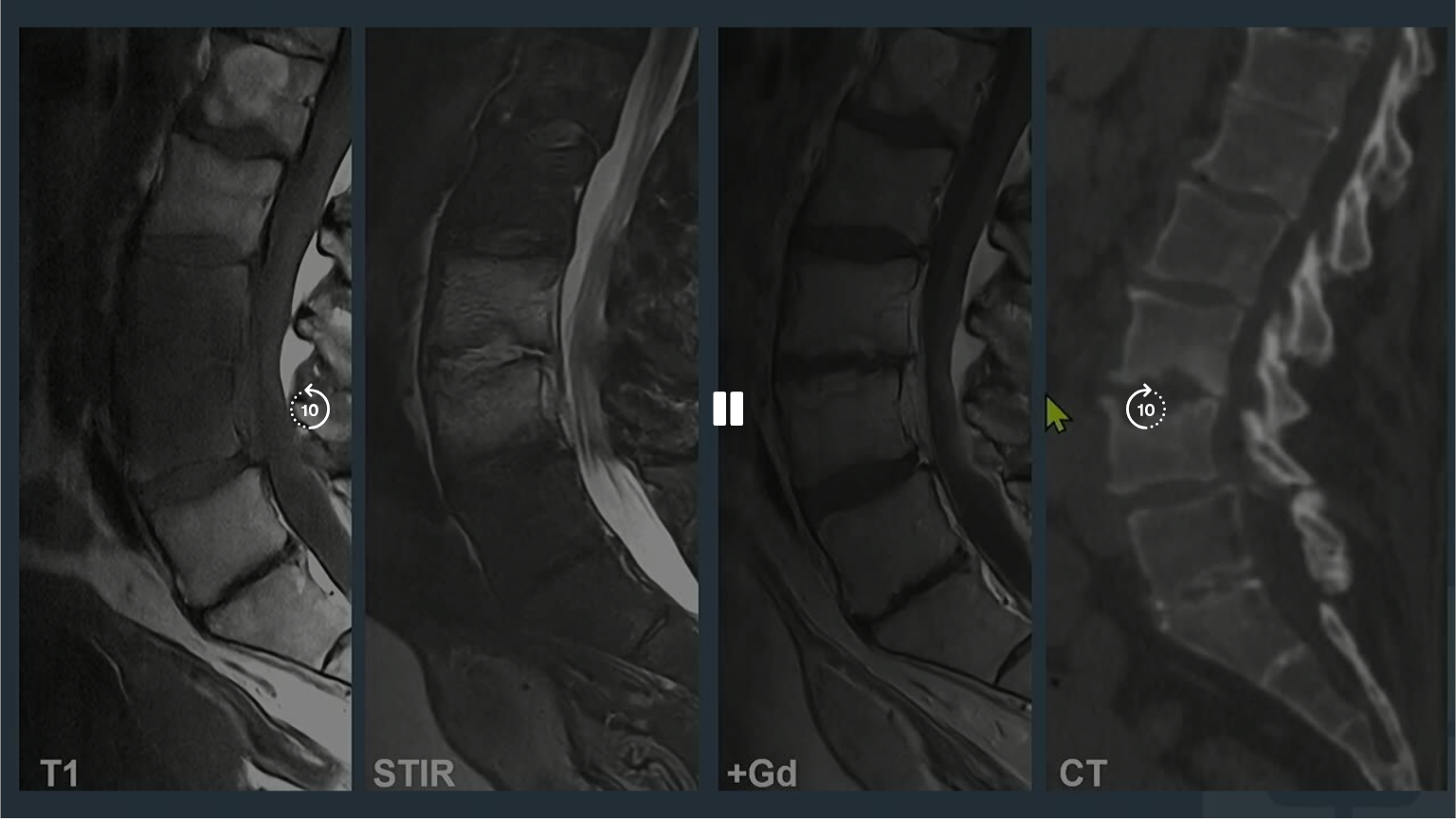 drag, startPoint x: 772, startPoint y: 657, endPoint x: 771, endPoint y: 682, distance: 25.019992 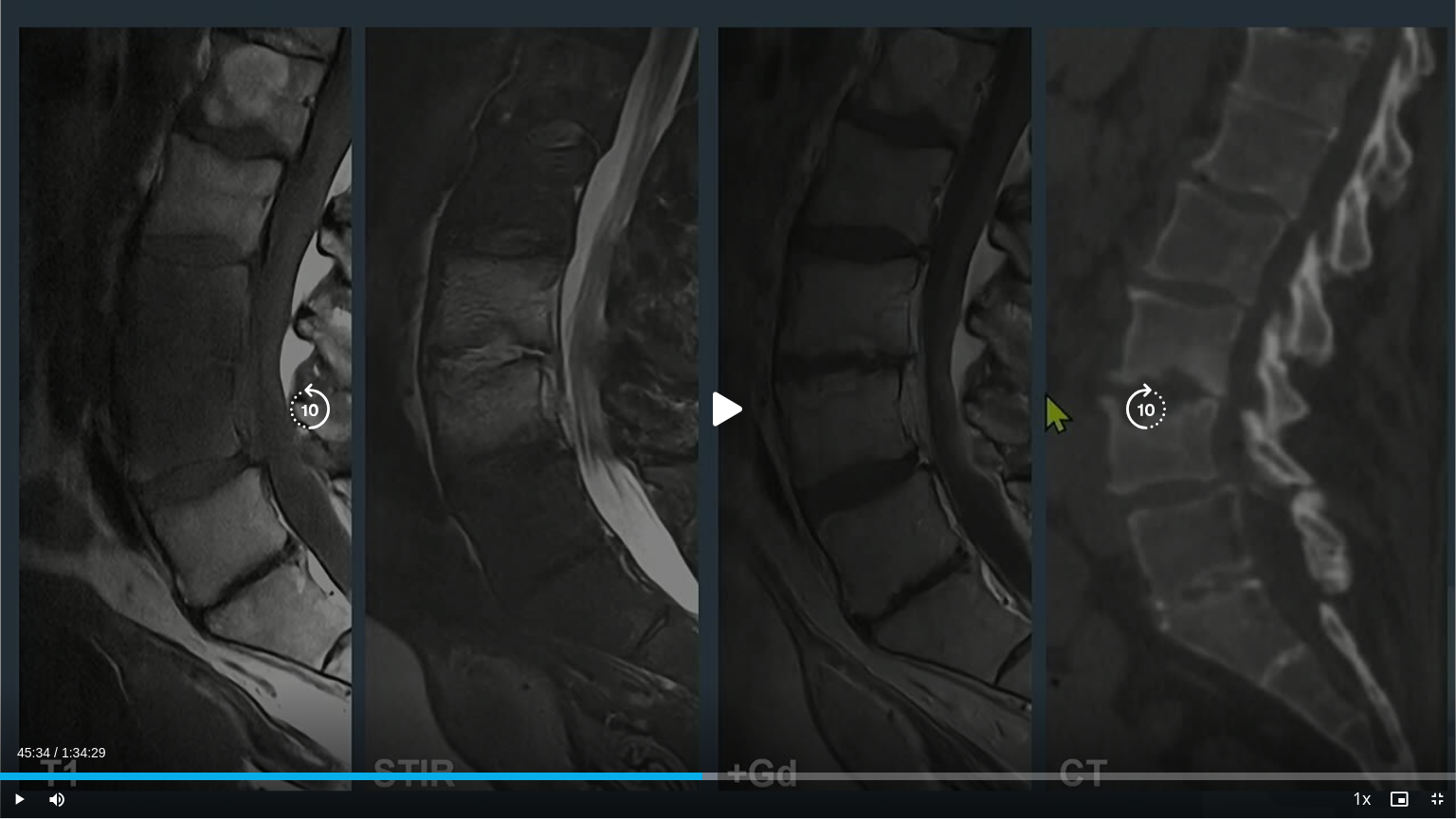 click at bounding box center [728, 410] 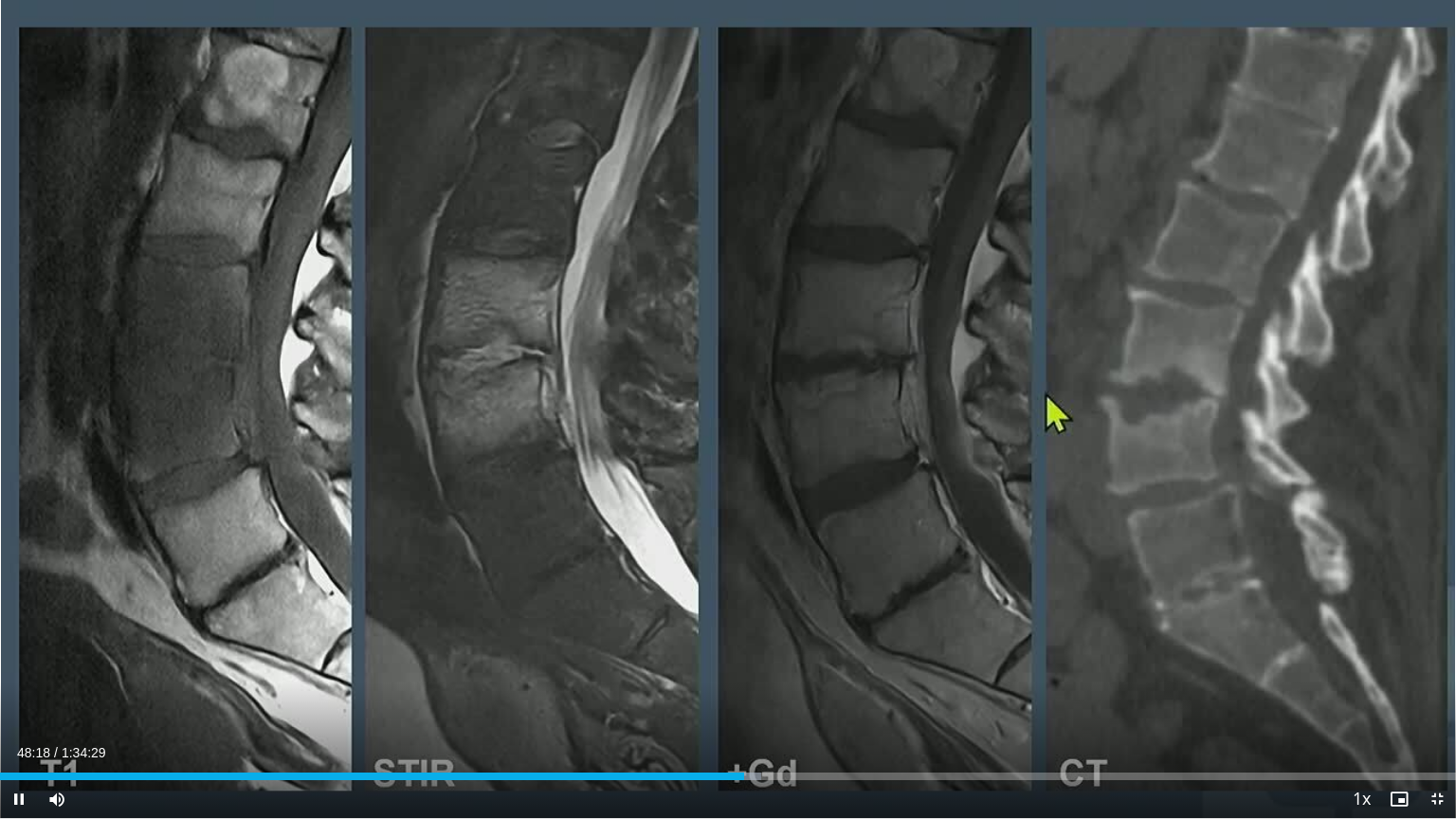 click on "**********" at bounding box center [728, 410] 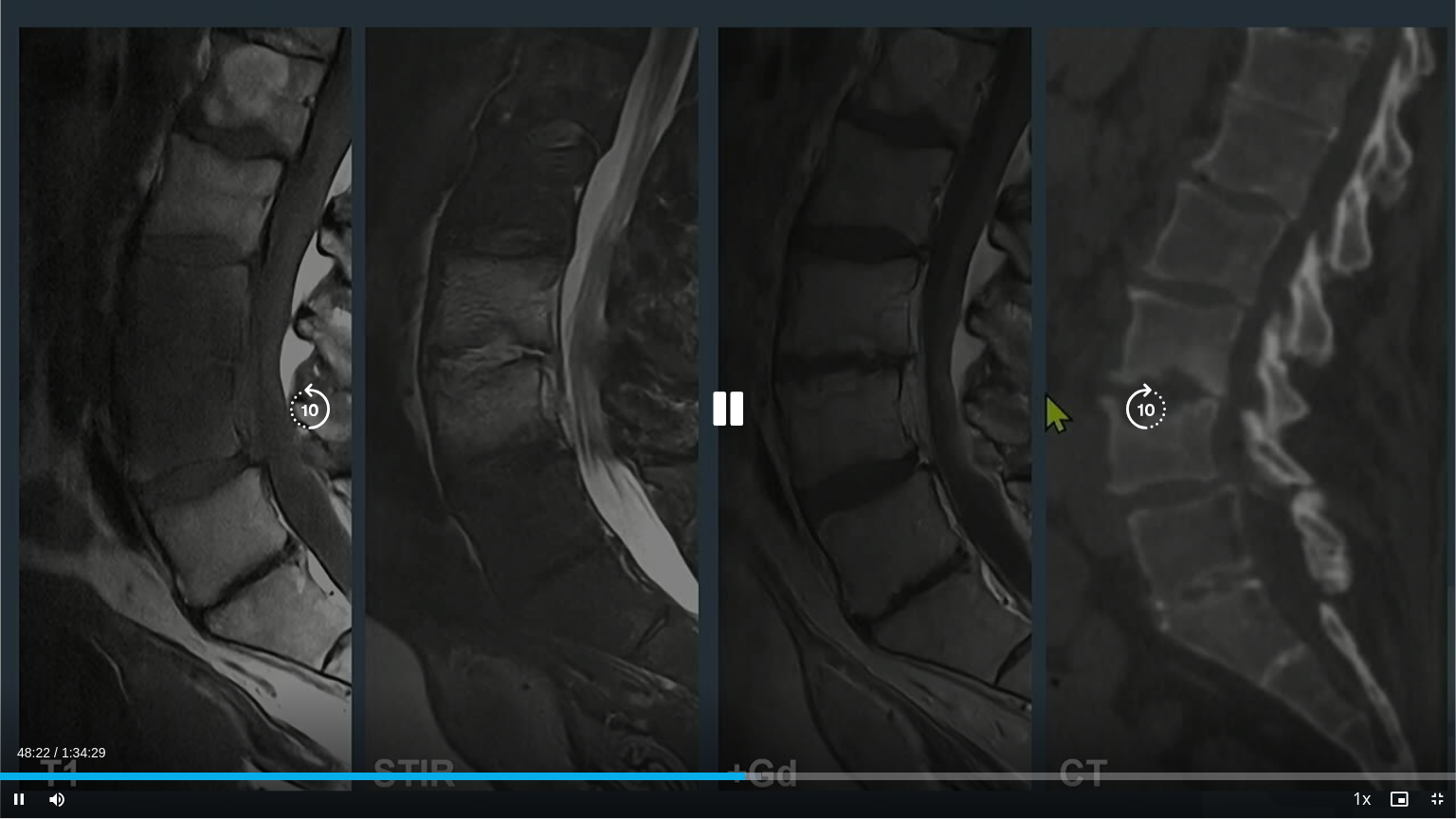 click at bounding box center [728, 410] 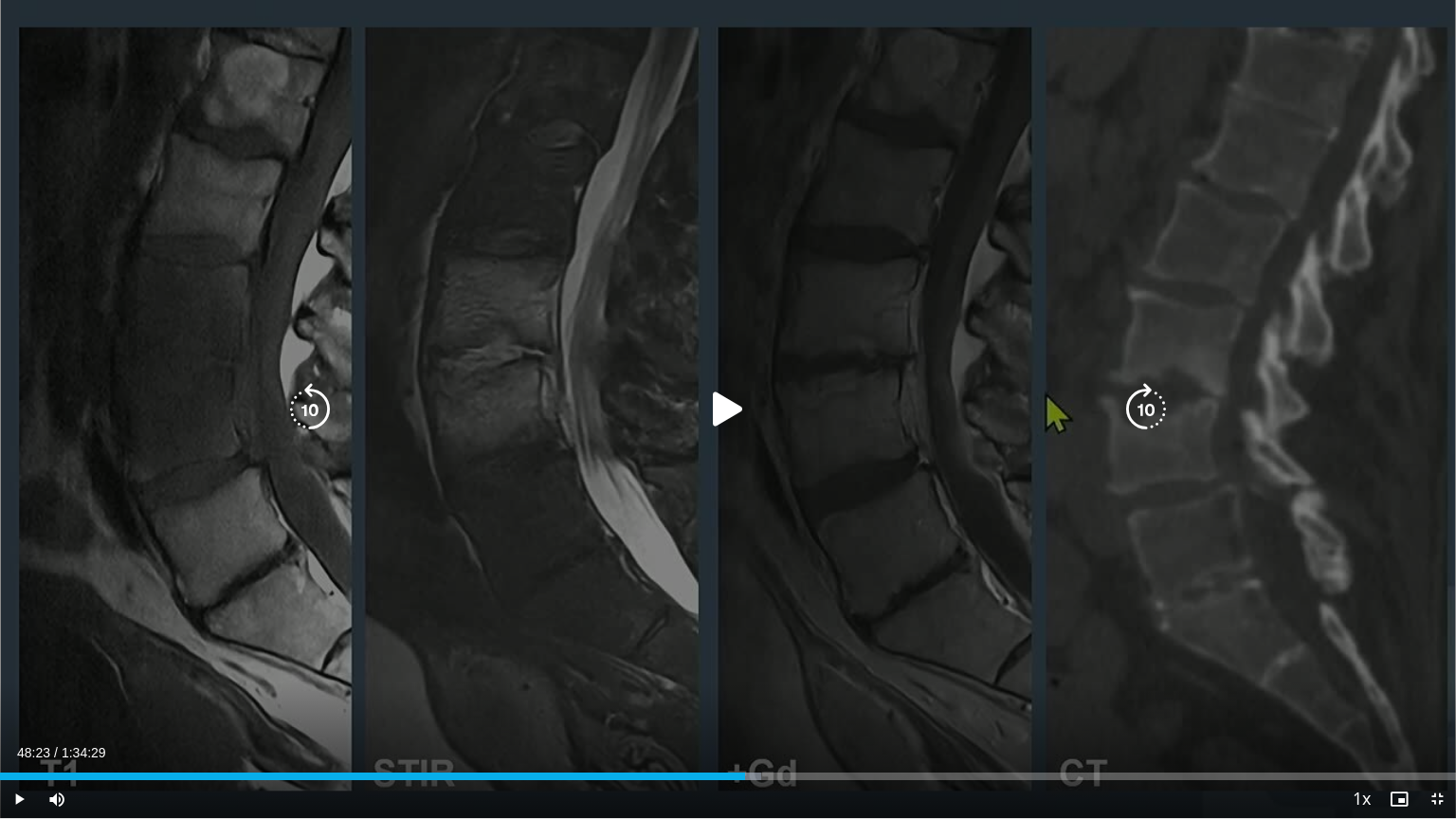 click on "20 seconds
Tap to unmute" at bounding box center (728, 409) 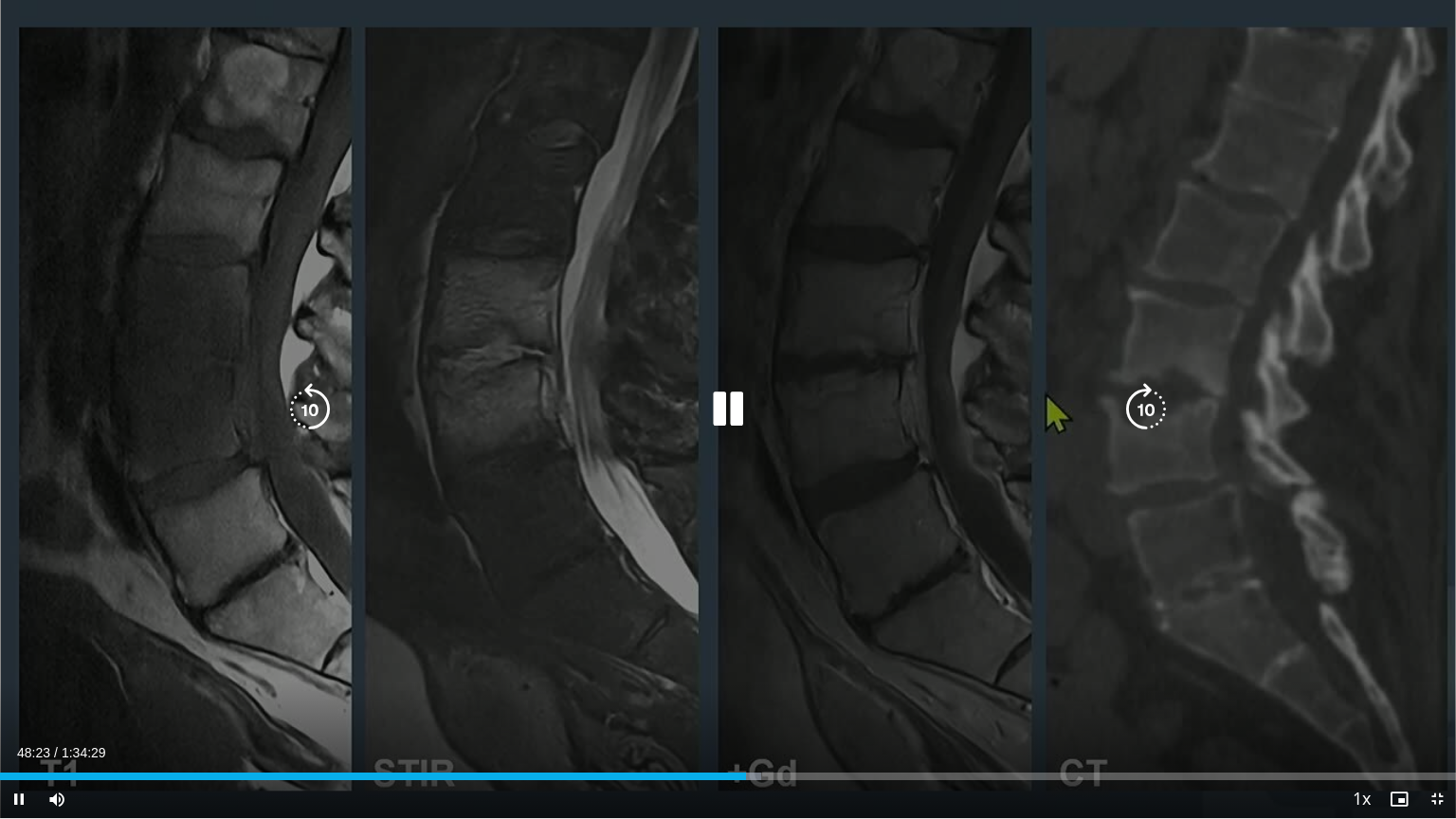 click on "20 seconds
Tap to unmute" at bounding box center (728, 409) 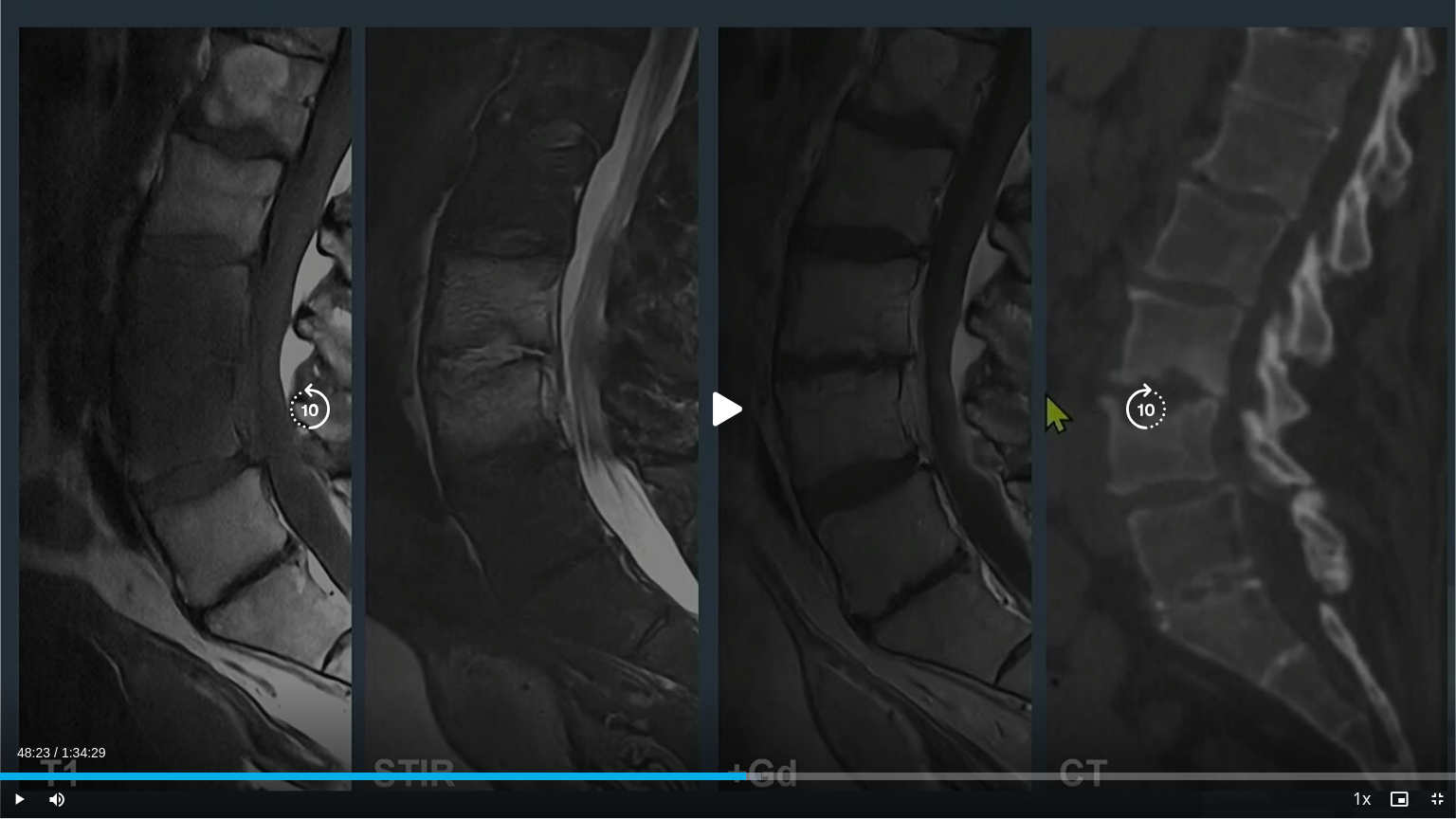 click at bounding box center (310, 410) 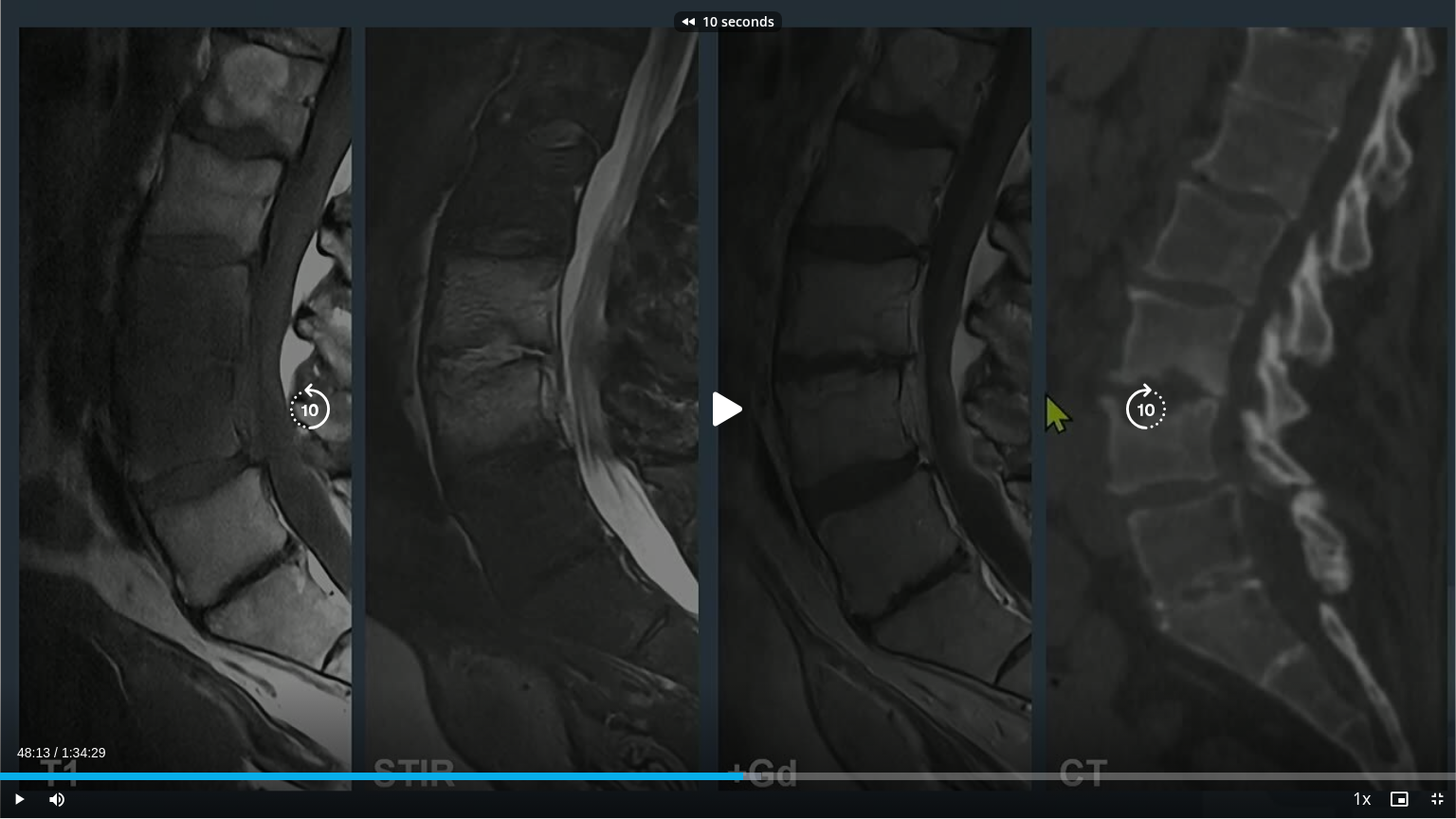 click at bounding box center [310, 410] 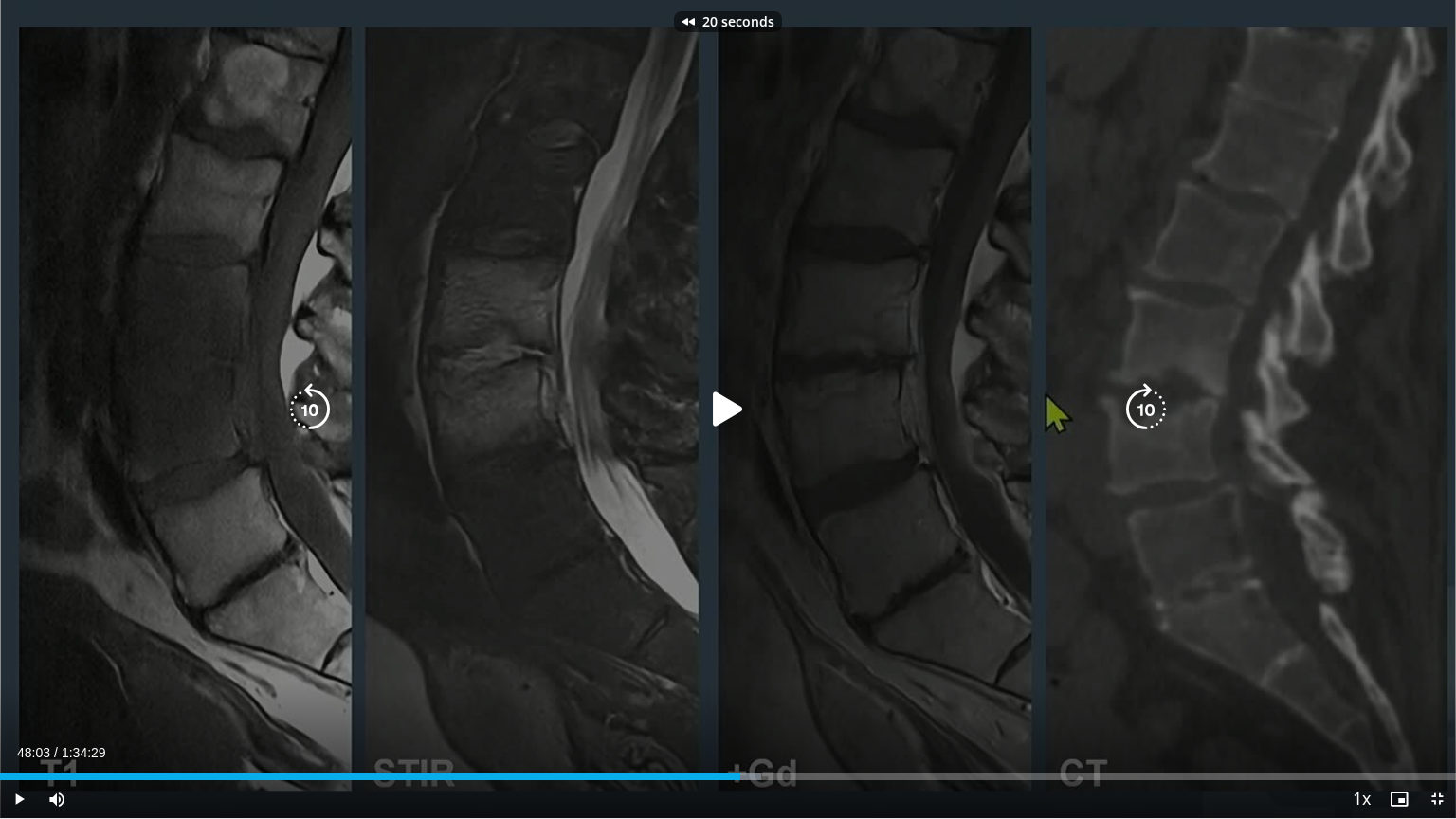 click at bounding box center [728, 410] 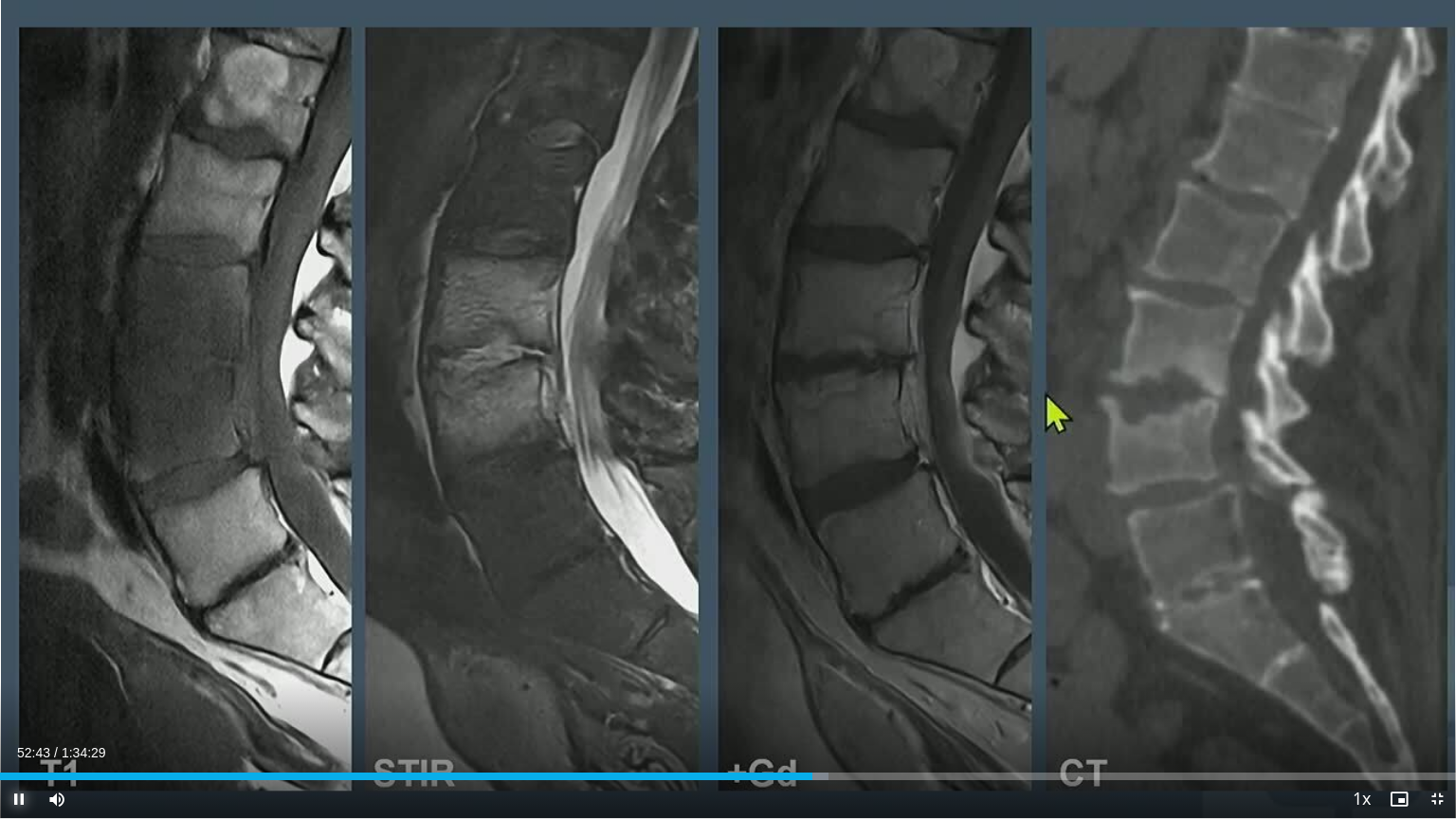 click at bounding box center [19, 799] 